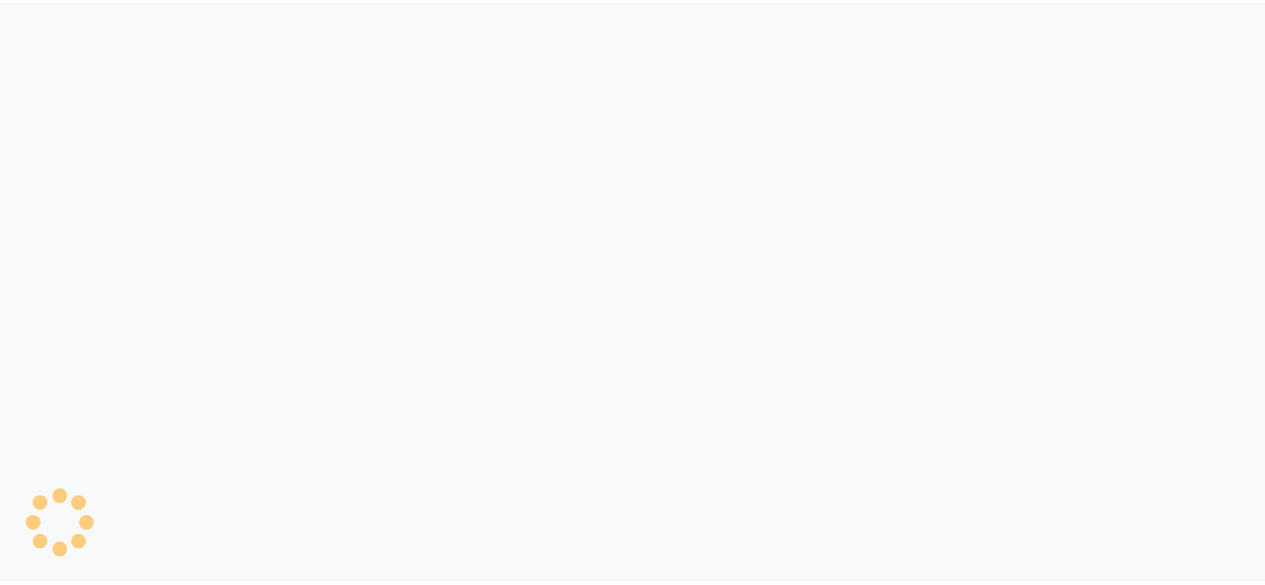 scroll, scrollTop: 0, scrollLeft: 0, axis: both 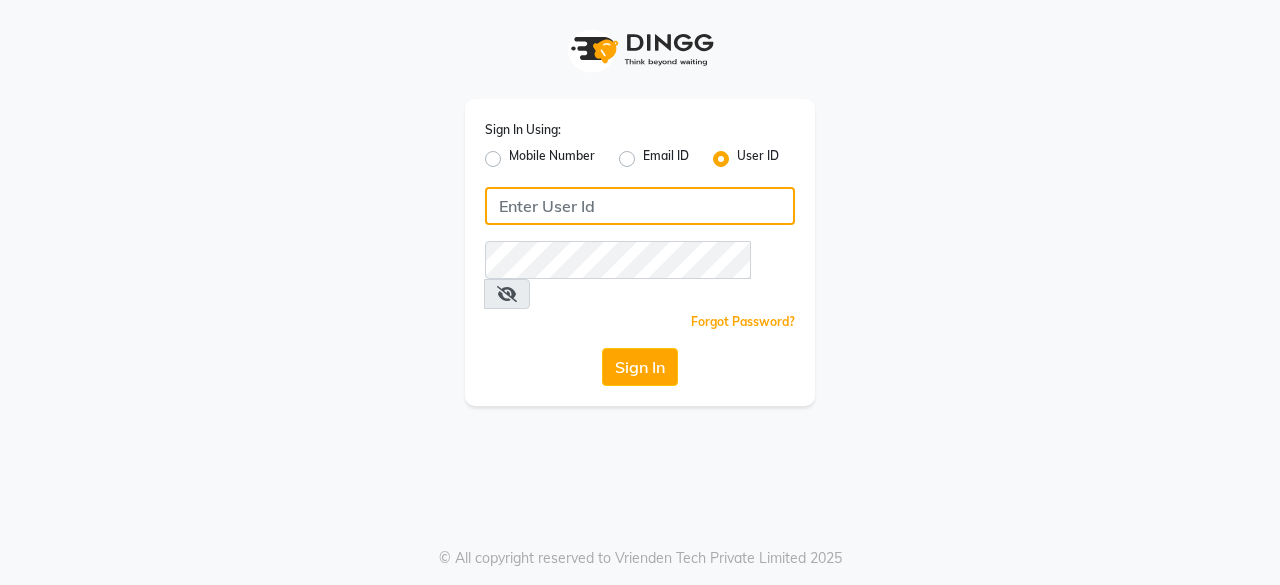 click 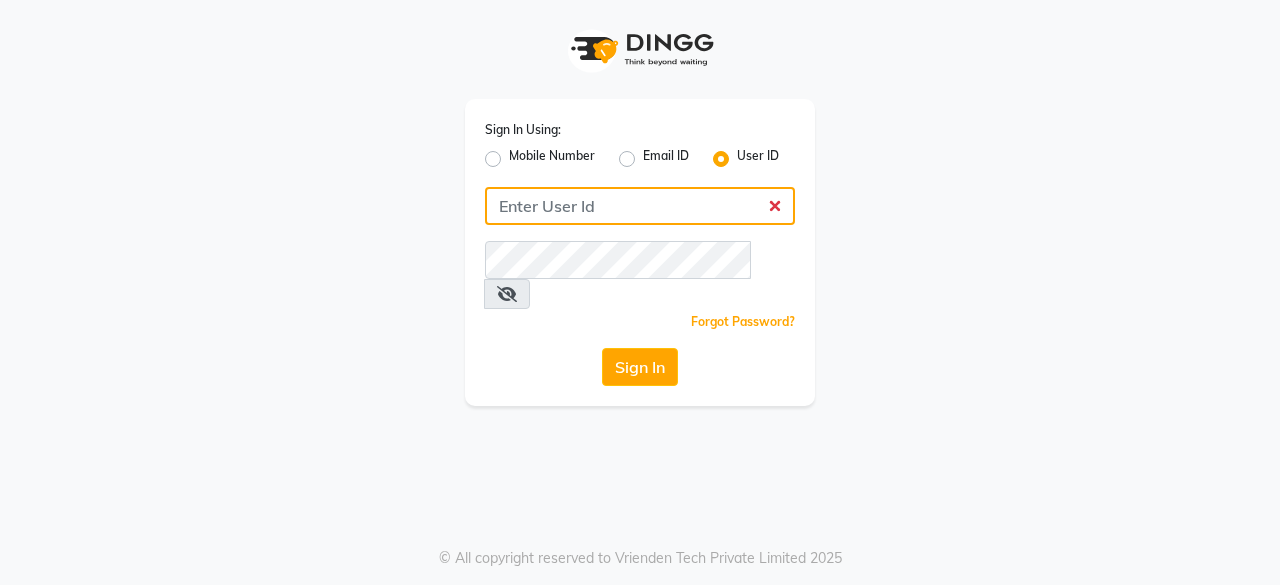 type on "noitre" 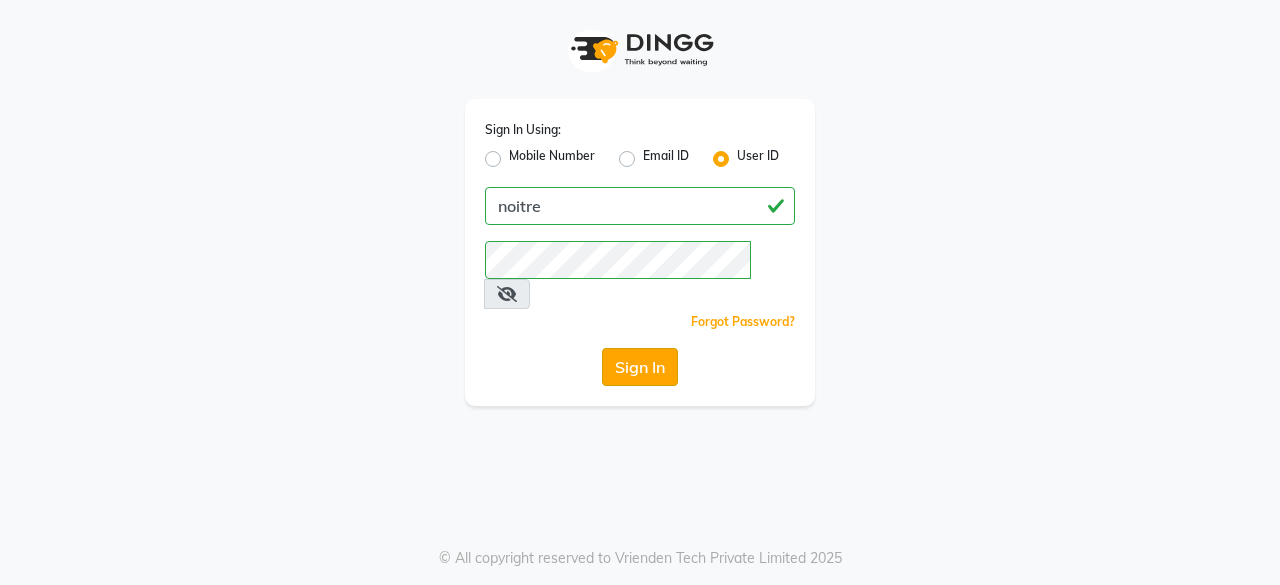 click on "Sign In" 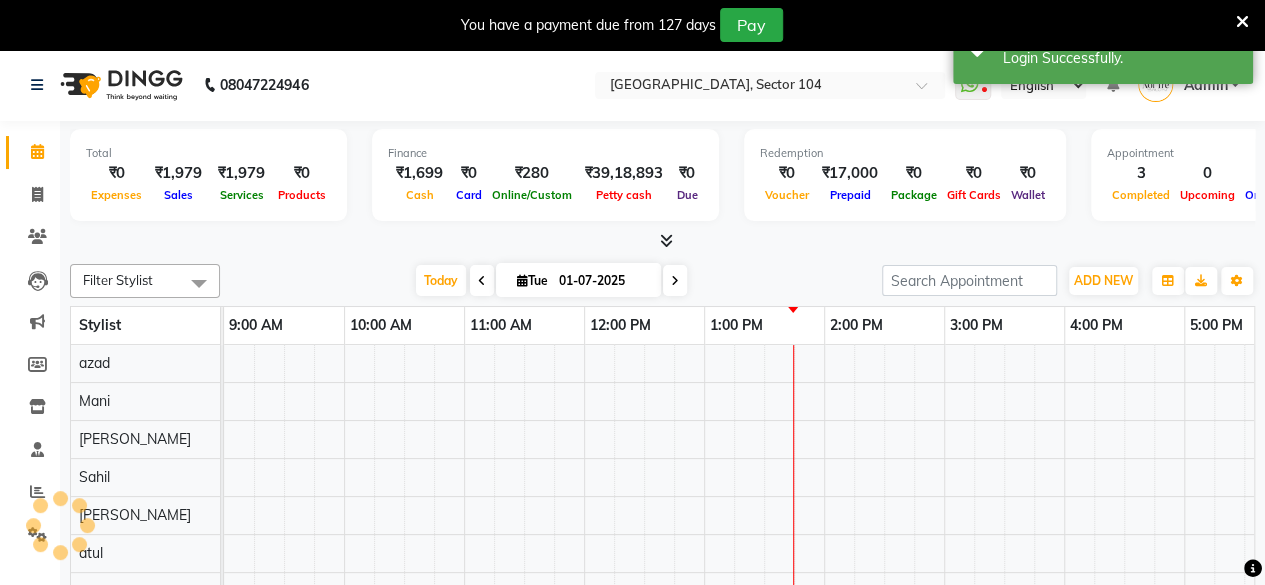 select on "en" 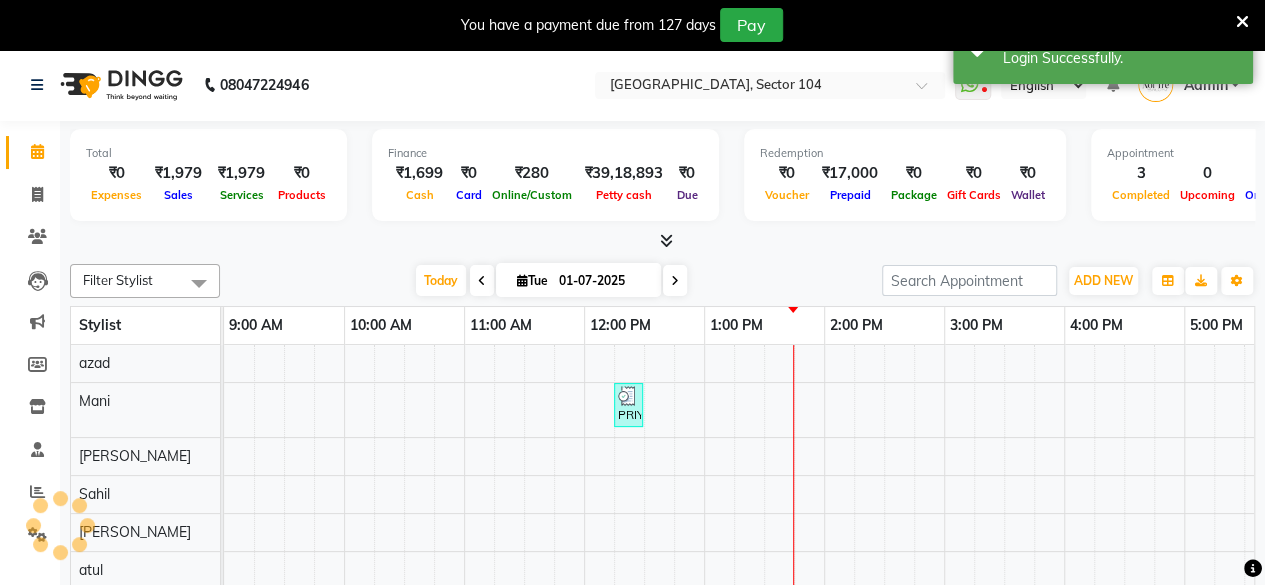 scroll, scrollTop: 0, scrollLeft: 0, axis: both 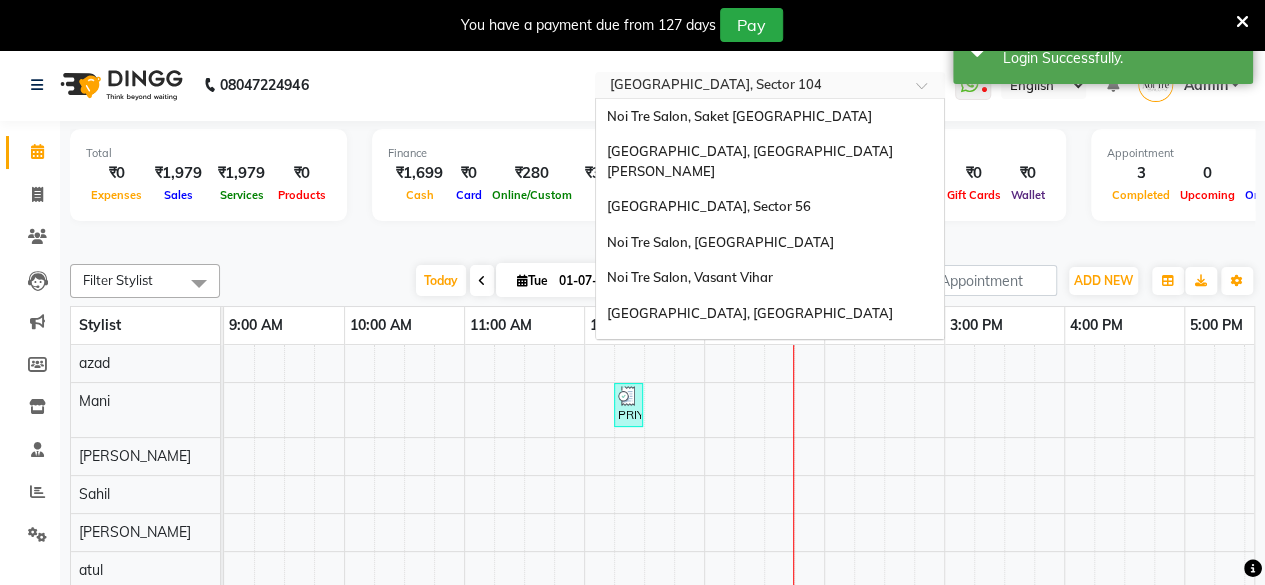 click at bounding box center [750, 87] 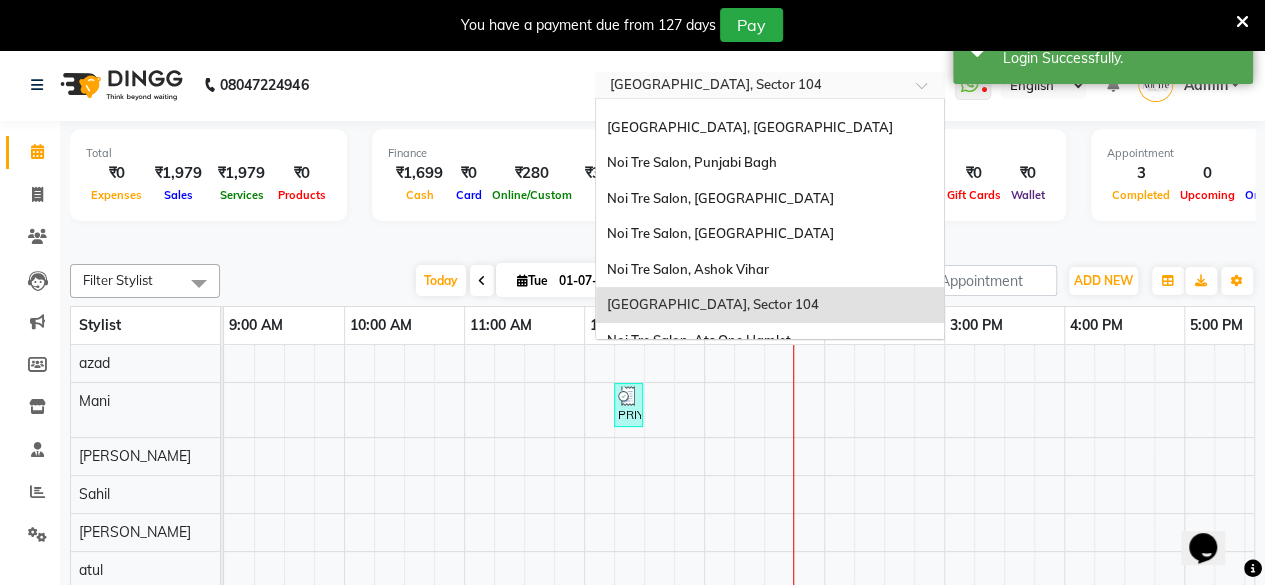 scroll, scrollTop: 0, scrollLeft: 0, axis: both 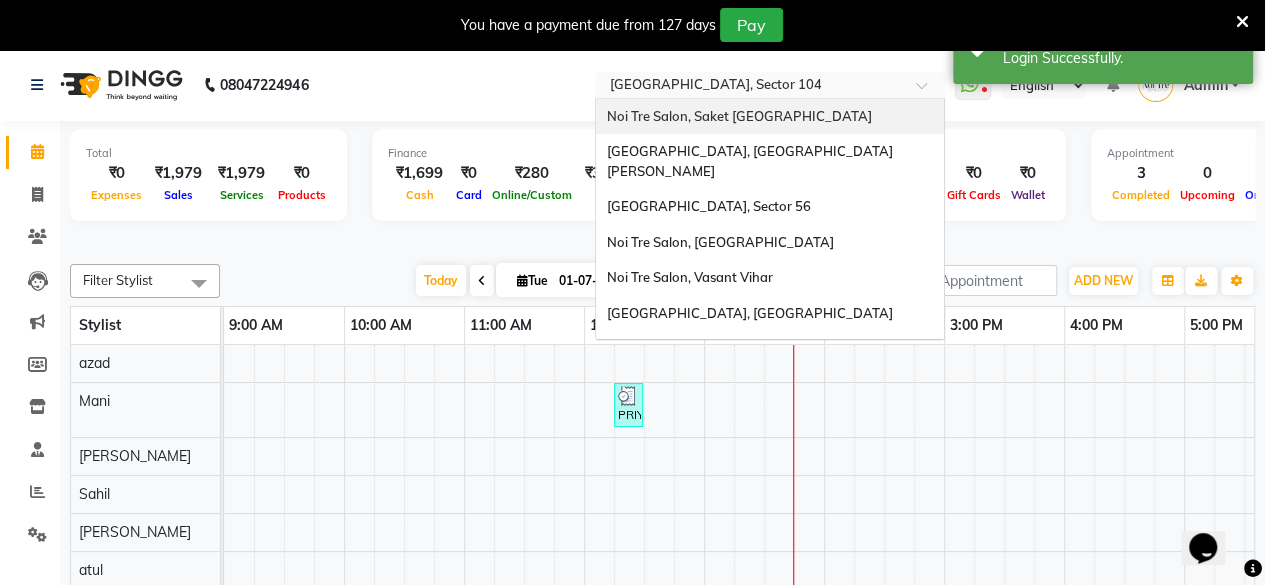 click on "Noi Tre Salon, Saket [GEOGRAPHIC_DATA]" at bounding box center (738, 116) 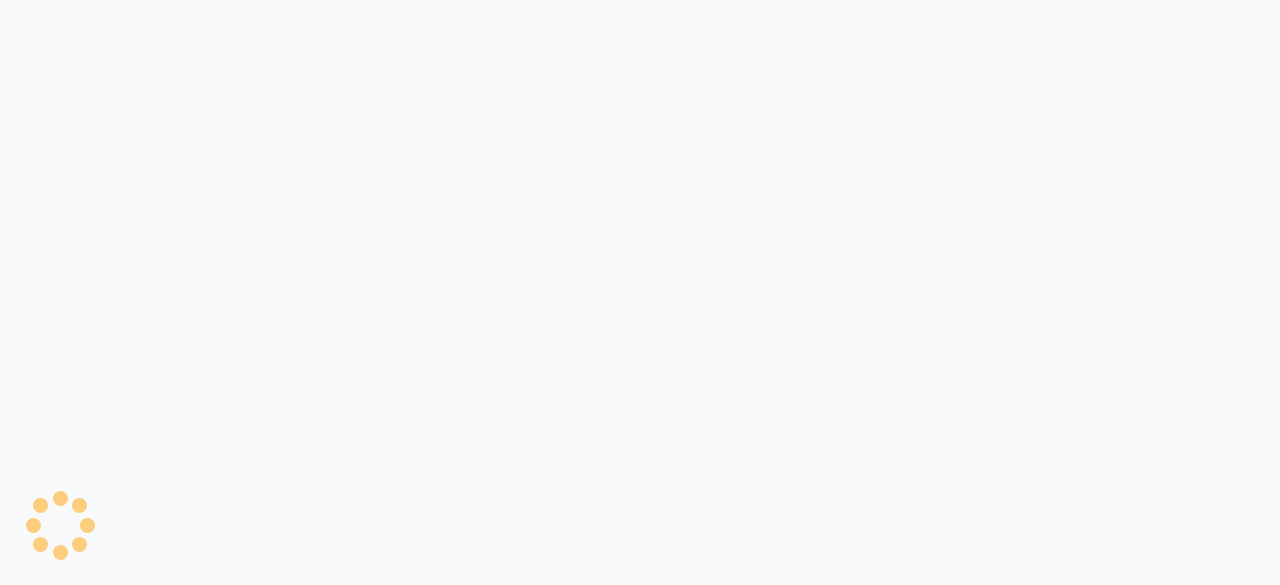 scroll, scrollTop: 0, scrollLeft: 0, axis: both 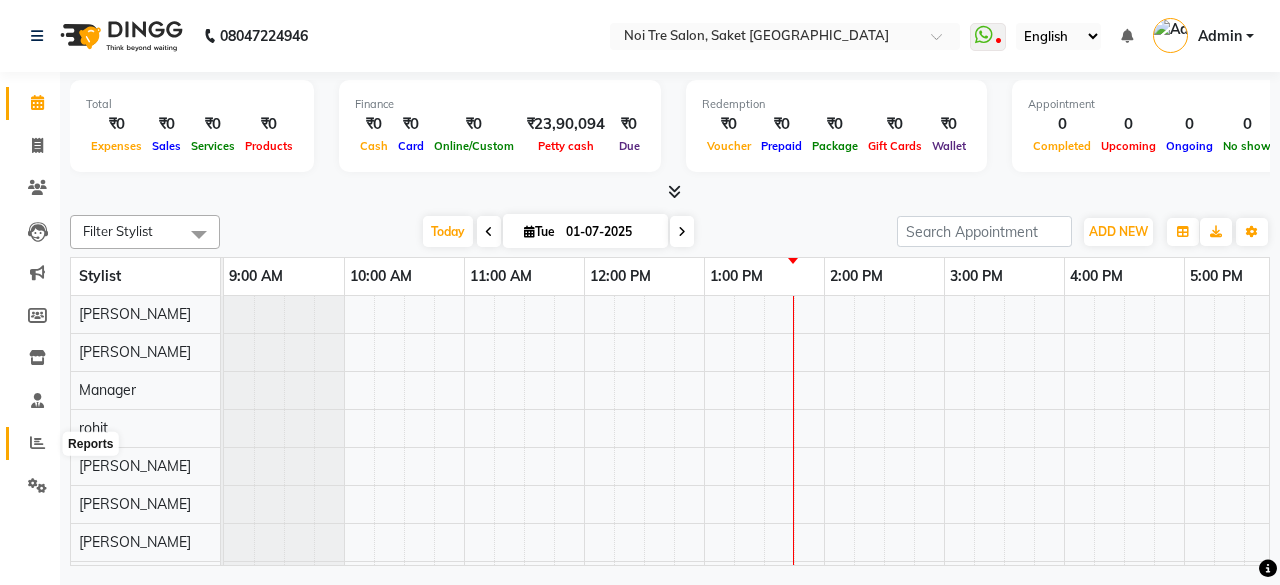 click 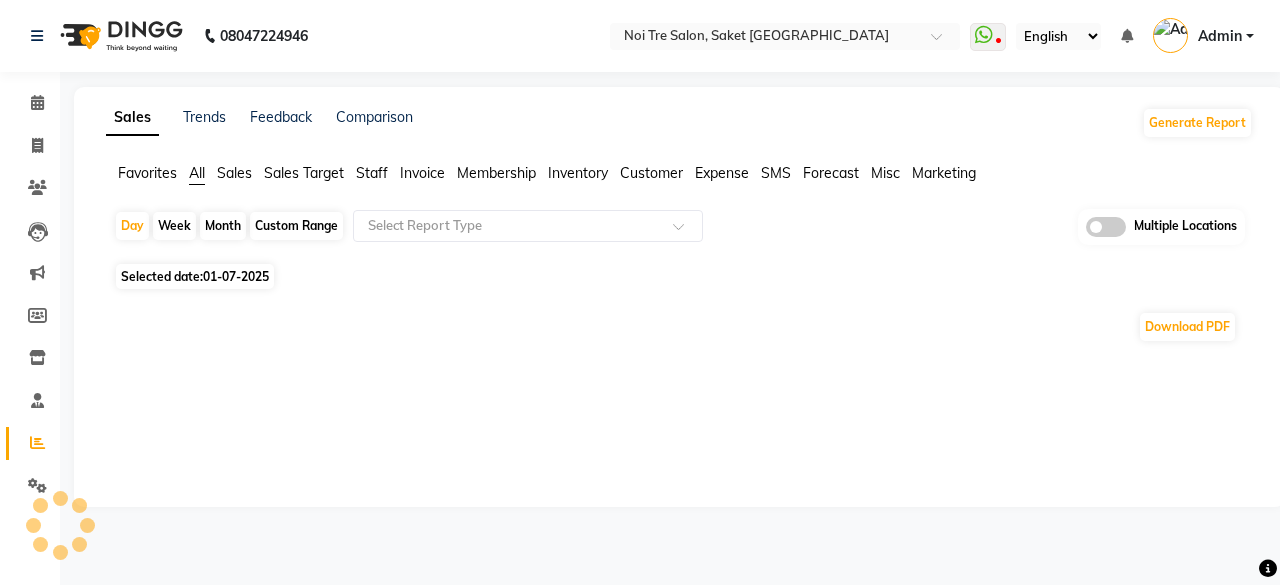 click on "Invoice" 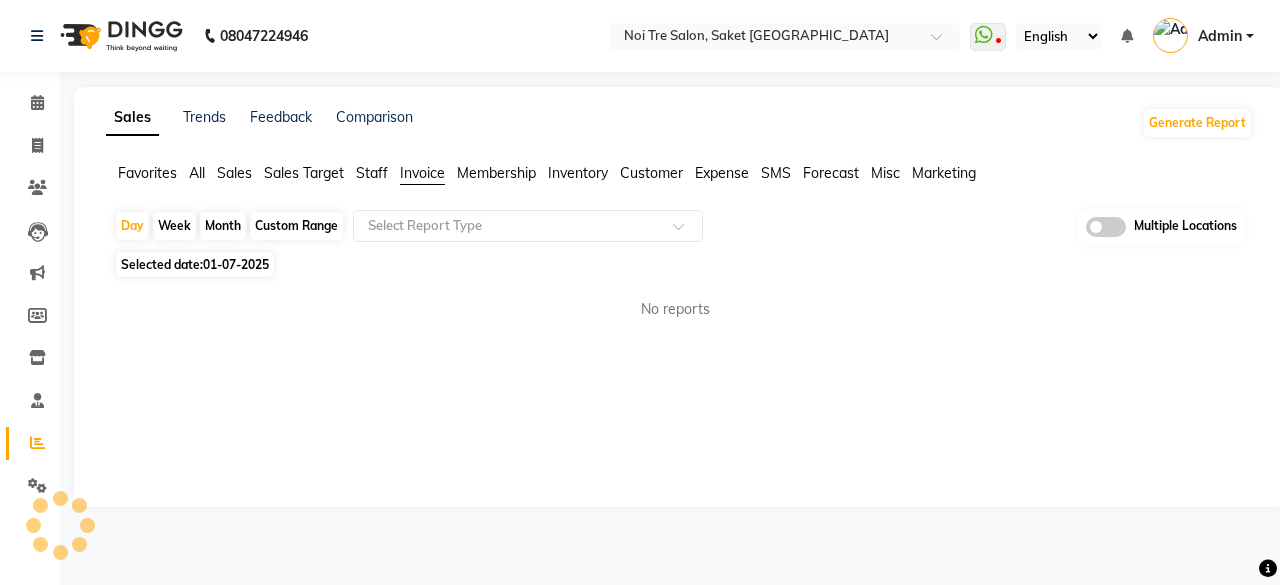 click on "Day   Week   Month   Custom Range  Select Report Type Multiple Locations" 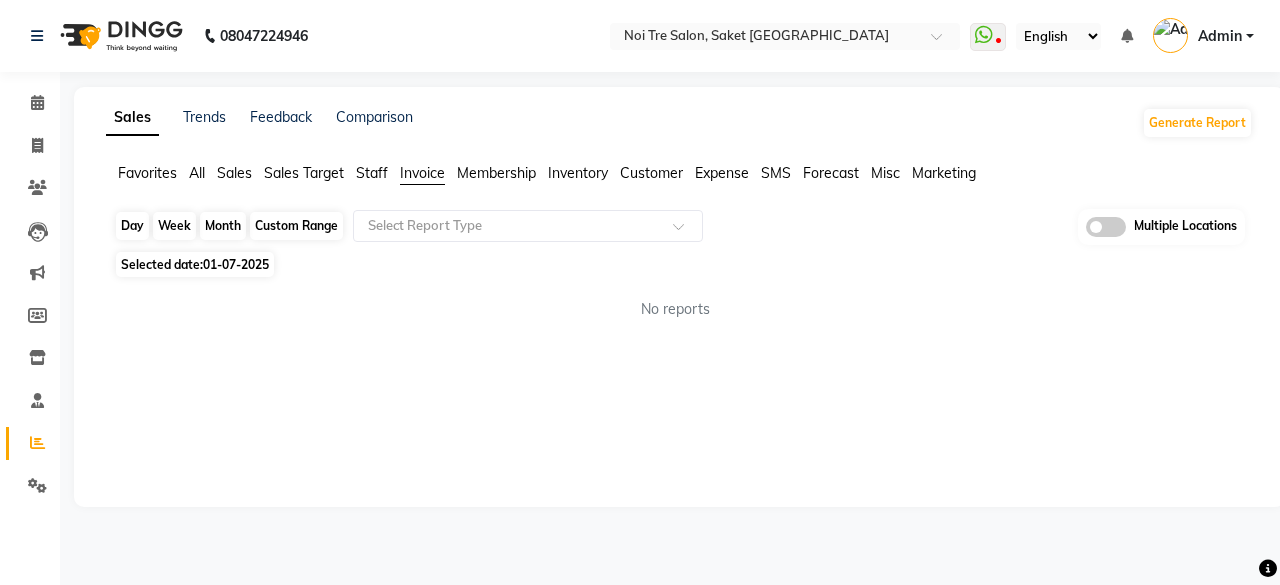 click on "Custom Range" 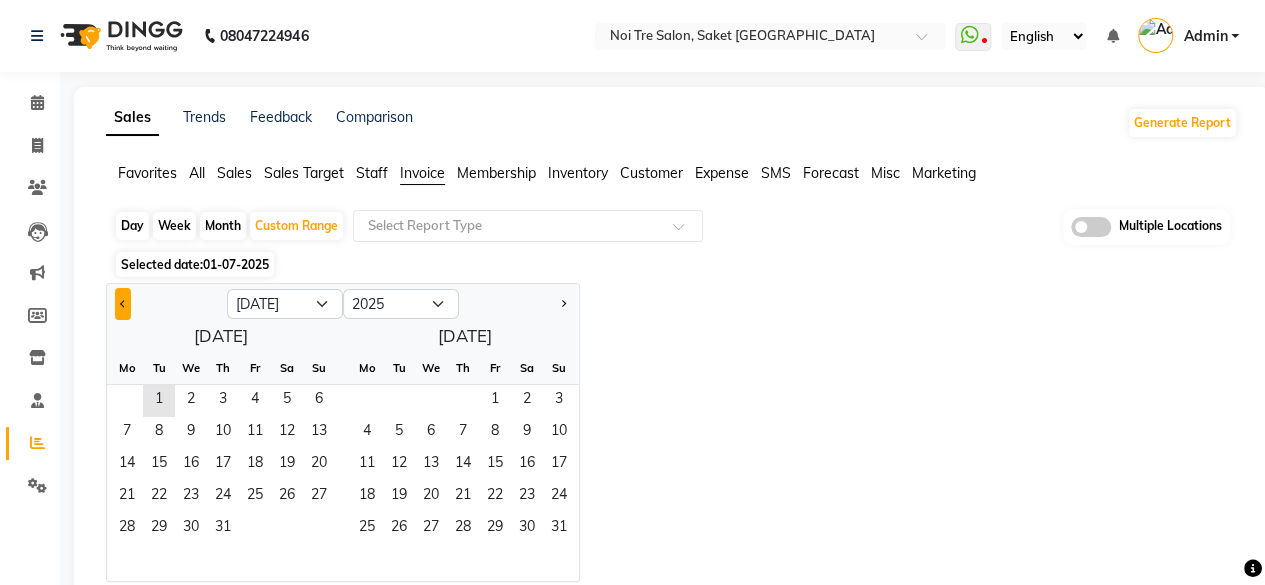 click 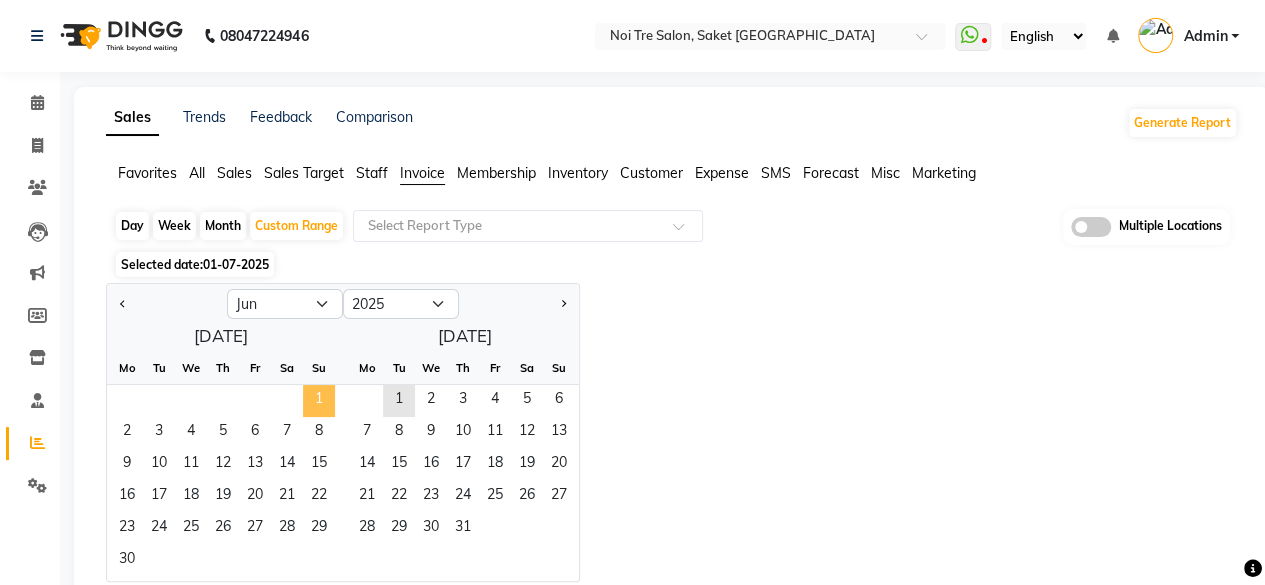 click on "1" 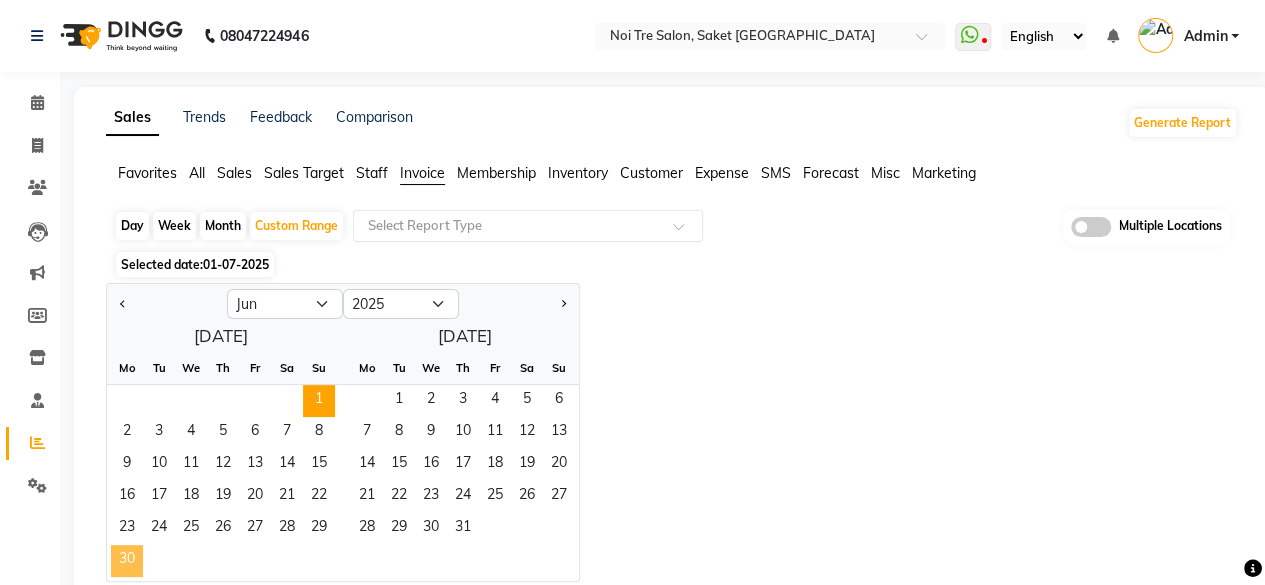 click on "30" 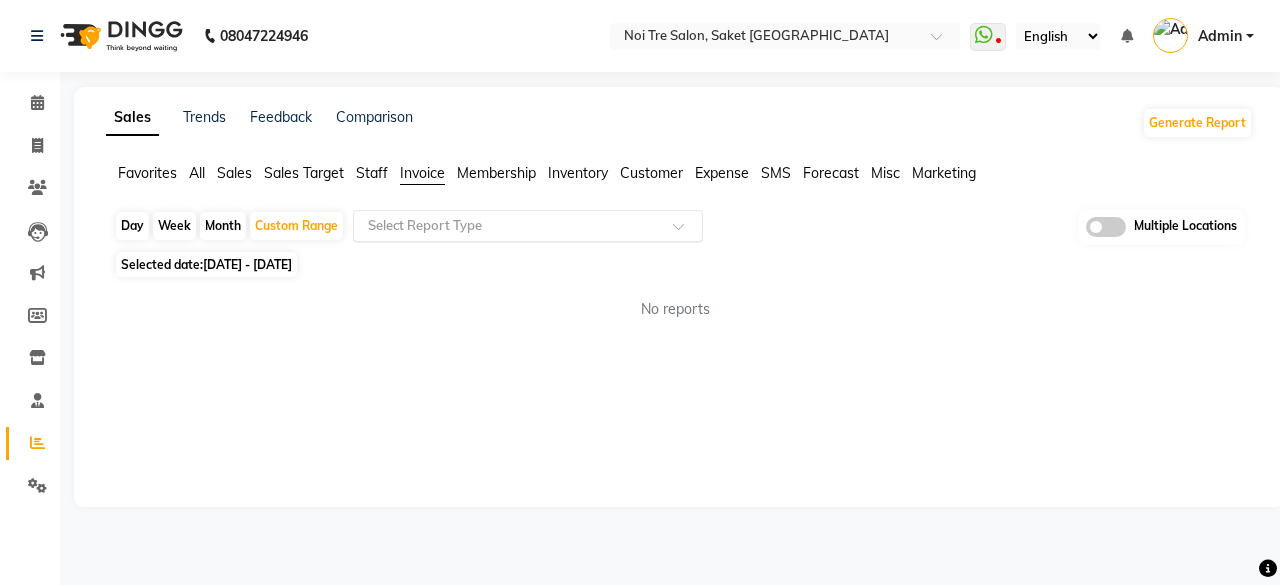 click on "Select Report Type" 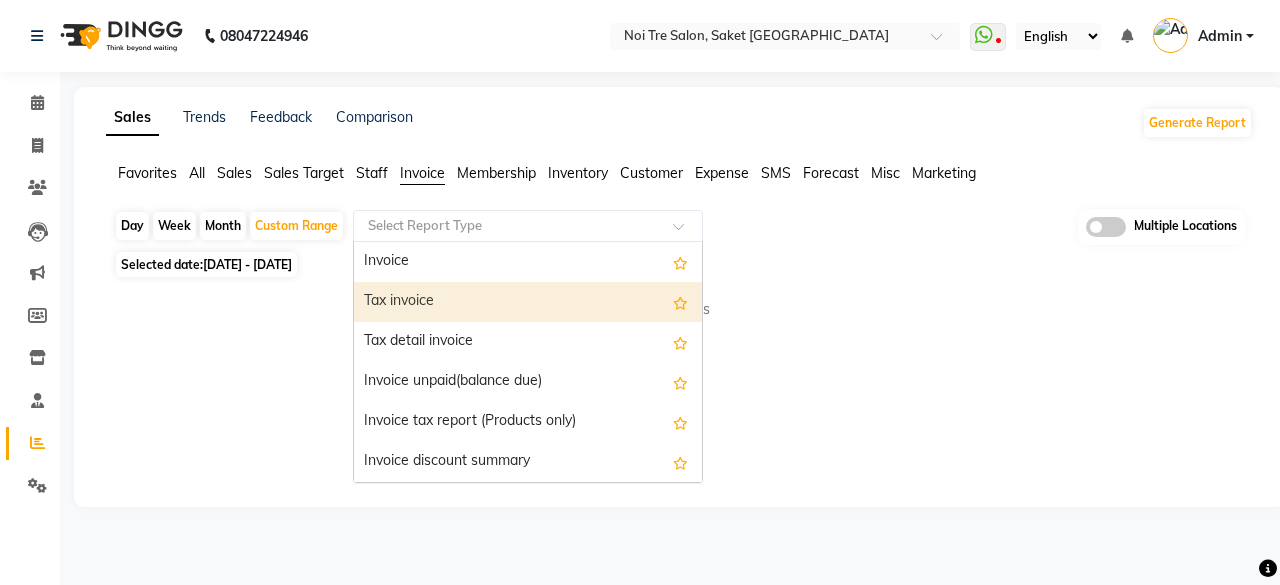 click on "Tax invoice" at bounding box center (528, 302) 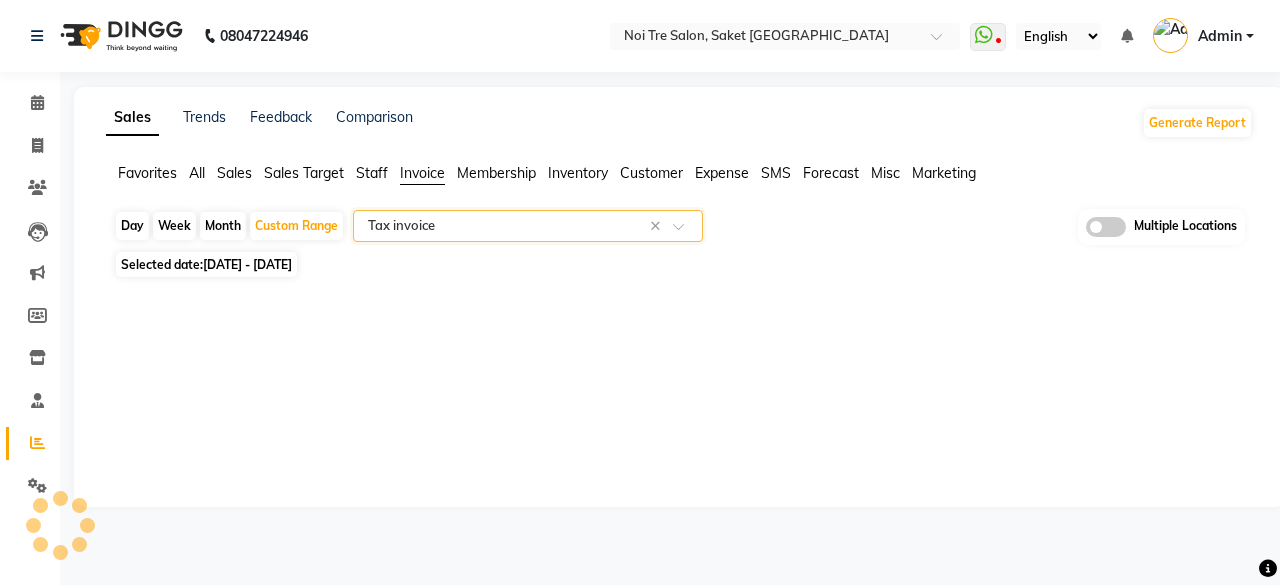 select on "full_report" 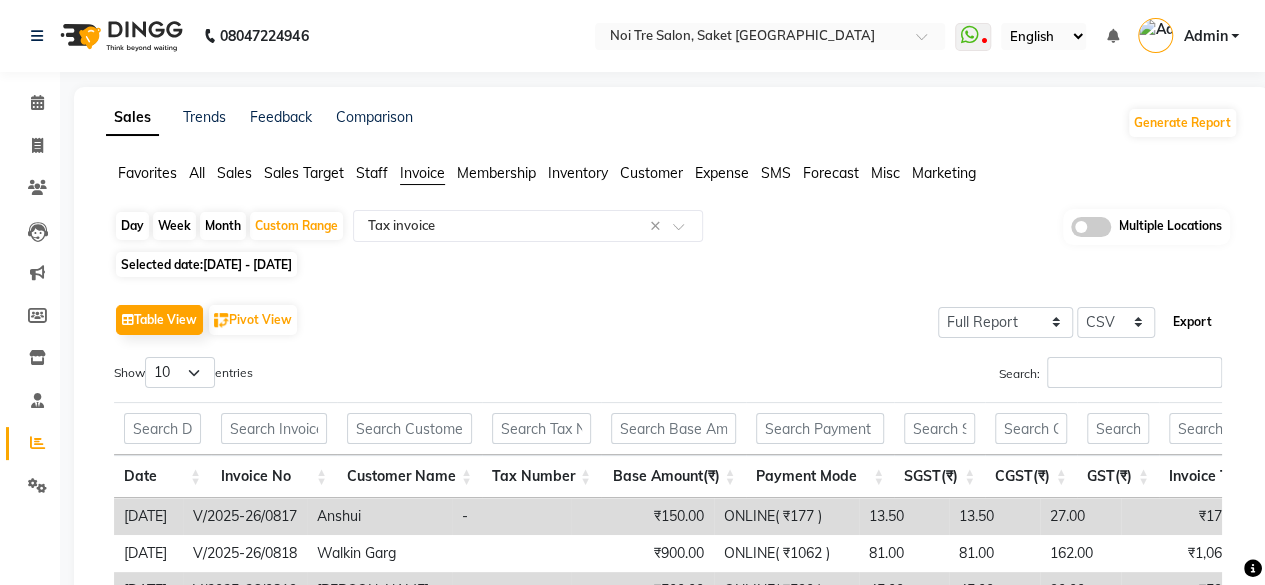 click on "Export" 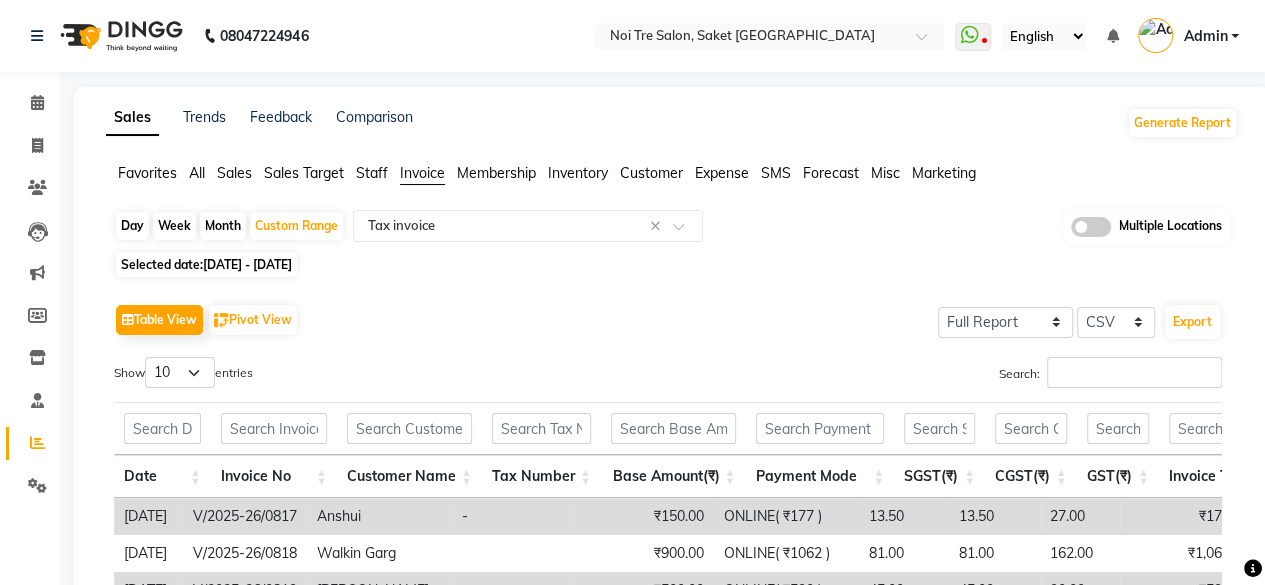 click on "Selected date:  01-06-2025 - 30-06-2025" 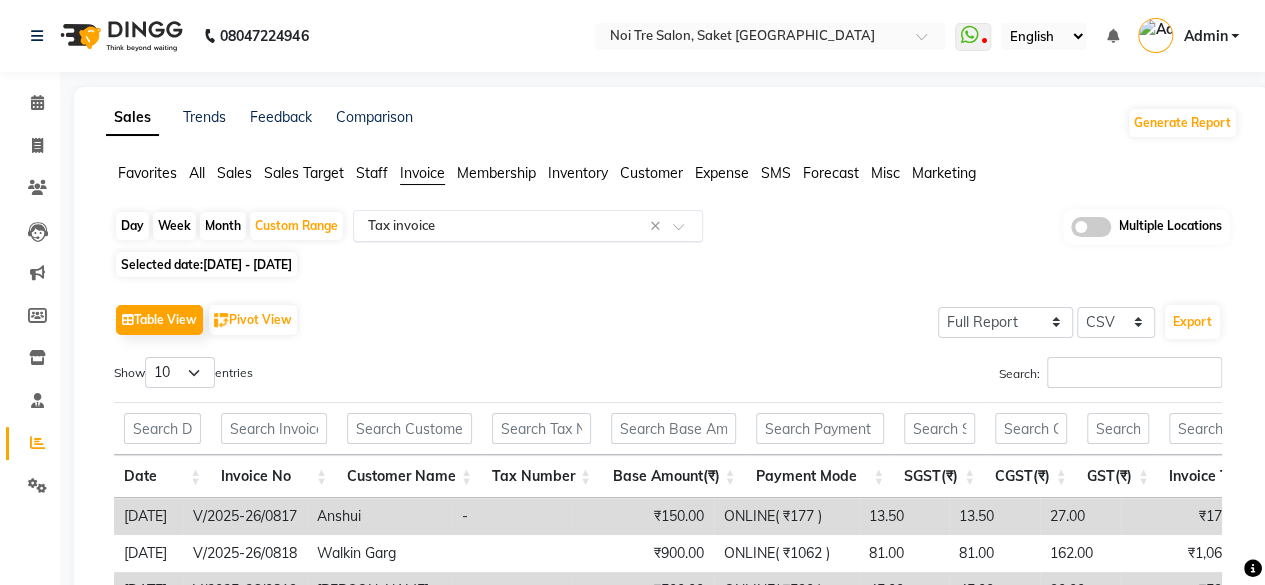 click 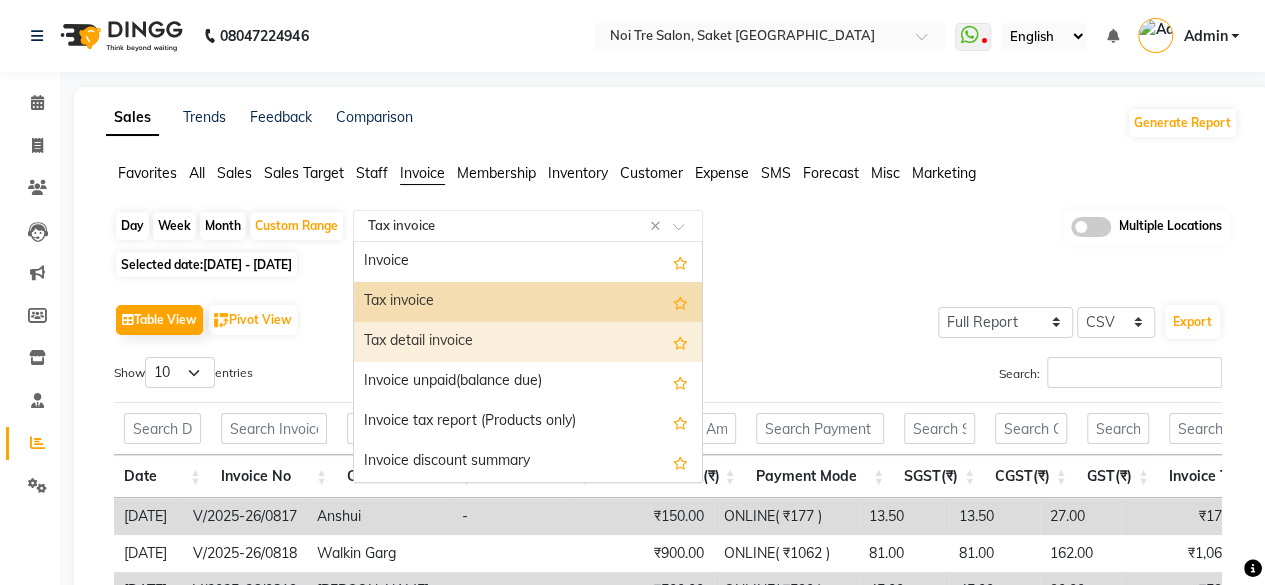 click on "Tax detail invoice" at bounding box center (528, 342) 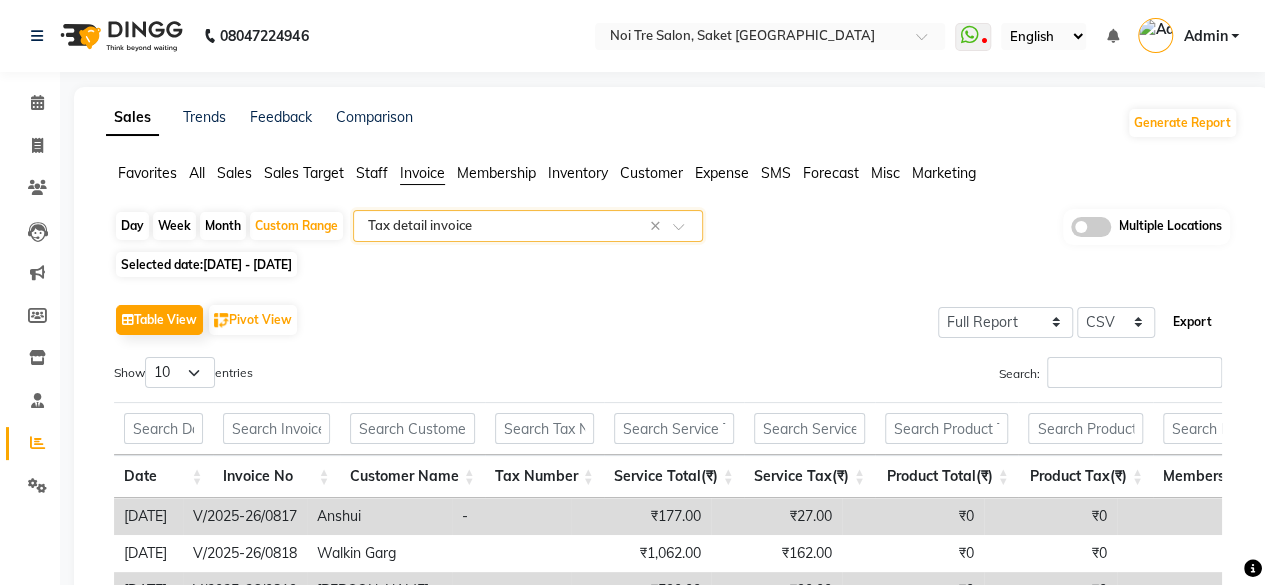 click on "Export" 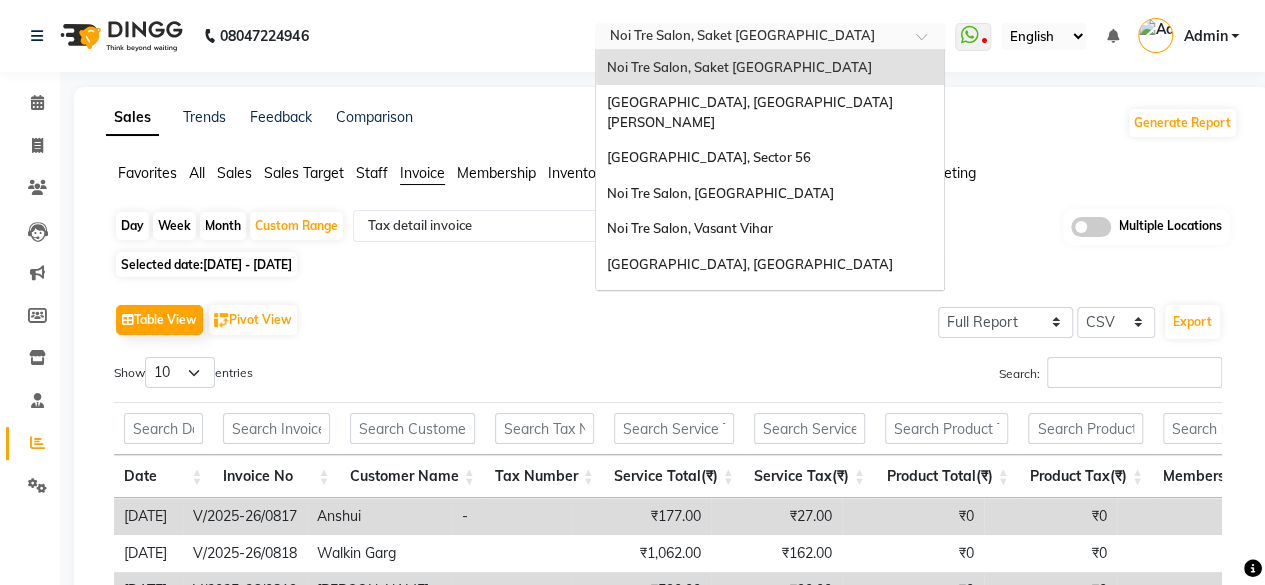 click at bounding box center [750, 38] 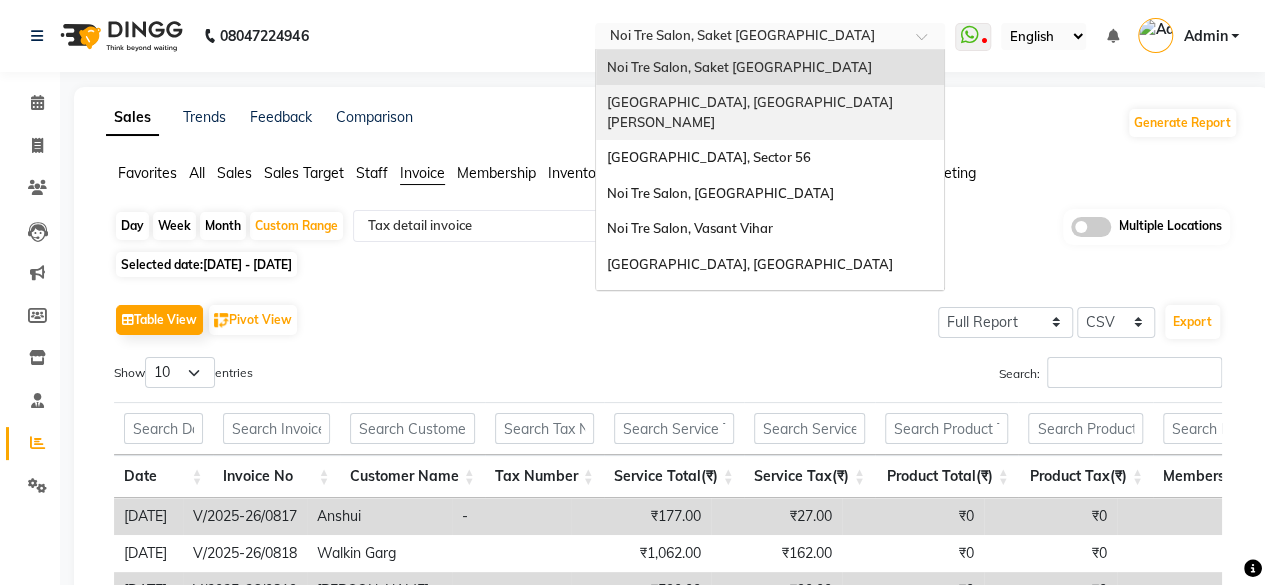 click on "[GEOGRAPHIC_DATA], [GEOGRAPHIC_DATA][PERSON_NAME]" at bounding box center [770, 112] 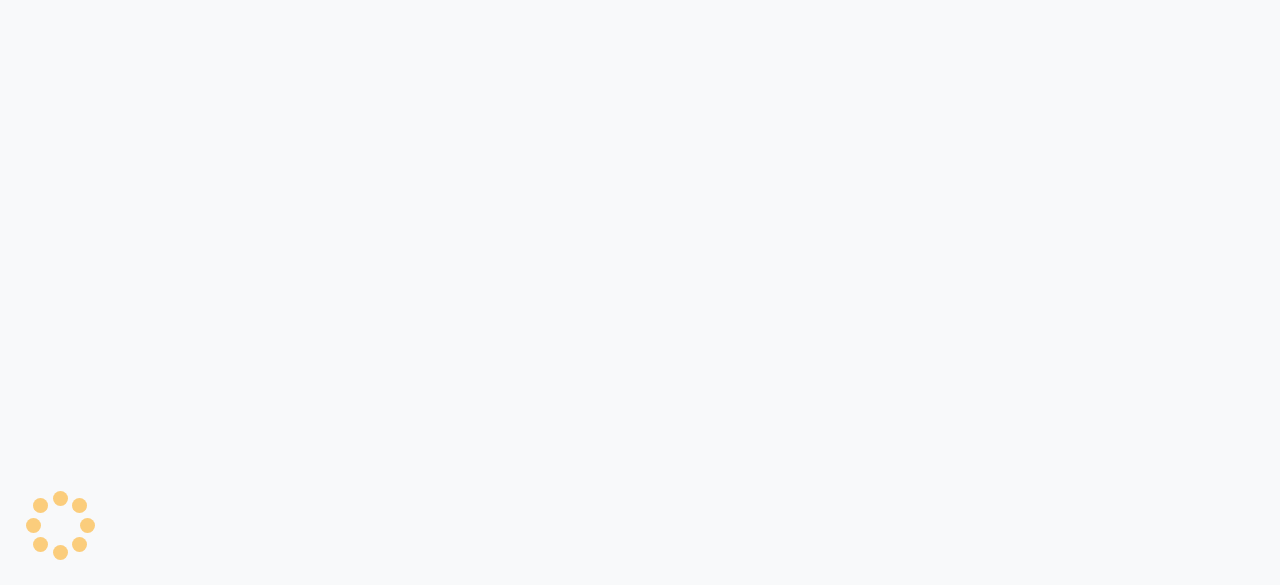 scroll, scrollTop: 0, scrollLeft: 0, axis: both 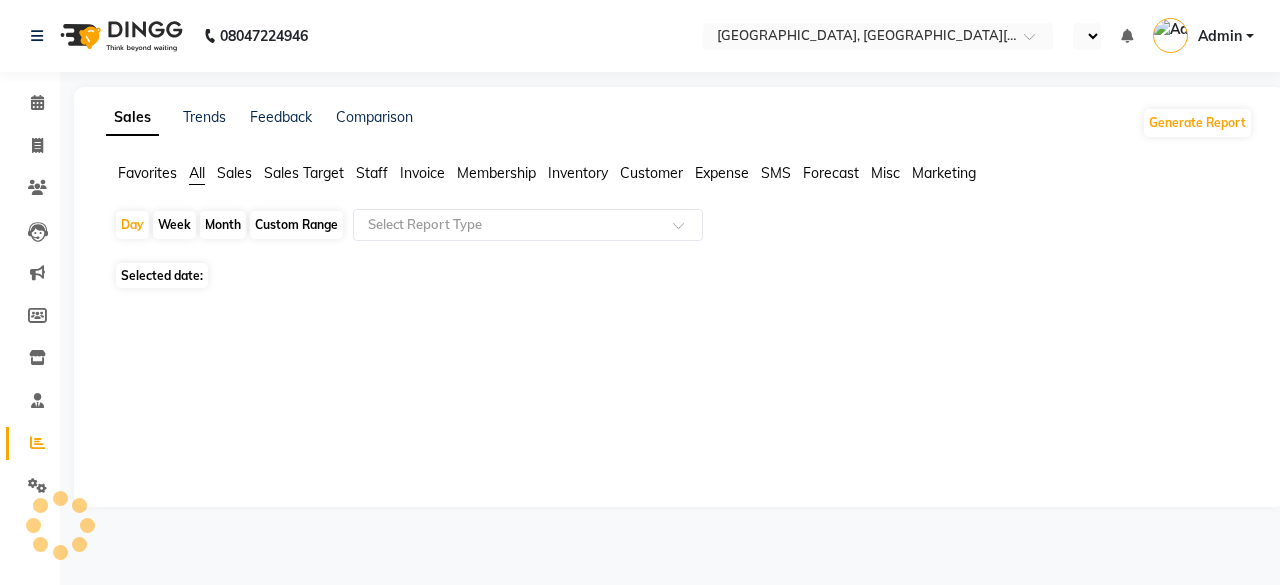 select on "en" 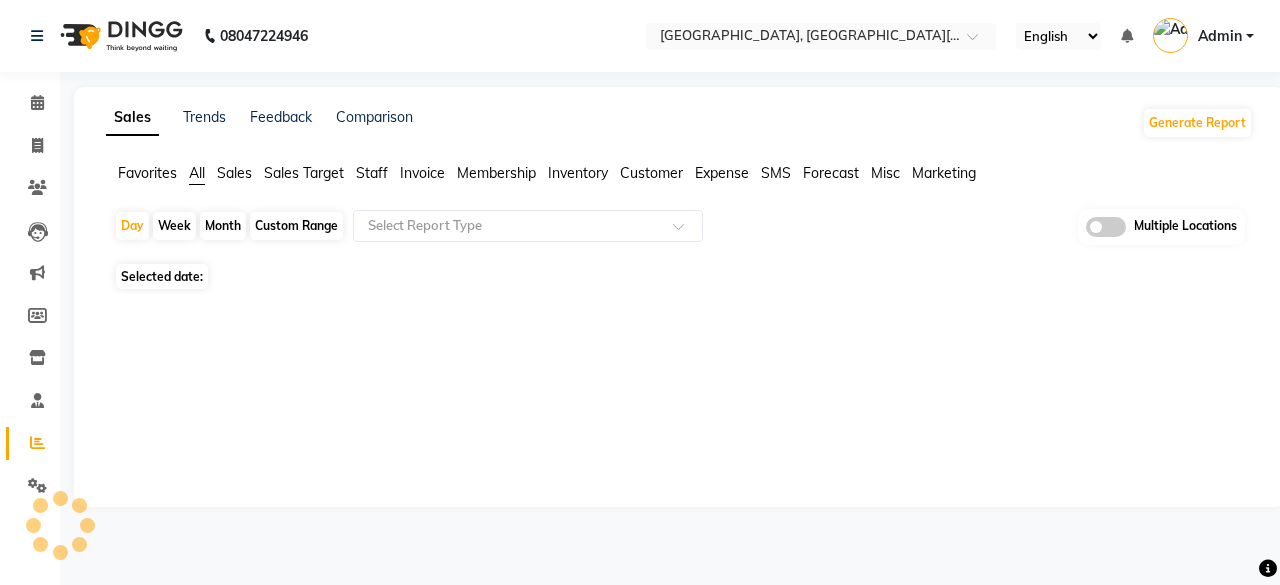 click on "Invoice" 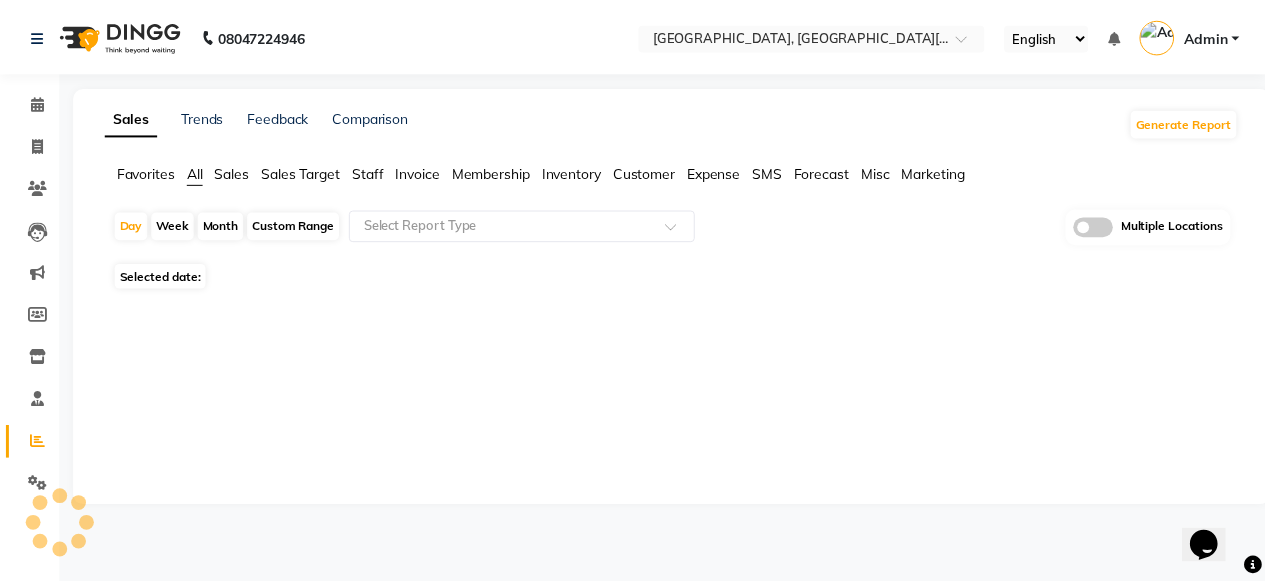 scroll, scrollTop: 0, scrollLeft: 0, axis: both 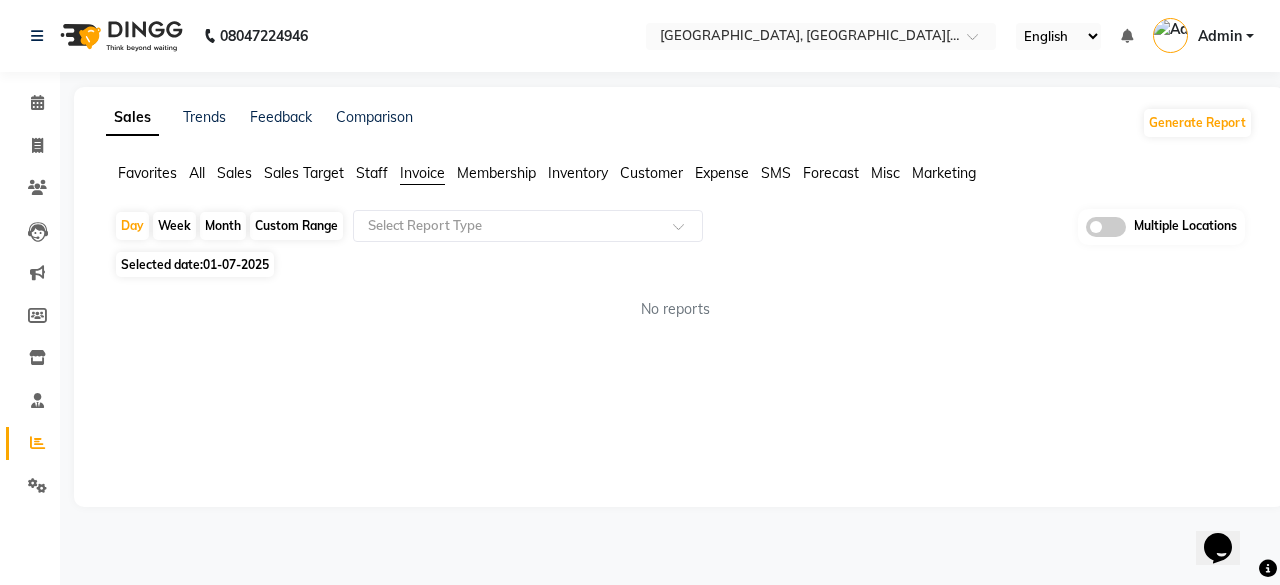 click on "Custom Range" 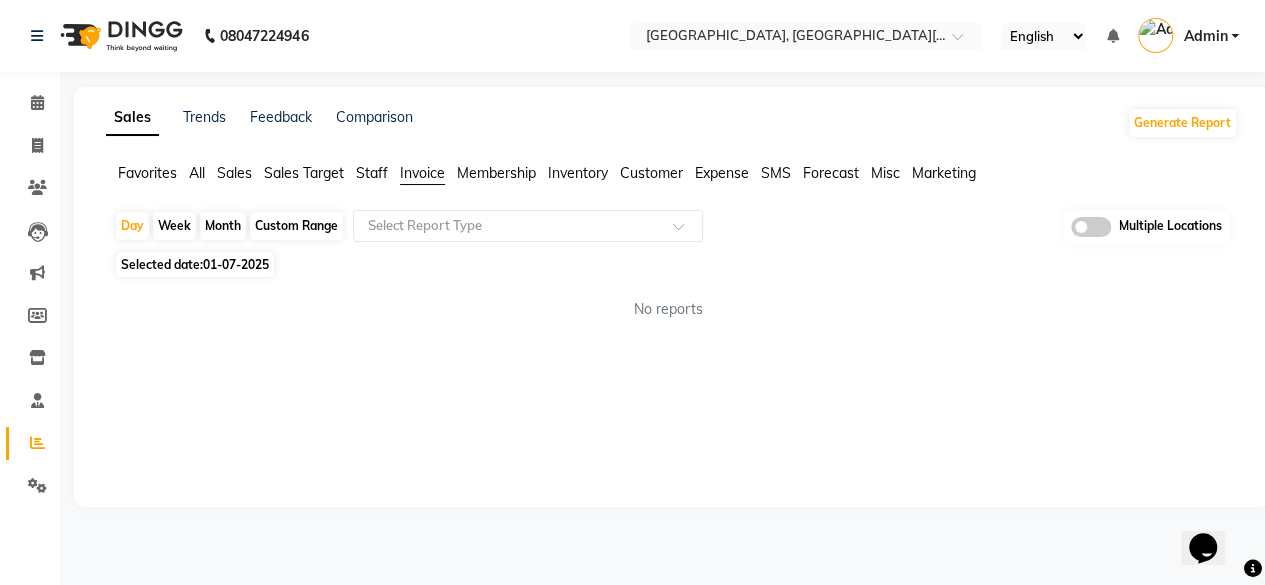 select on "7" 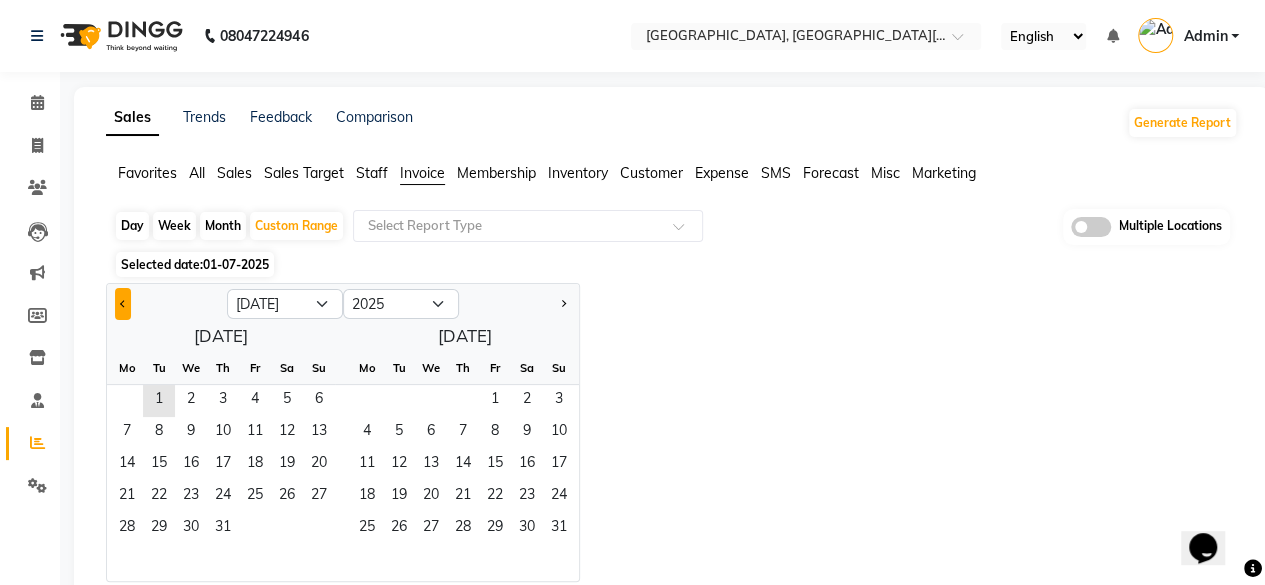 click 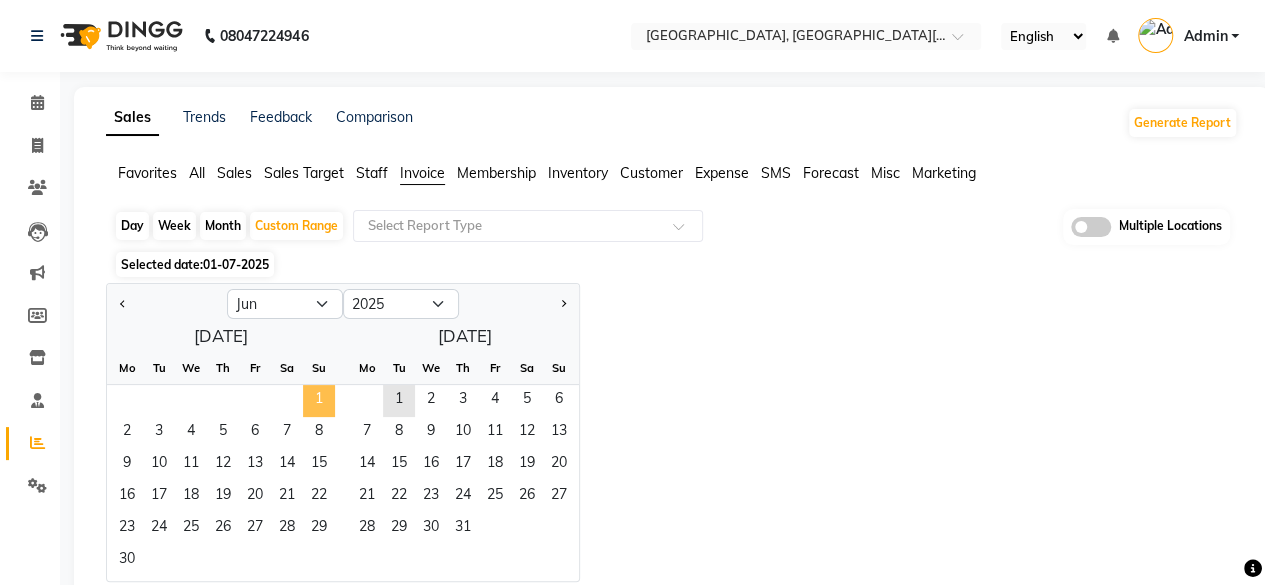 click on "1" 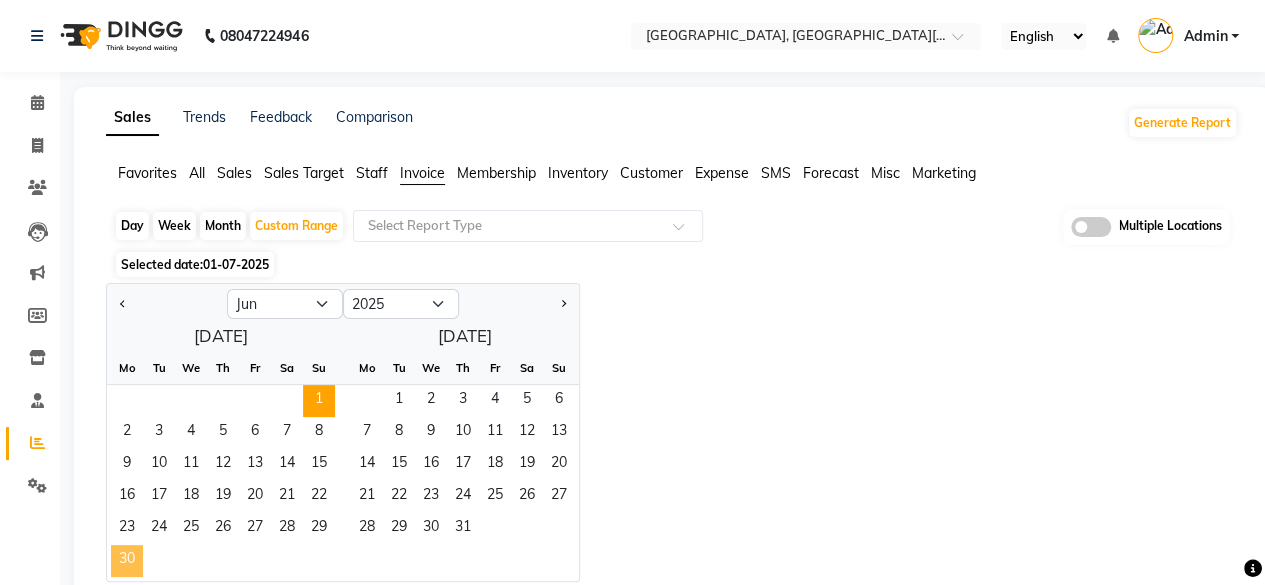 click on "30" 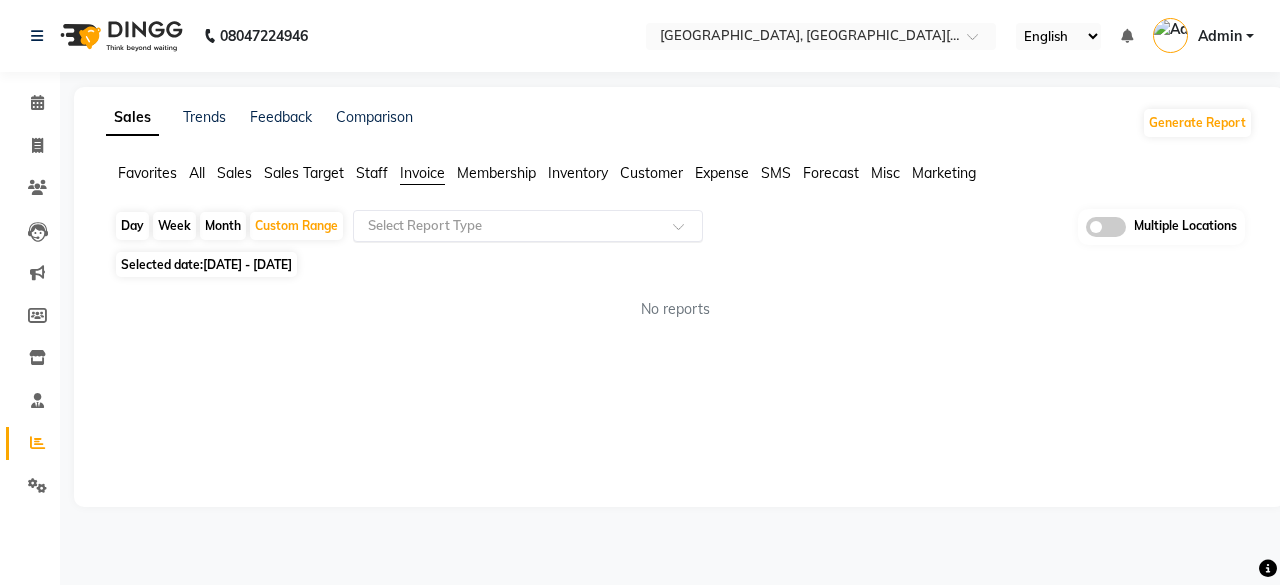 click 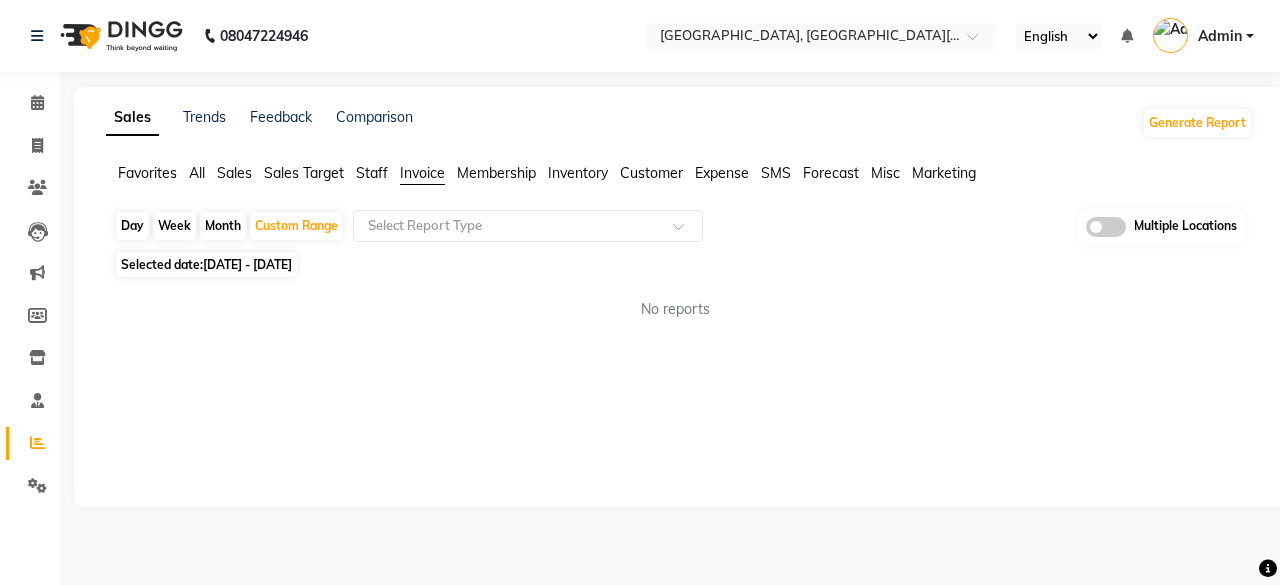 click on "Favorites All Sales Sales Target Staff Invoice Membership Inventory Customer Expense SMS Forecast Misc Marketing" 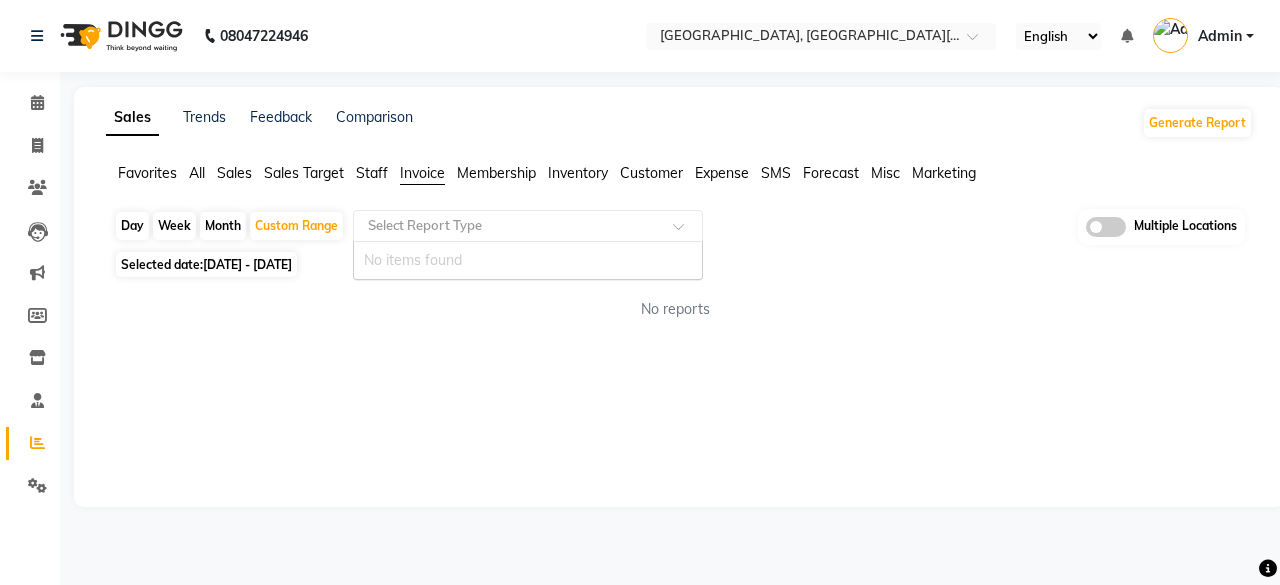 click on "Select Report Type No items found" 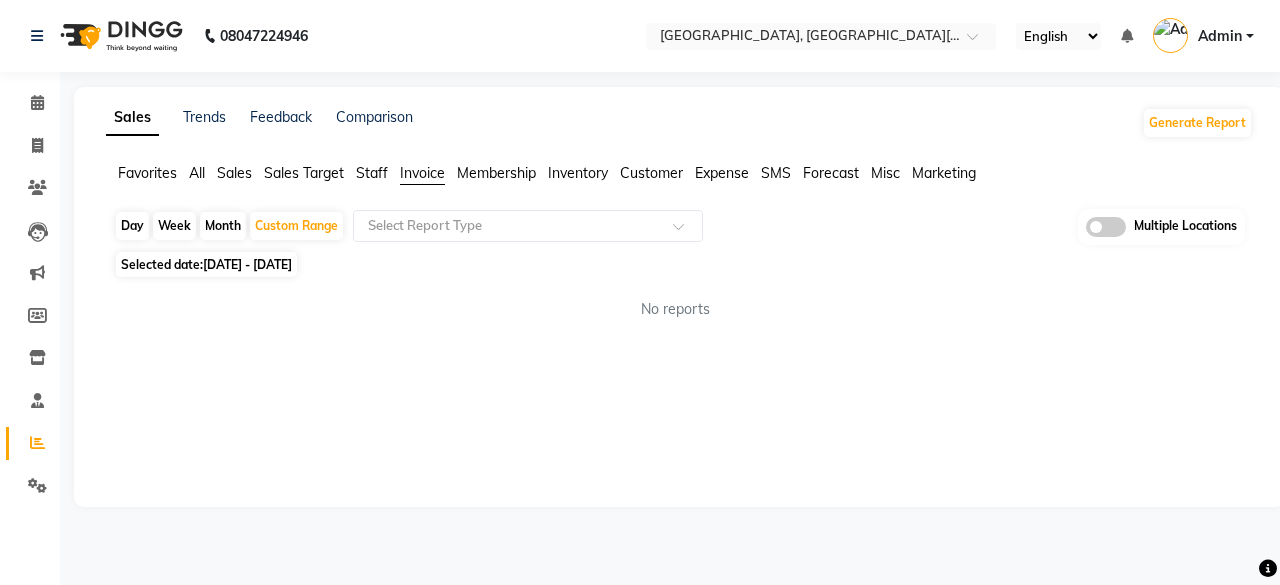 click on "Day   Week   Month   Custom Range  Select Report Type Multiple Locations" 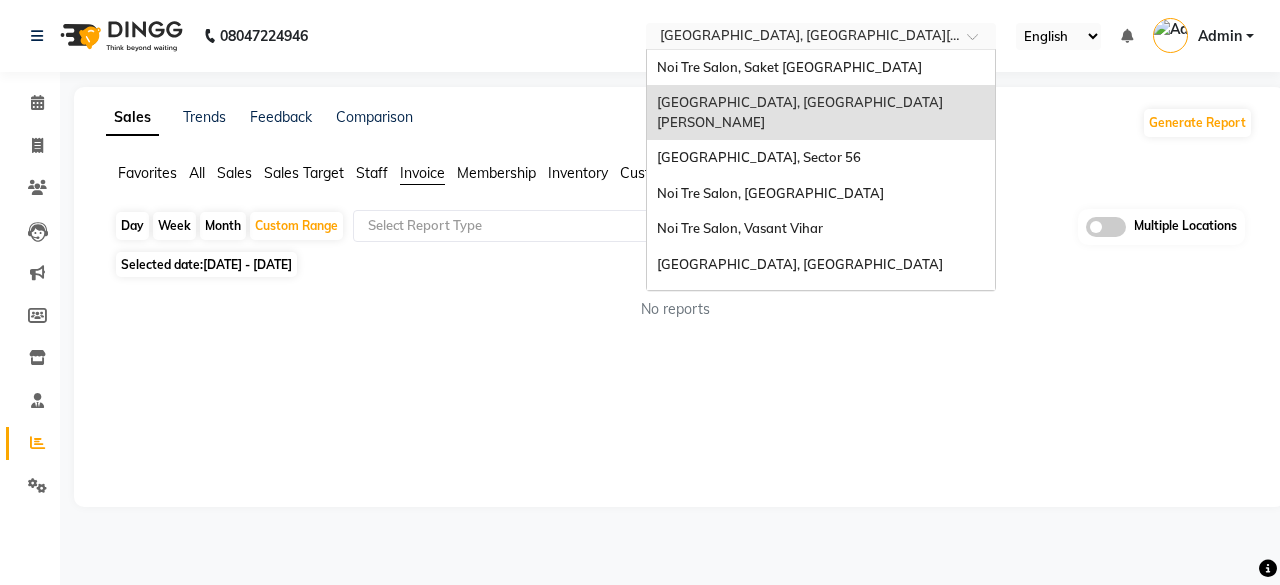 click at bounding box center (801, 38) 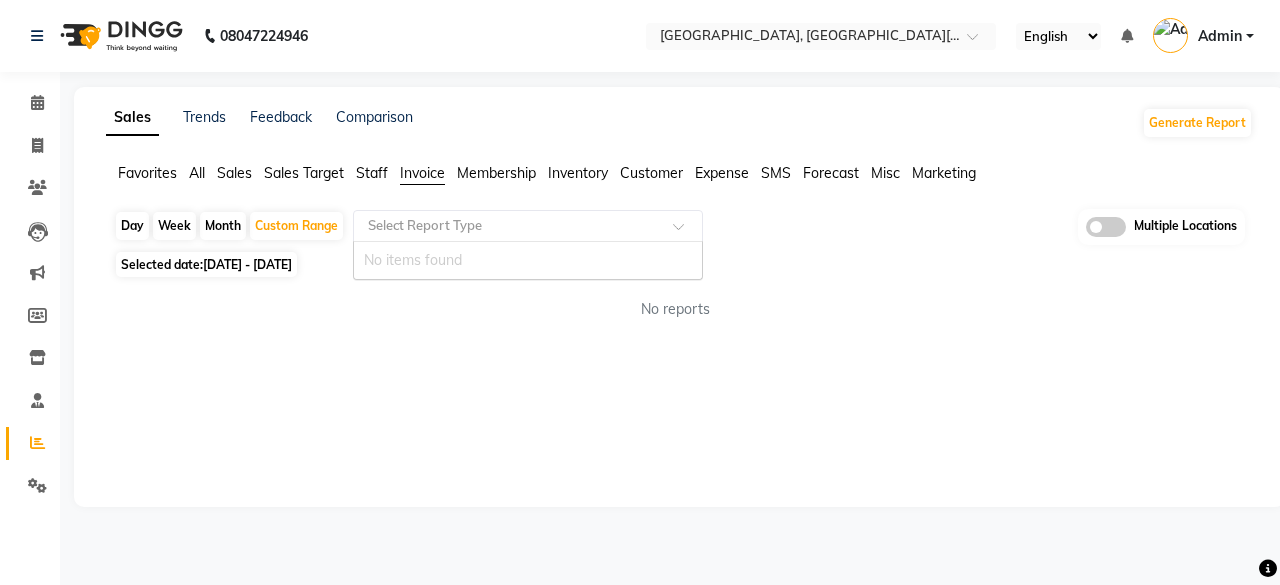 click on "Select Report Type" 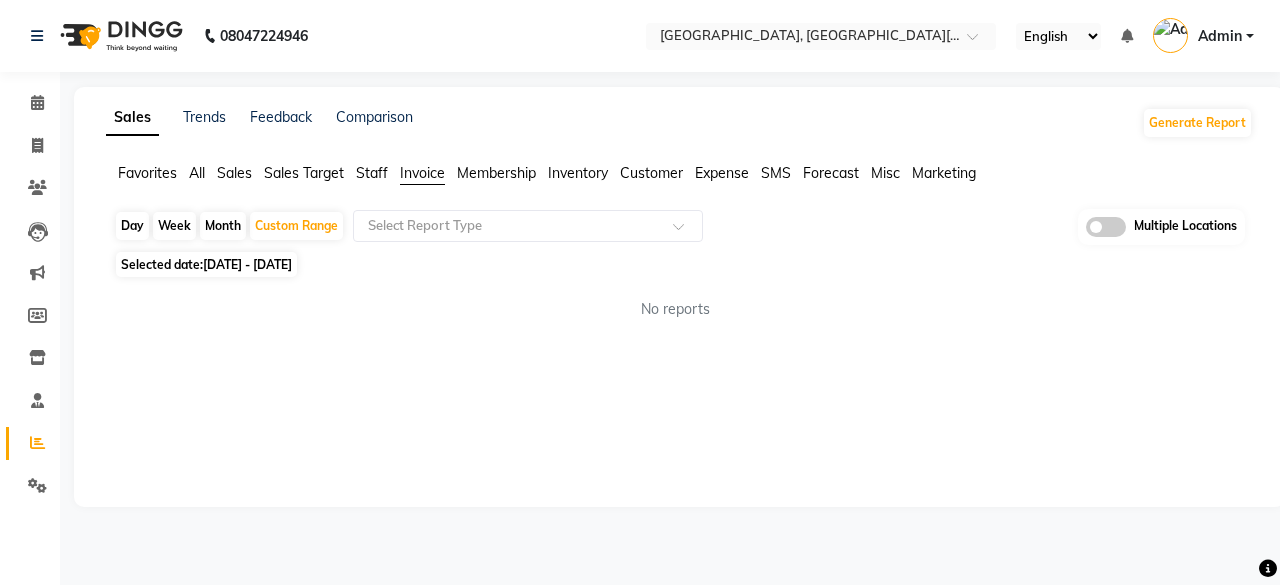 click on "Favorites All Sales Sales Target Staff Invoice Membership Inventory Customer Expense SMS Forecast Misc Marketing  Day   Week   Month   Custom Range  Select Report Type Multiple Locations Selected date:  01-06-2025 - 30-06-2025  No reports ★ Mark as Favorite  Choose how you'd like to save "" report to favorites  Save to Personal Favorites:   Only you can see this report in your favorites tab. Share with Organization:   Everyone in your organization can see this report in their favorites tab.  Save to Favorites" 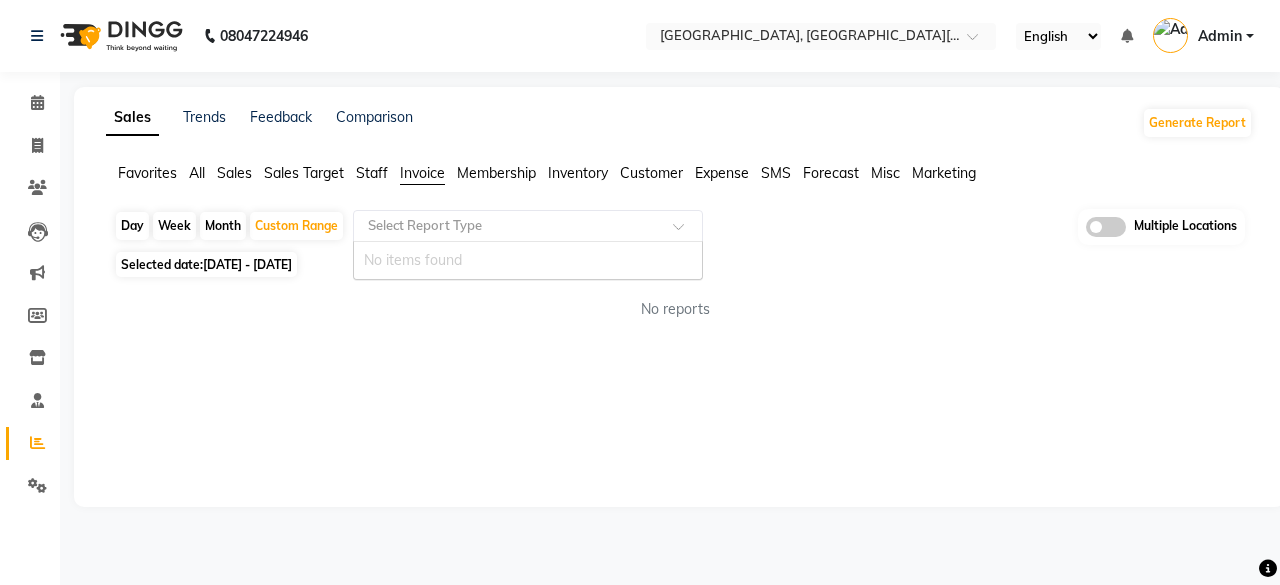 click 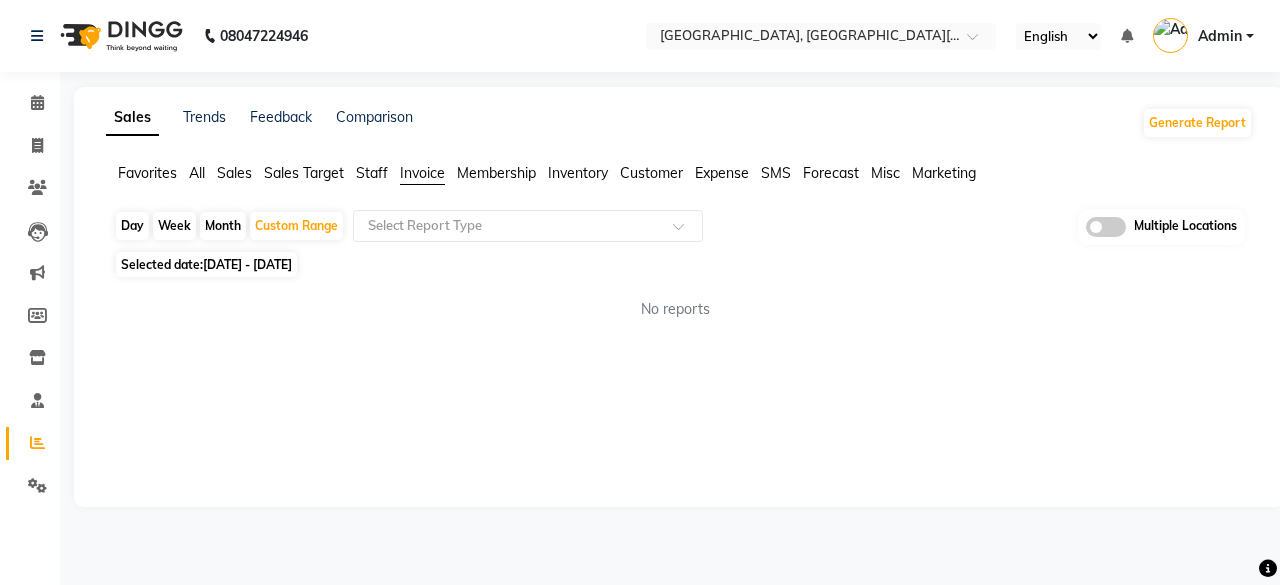 click on "Staff" 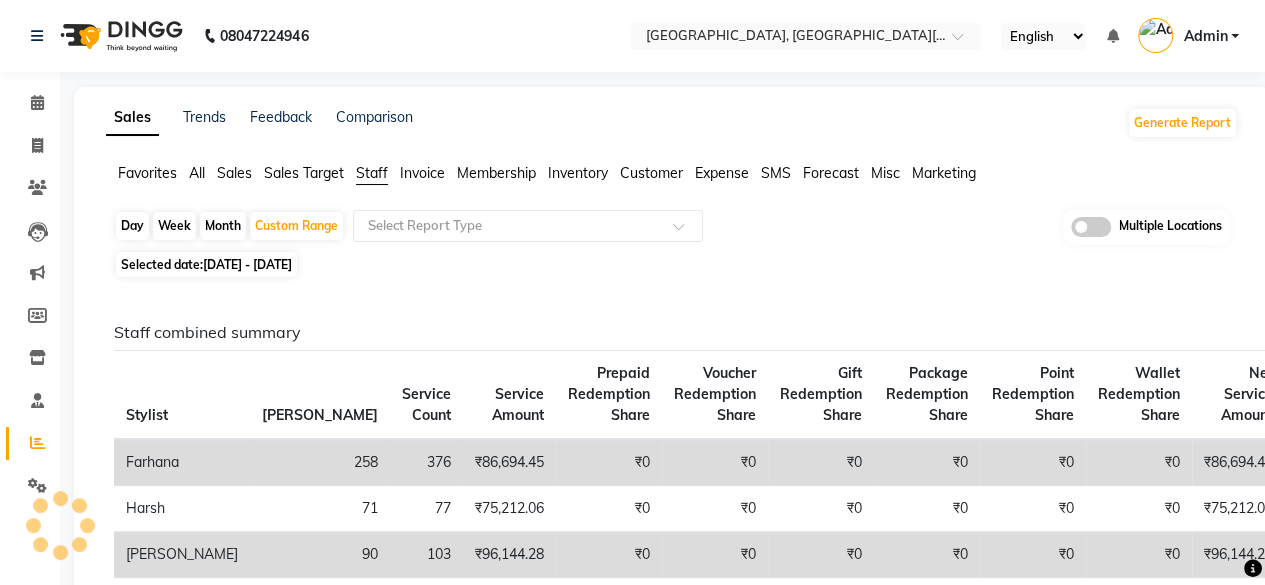 click on "Invoice" 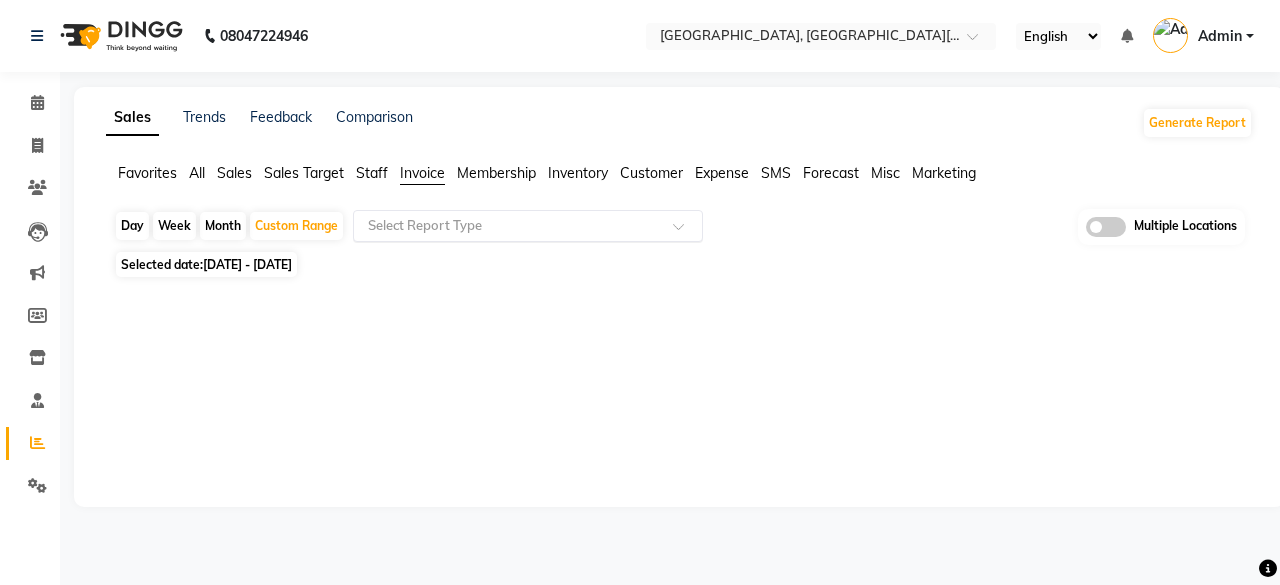 click 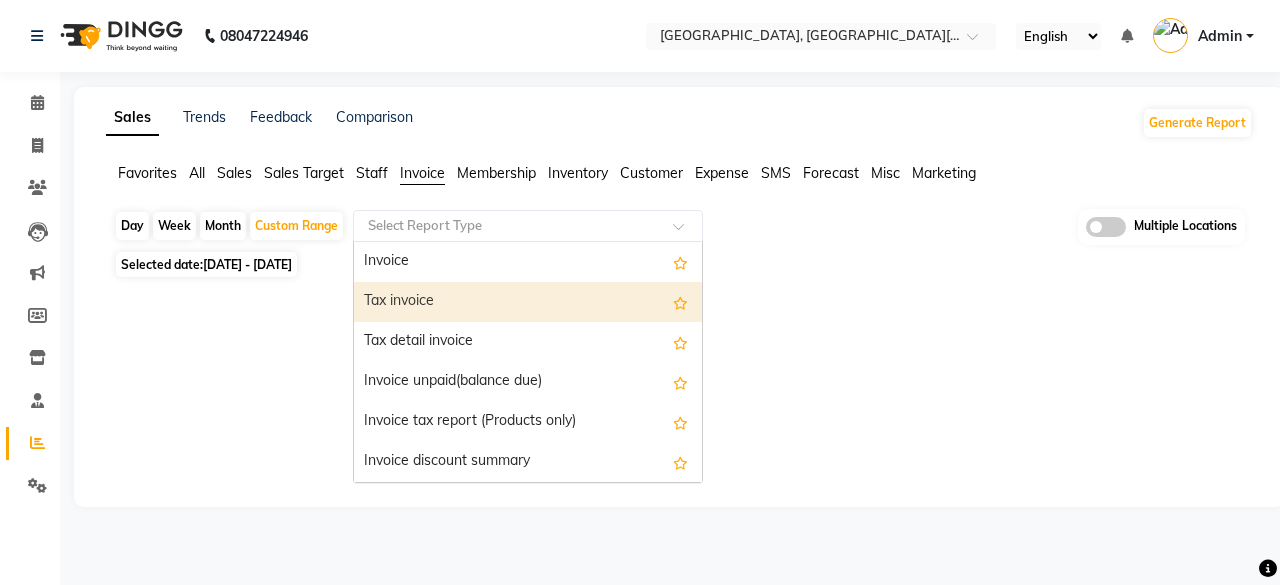 click on "Tax invoice" at bounding box center (528, 302) 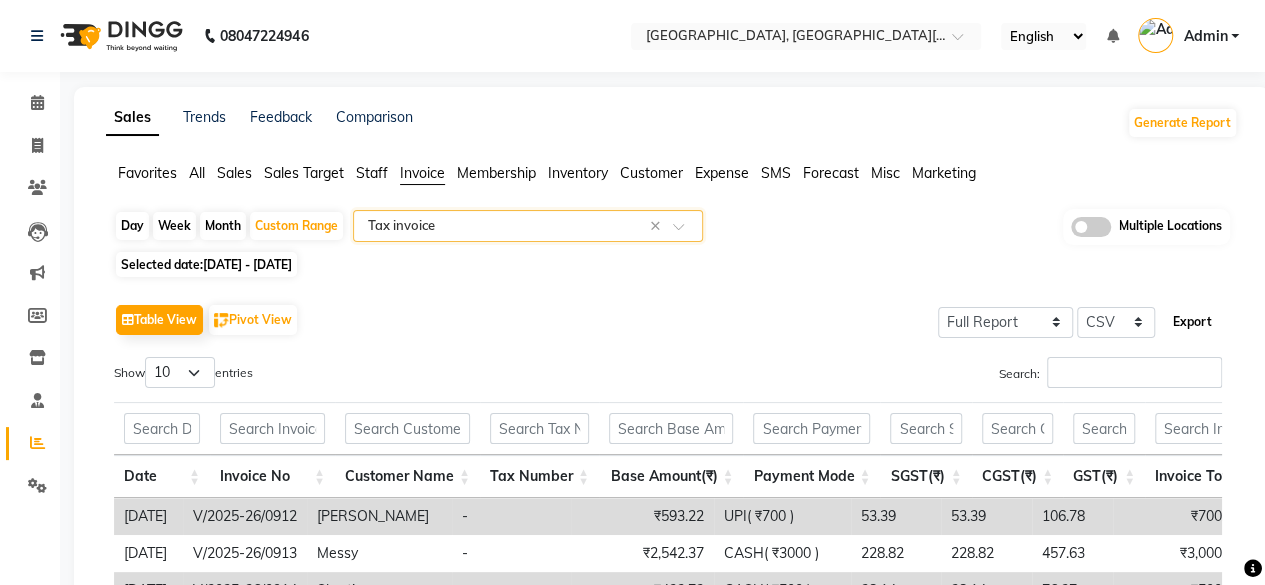 click on "Export" 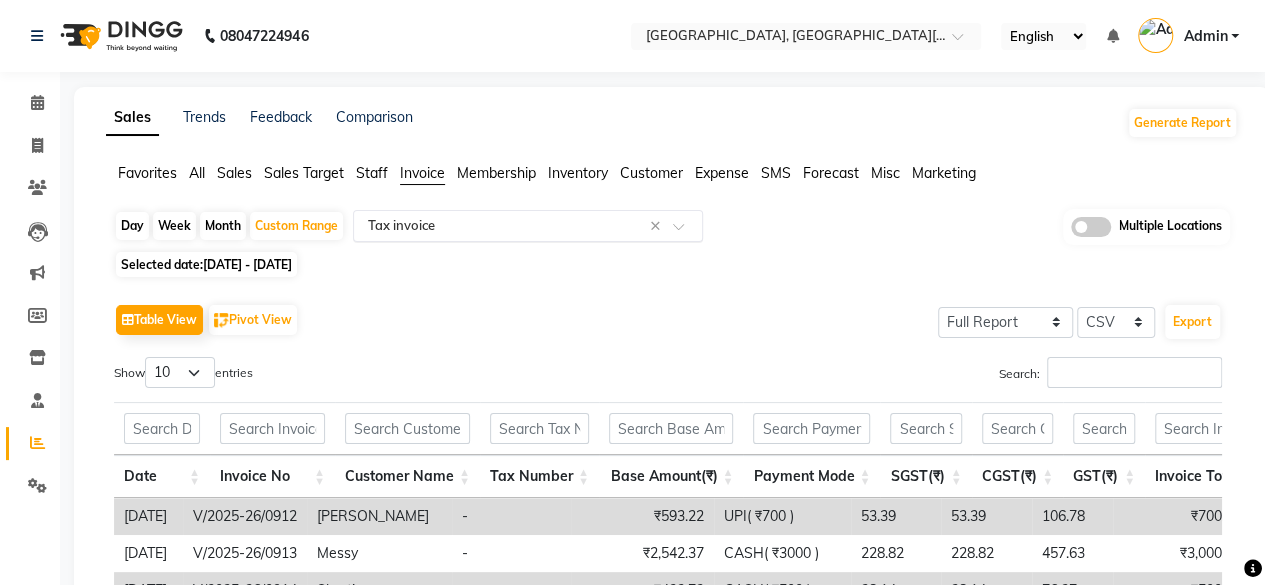 click 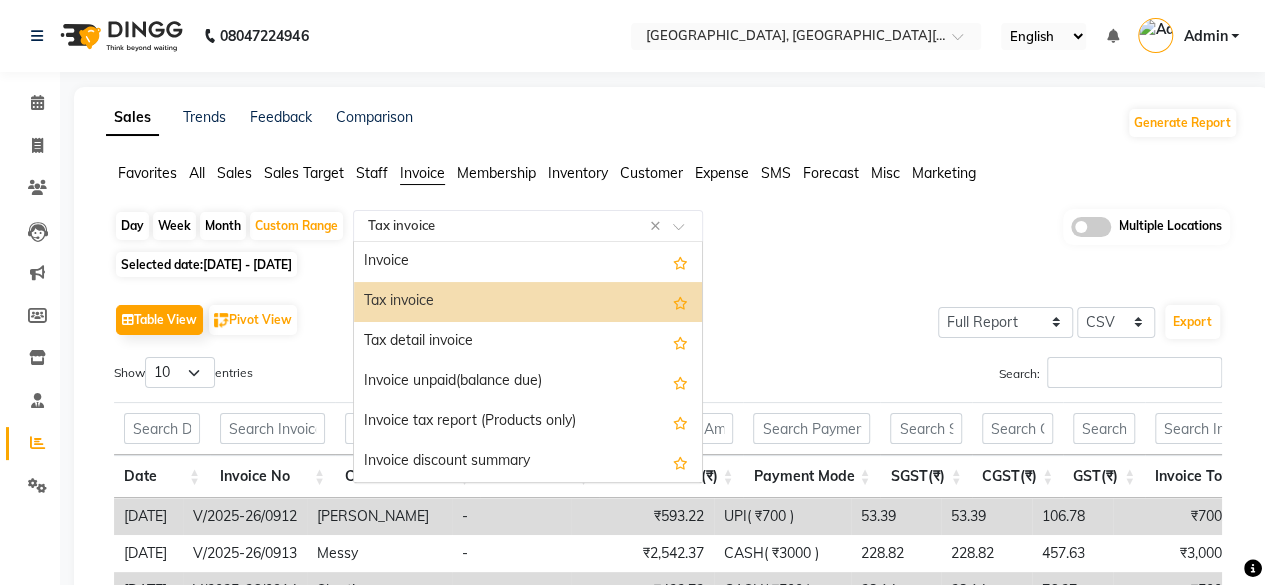 click on "Tax detail invoice" at bounding box center (528, 342) 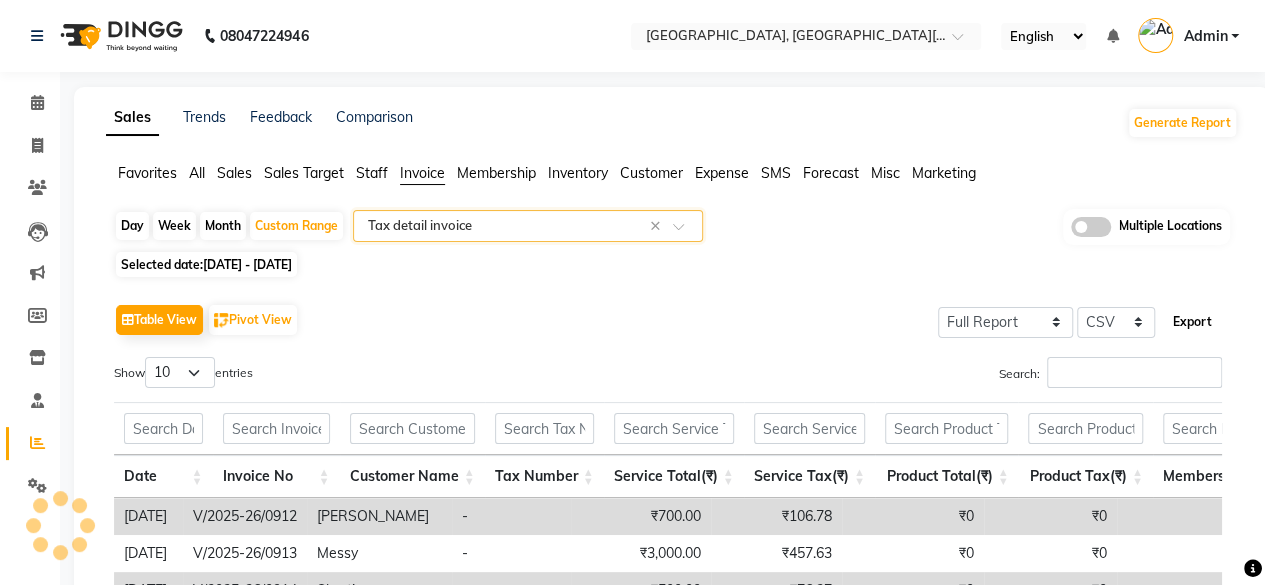 click on "Export" 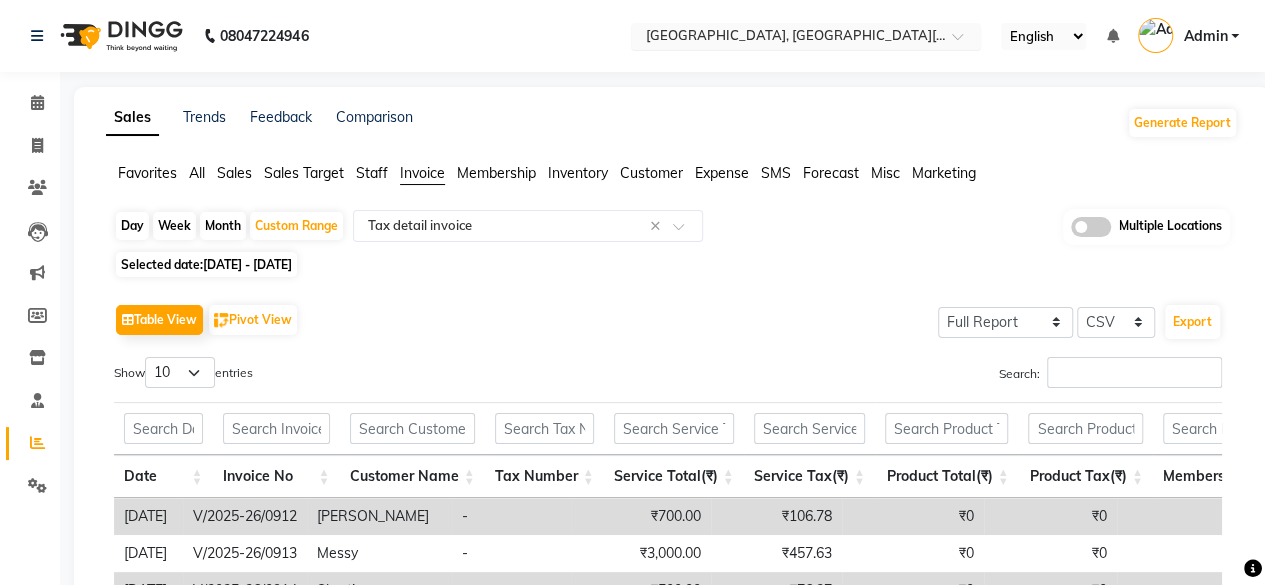 click at bounding box center [786, 38] 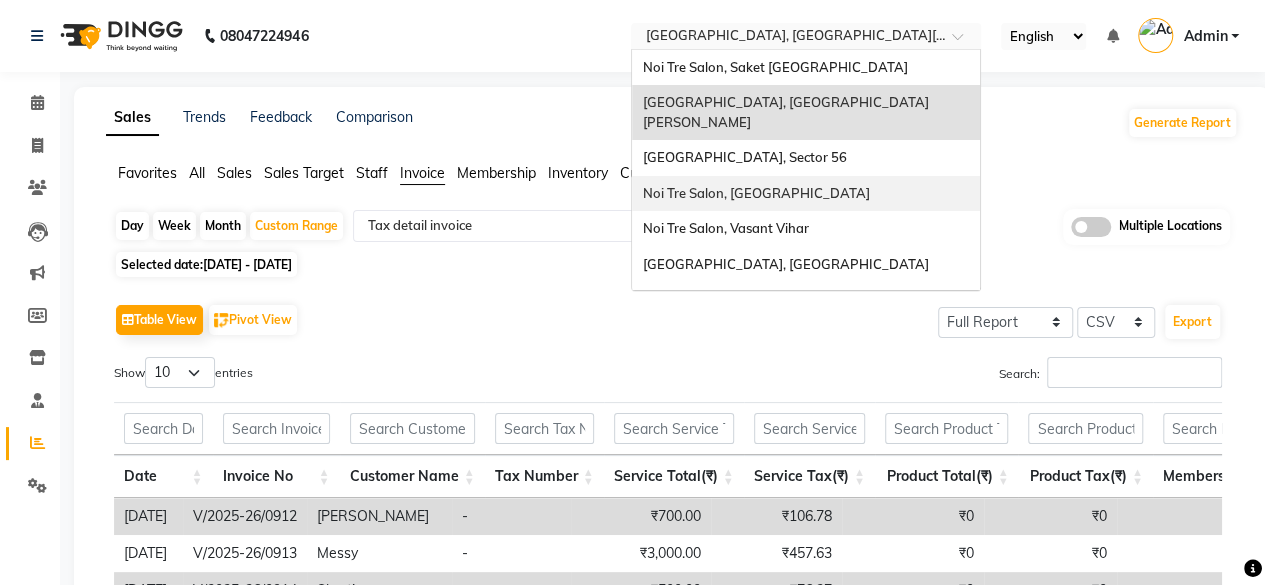 click on "[GEOGRAPHIC_DATA], Sector 56" at bounding box center [744, 157] 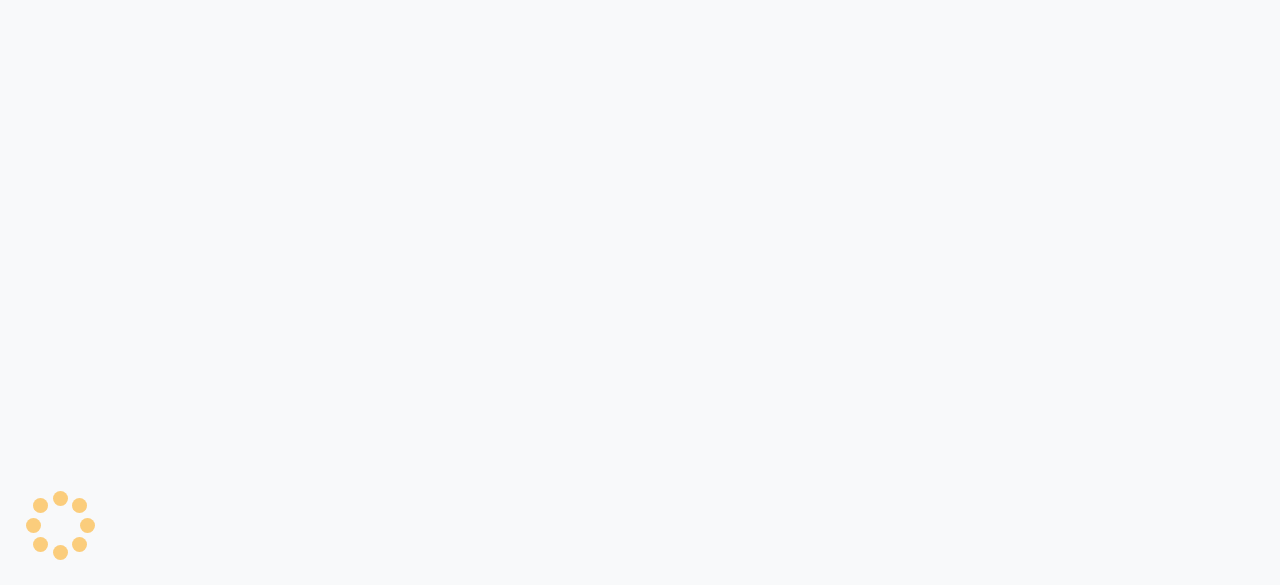 scroll, scrollTop: 0, scrollLeft: 0, axis: both 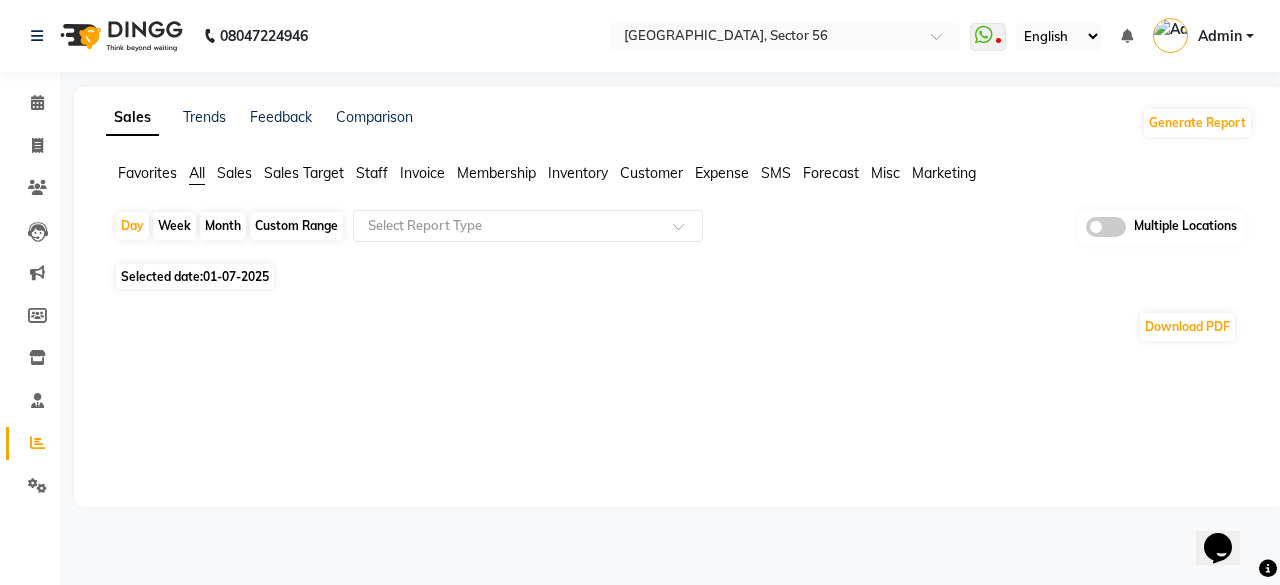 click on "Invoice" 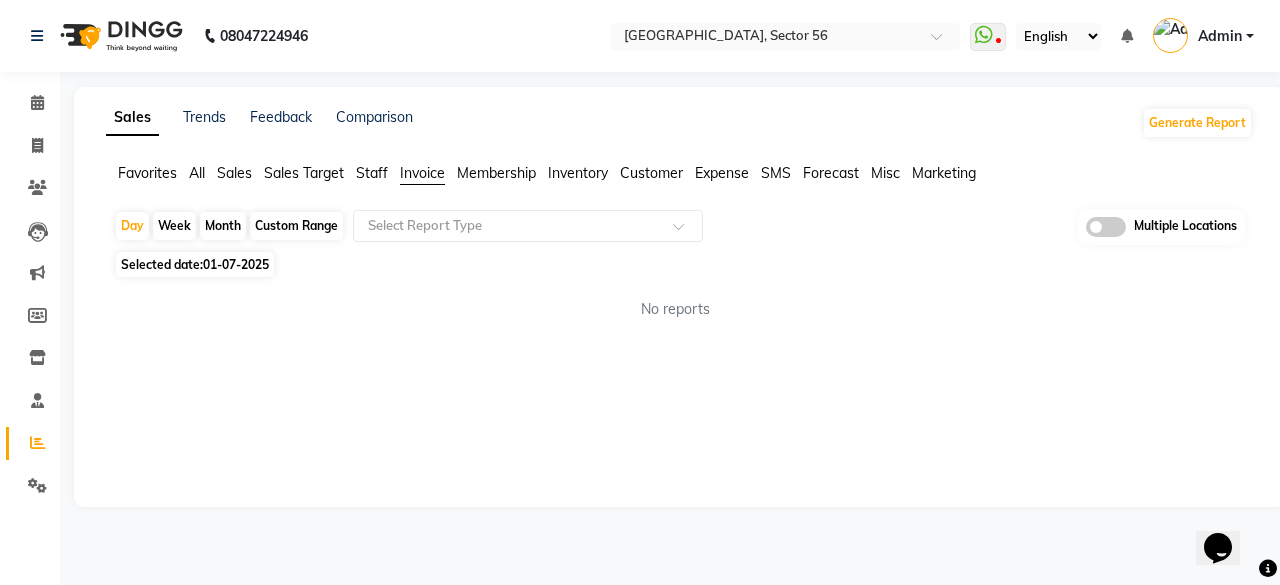 click on "Custom Range" 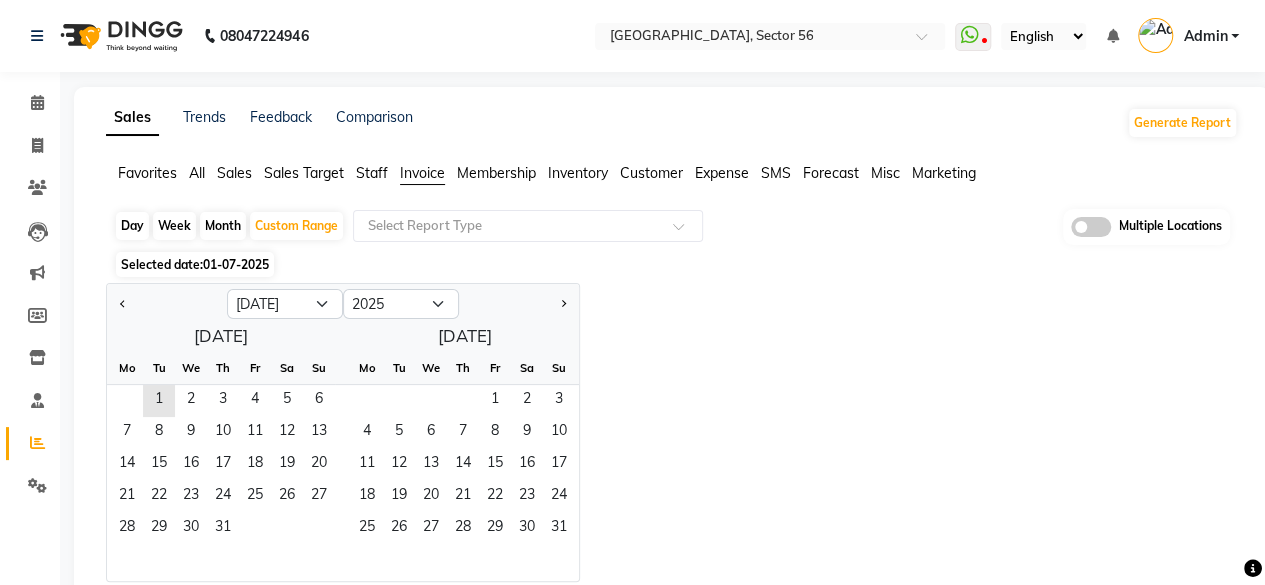 click 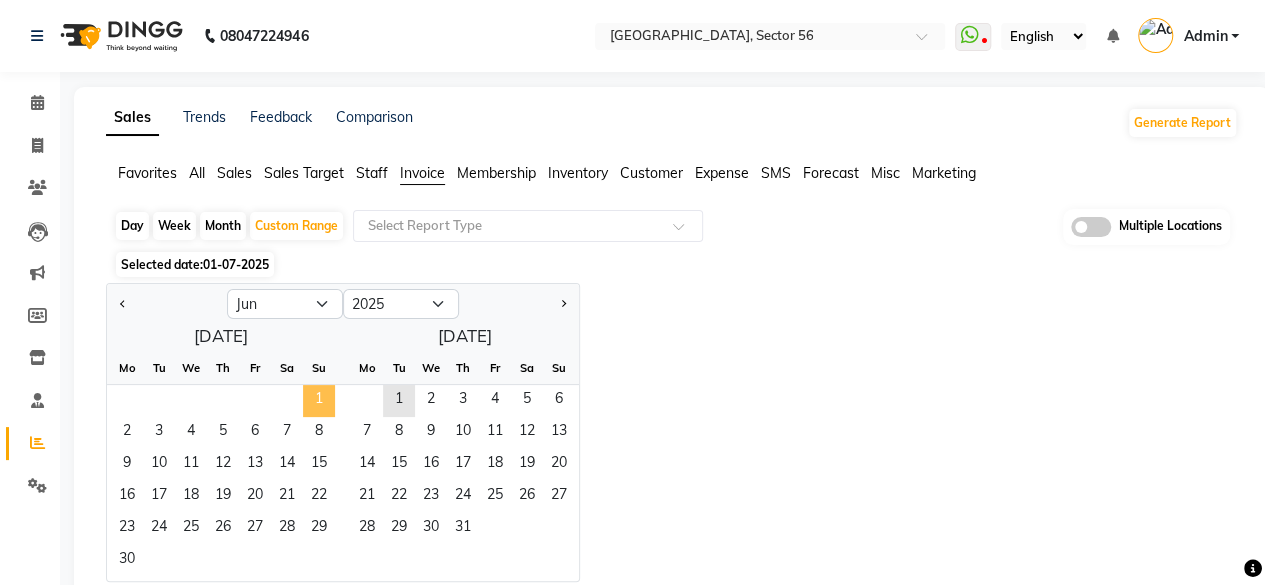 click on "1" 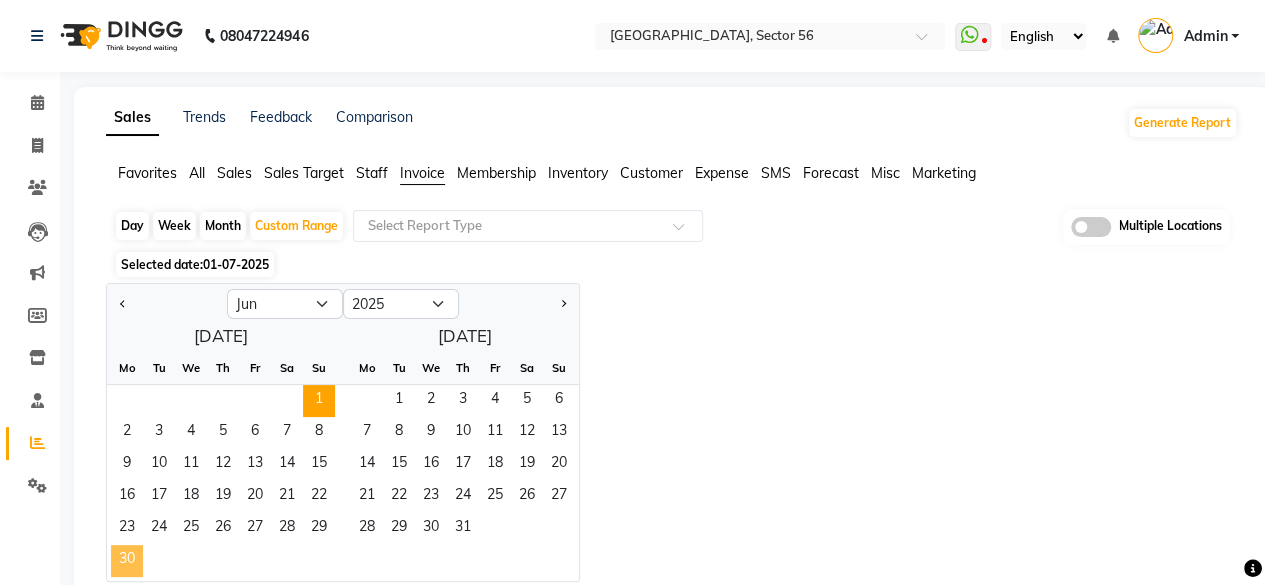 click on "30" 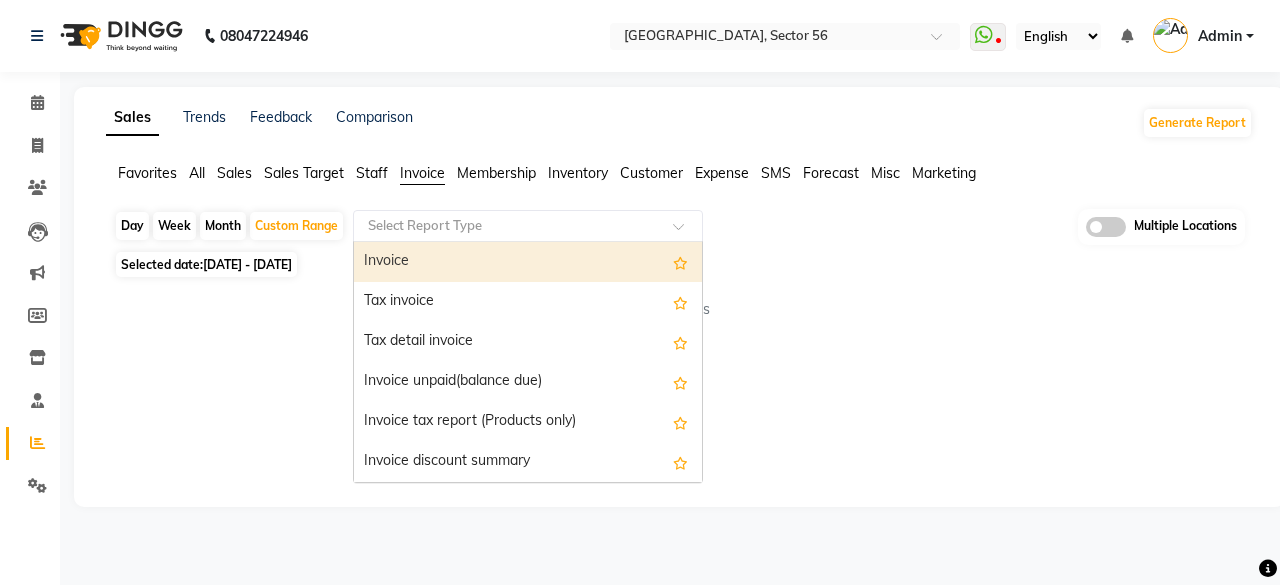 click on "Select Report Type" 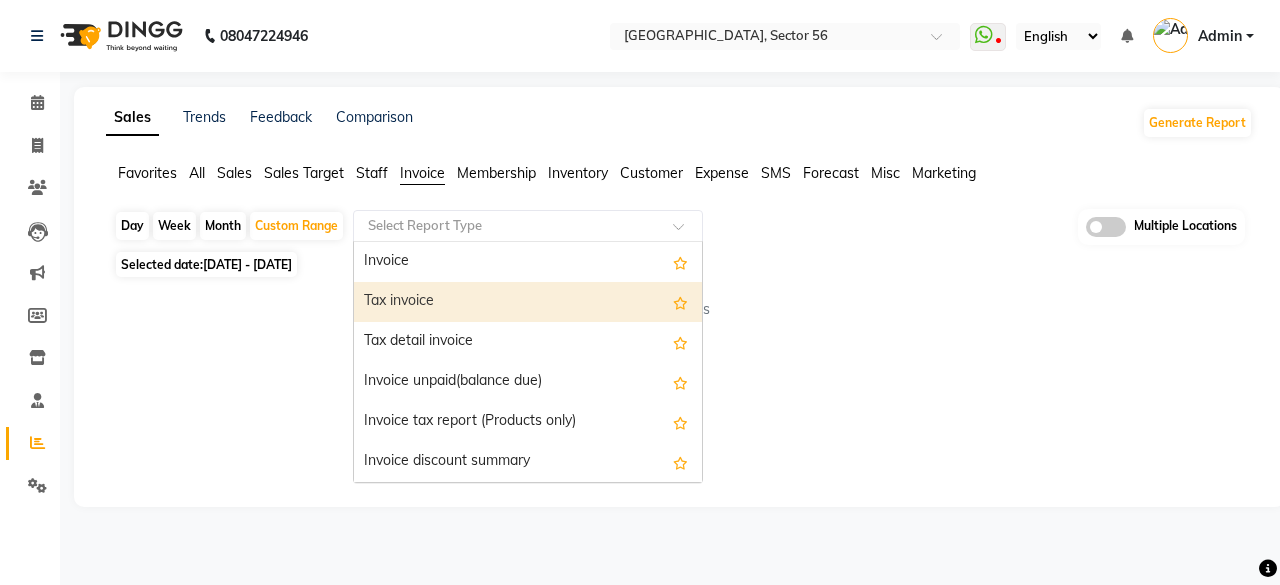click on "Tax invoice" at bounding box center (528, 302) 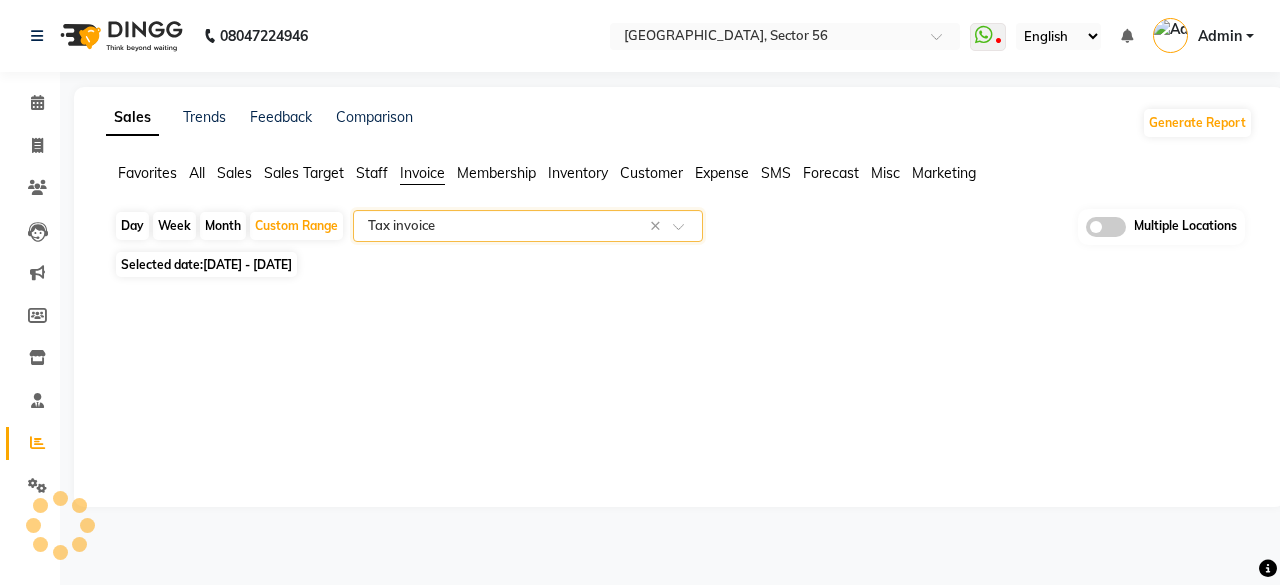 select on "full_report" 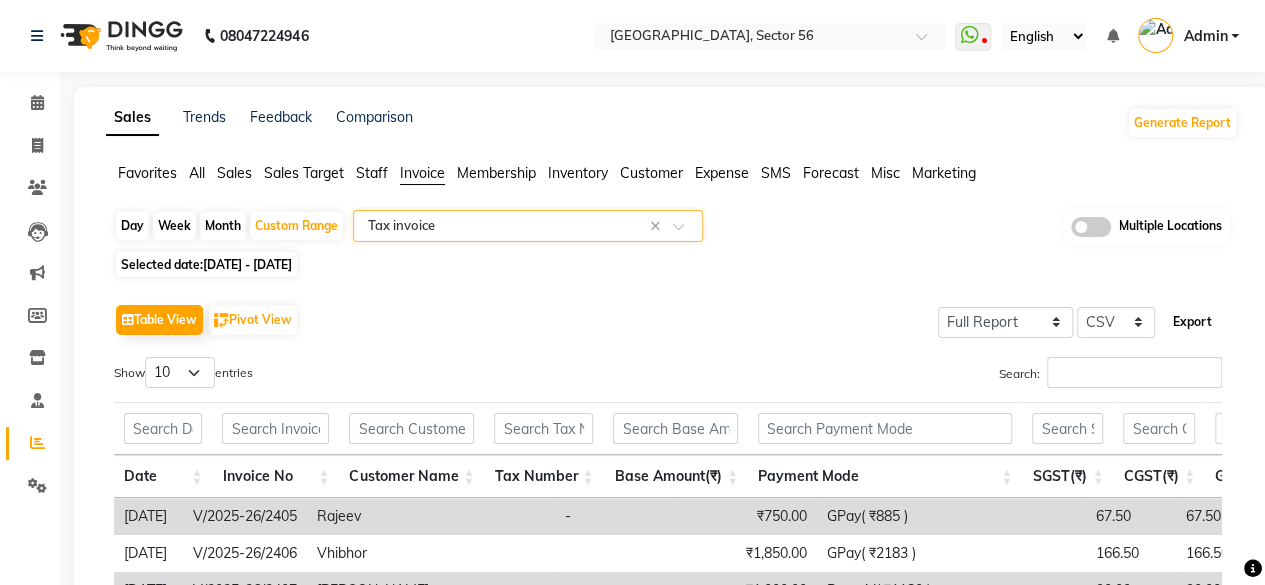 click on "Export" 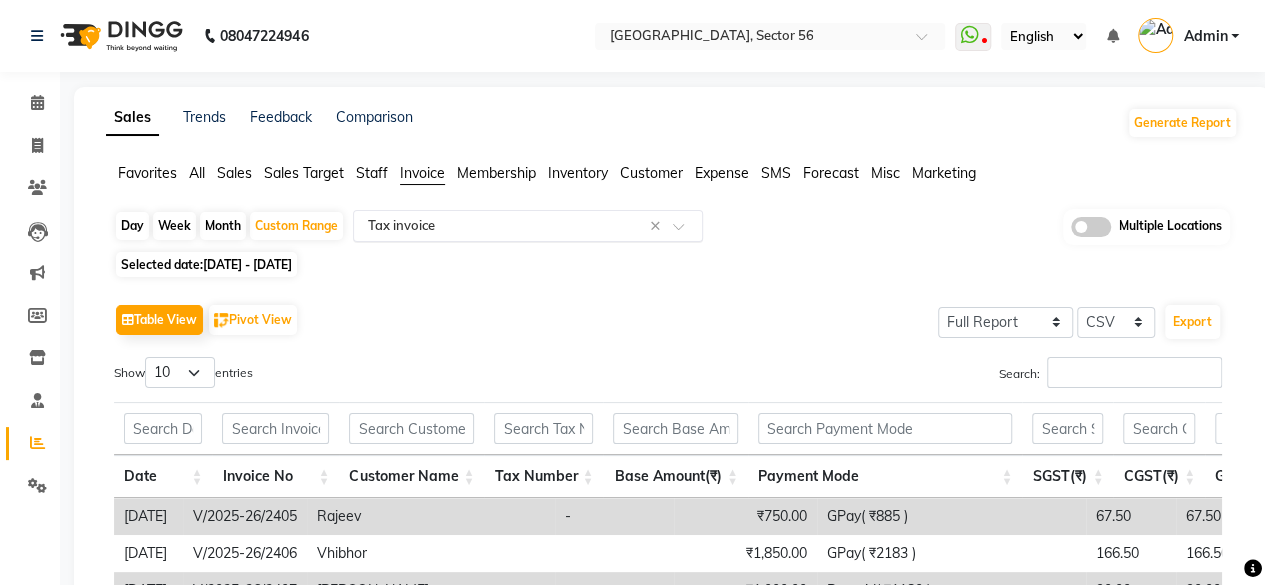 click 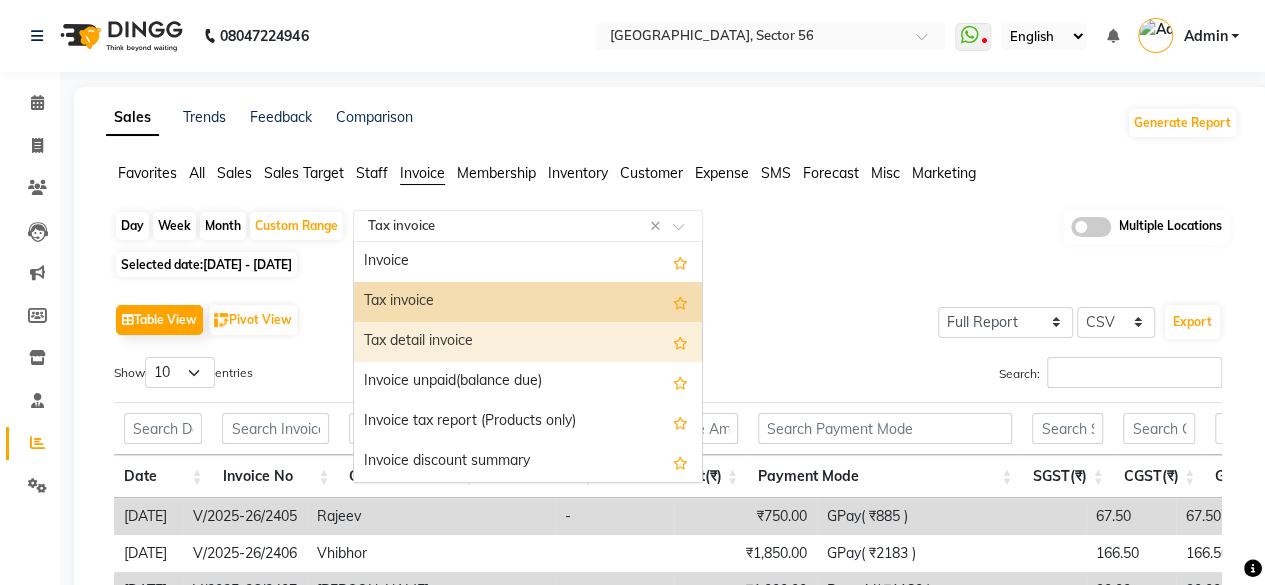click on "Tax detail invoice" at bounding box center (528, 342) 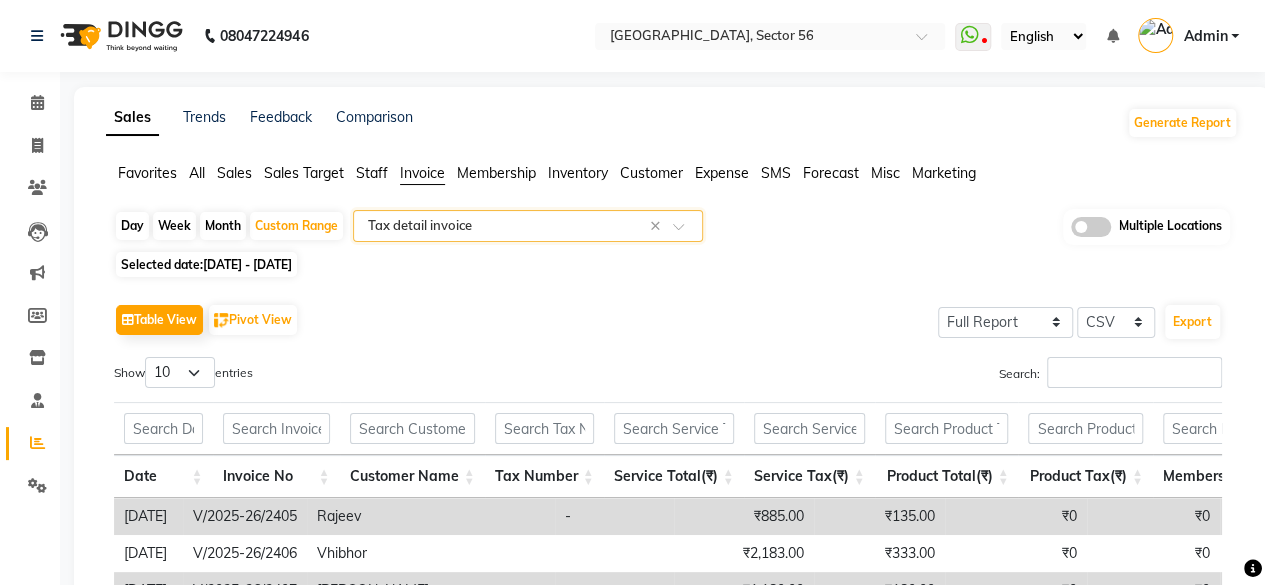 click on "Table View   Pivot View  Select Full Report Filtered Report Select CSV PDF  Export  Show  10 25 50 100  entries Search: Date Invoice No Customer Name Tax Number Service Total(₹) Service Tax(₹) Product Total(₹) Product Tax(₹) Membership Total(₹) Membership Tax(₹) Package Total(₹) Package Tax(₹) Voucher Total(₹) Voucher Tax(₹) Gift Card Total(₹) Gift Card Tax(₹) Base Amount(₹) Basic Of Service(₹) Basic Of Product(₹) Gst Rate Of Service(%) Gst Rate Of Product(%) Cgst Of Service(₹) Sgst Of Service(₹) Cgst Of Product(₹) Sgst Of Product(₹) SGST(₹) CGST(₹) GST(₹) Invoice Total(₹) Total Redeem(₹) Invoice Path Date Invoice No Customer Name Tax Number Service Total(₹) Service Tax(₹) Product Total(₹) Product Tax(₹) Membership Total(₹) Membership Tax(₹) Package Total(₹) Package Tax(₹) Voucher Total(₹) Voucher Tax(₹) Gift Card Total(₹) Gift Card Tax(₹) Base Amount(₹) Basic Of Service(₹) Basic Of Product(₹) Gst Rate Of Service(%) SGST(₹) - -" 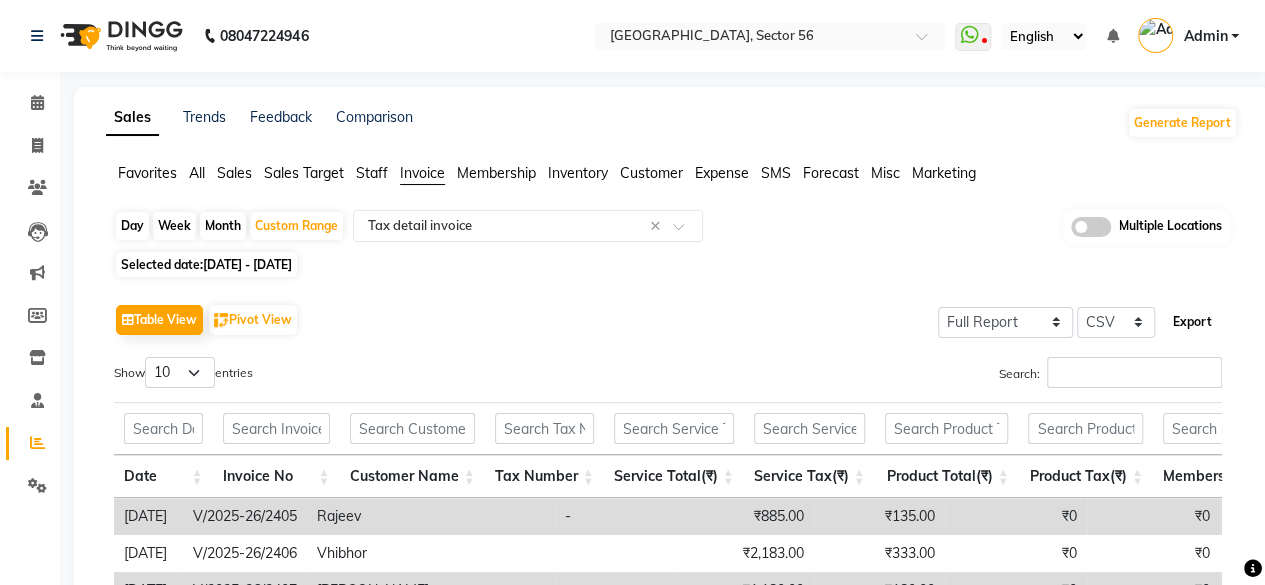 click on "Export" 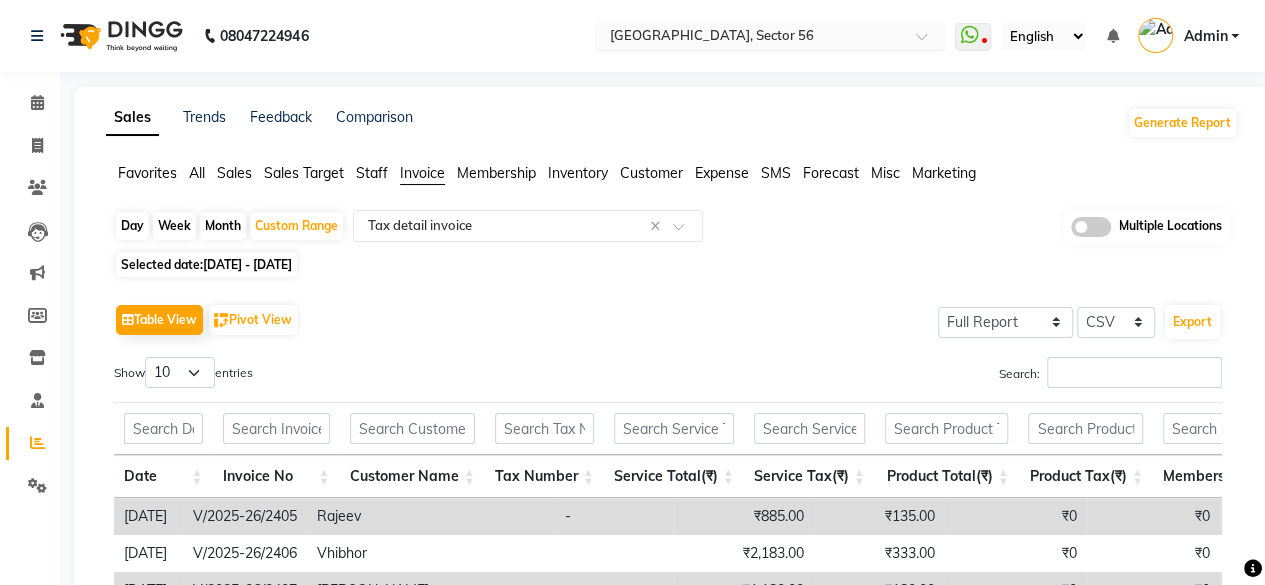 click at bounding box center [750, 38] 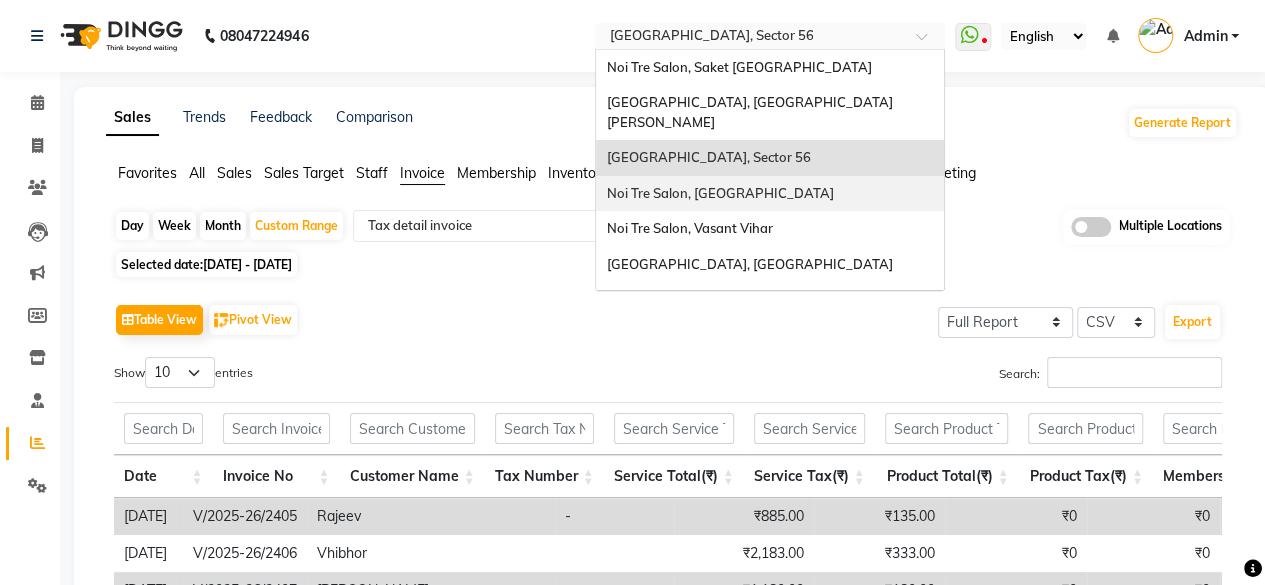 click on "Noi Tre Salon, [GEOGRAPHIC_DATA]" at bounding box center (719, 193) 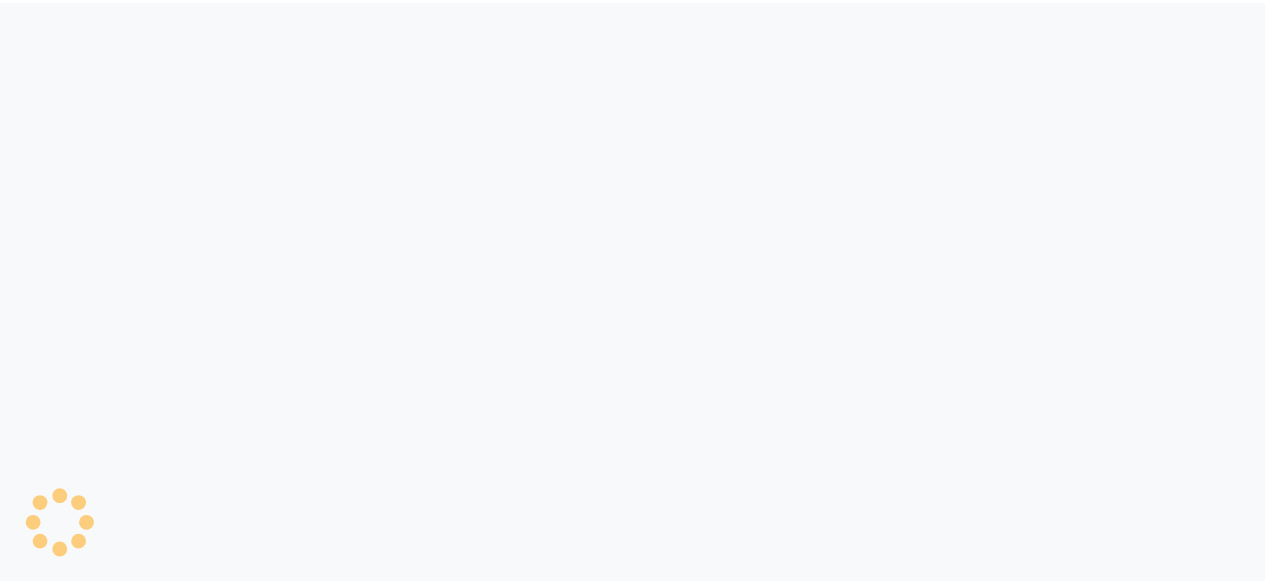 scroll, scrollTop: 0, scrollLeft: 0, axis: both 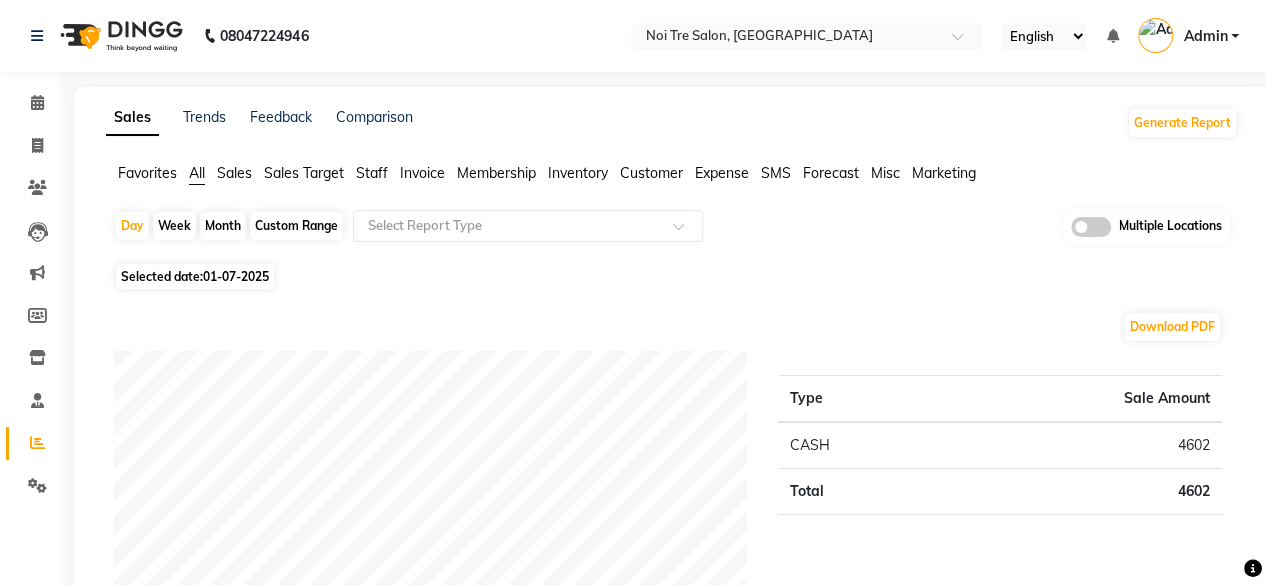 click on "Invoice" 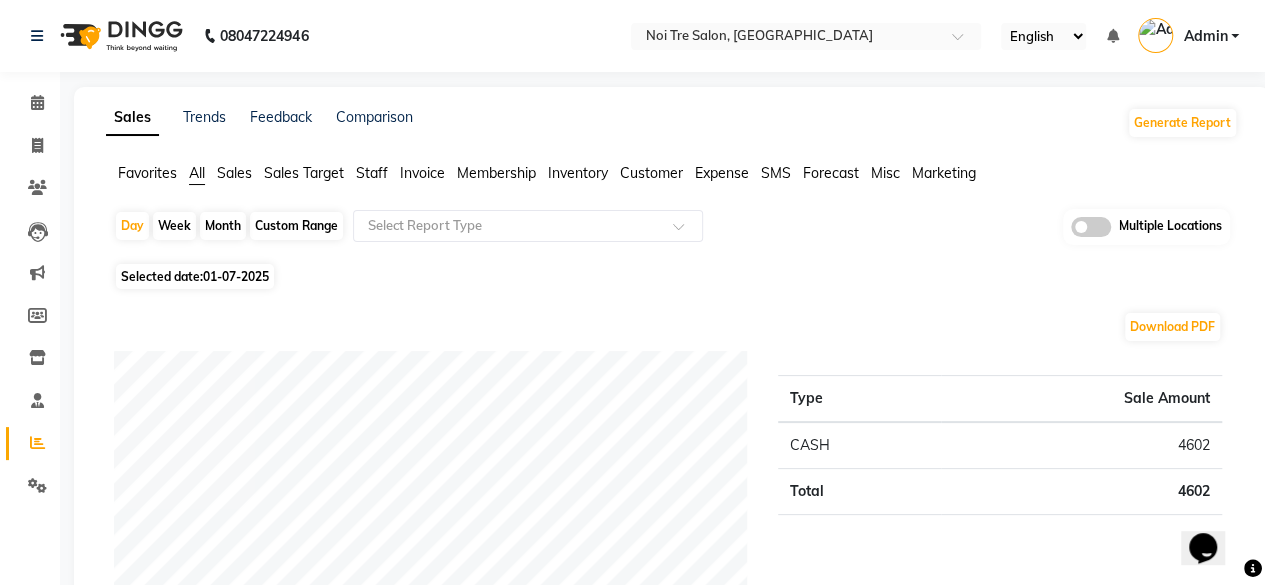 scroll, scrollTop: 0, scrollLeft: 0, axis: both 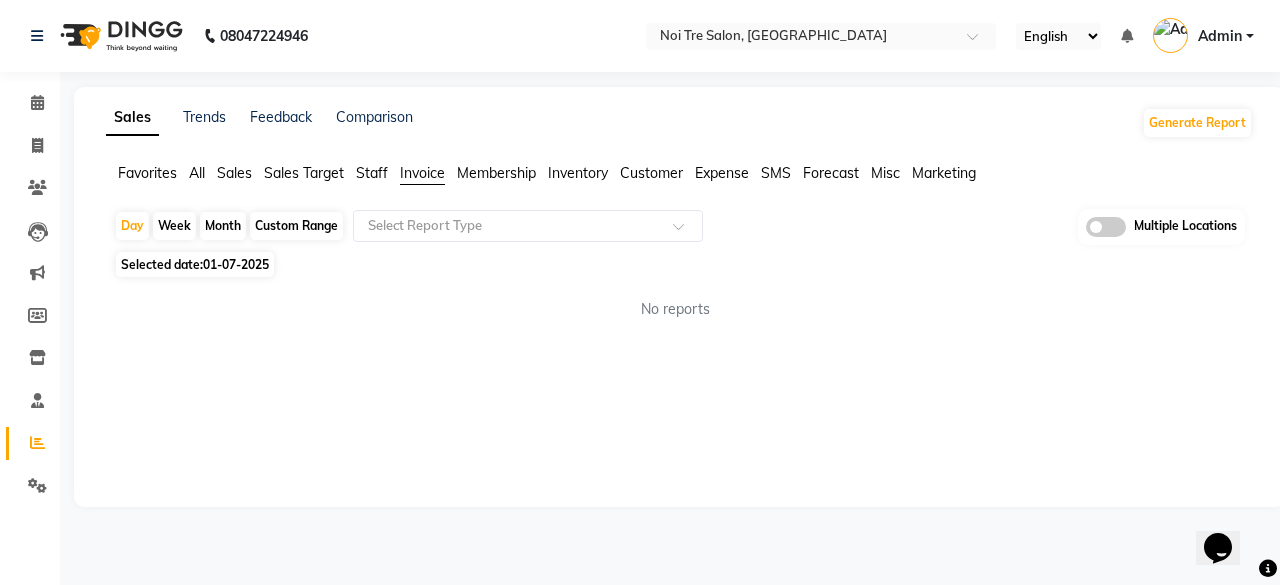click on "Custom Range" 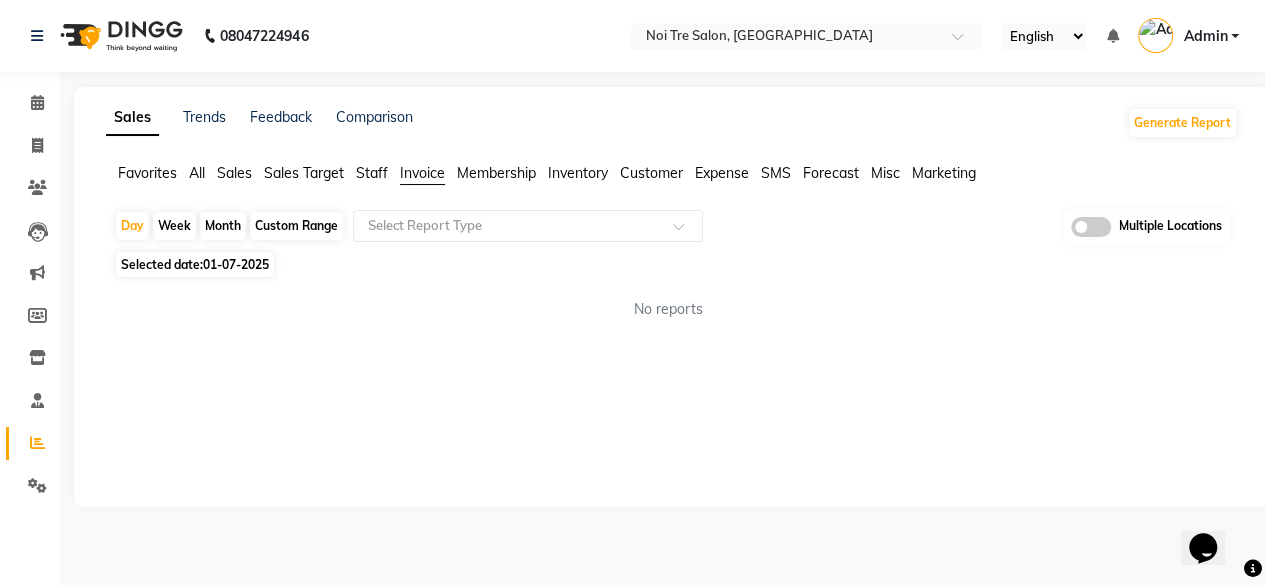 select on "7" 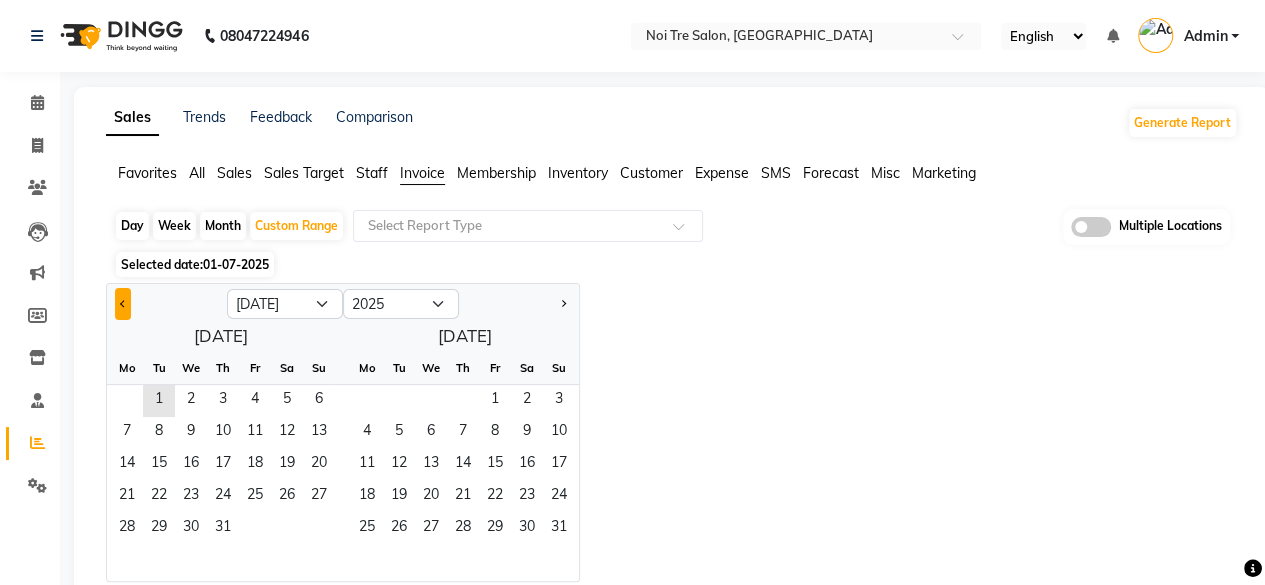 click 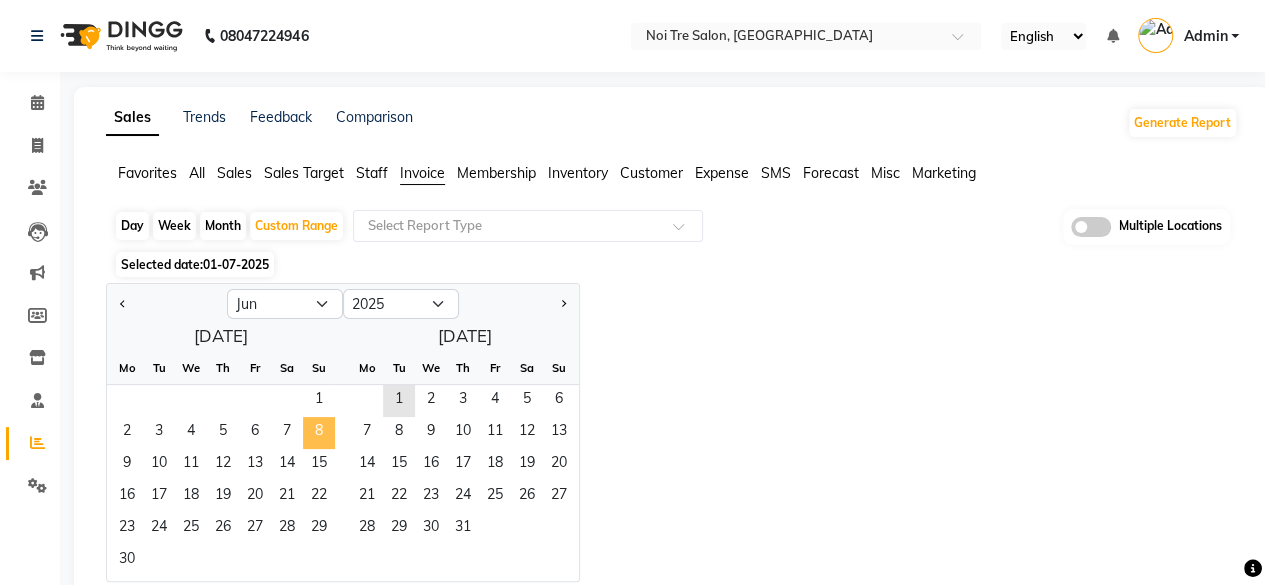 click on "8" 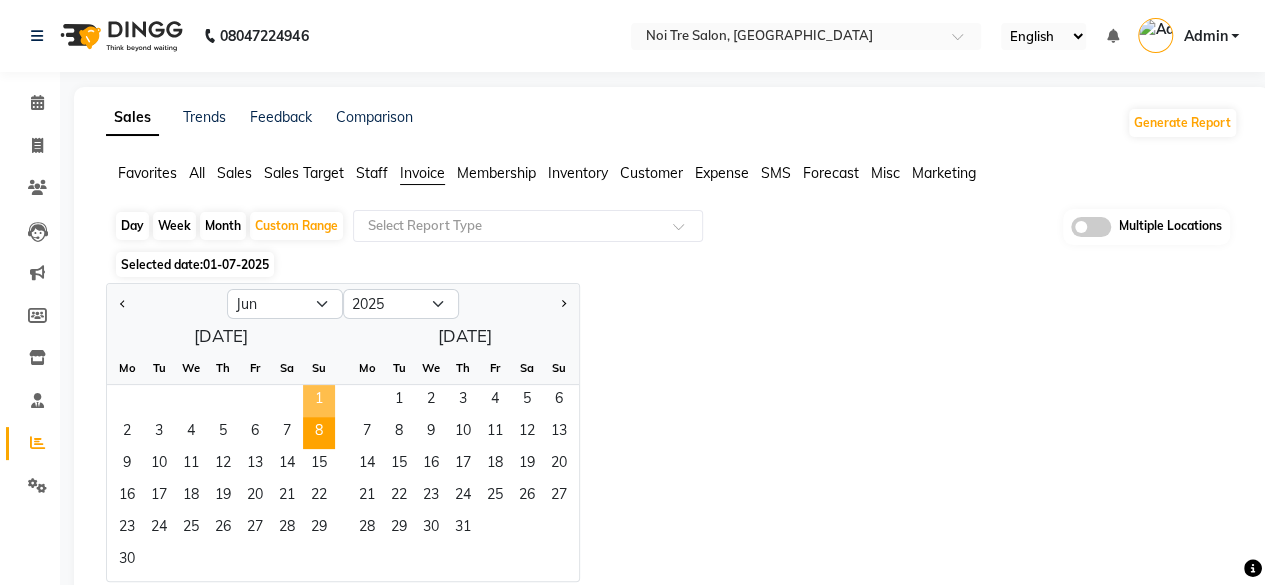 drag, startPoint x: 306, startPoint y: 417, endPoint x: 310, endPoint y: 400, distance: 17.464249 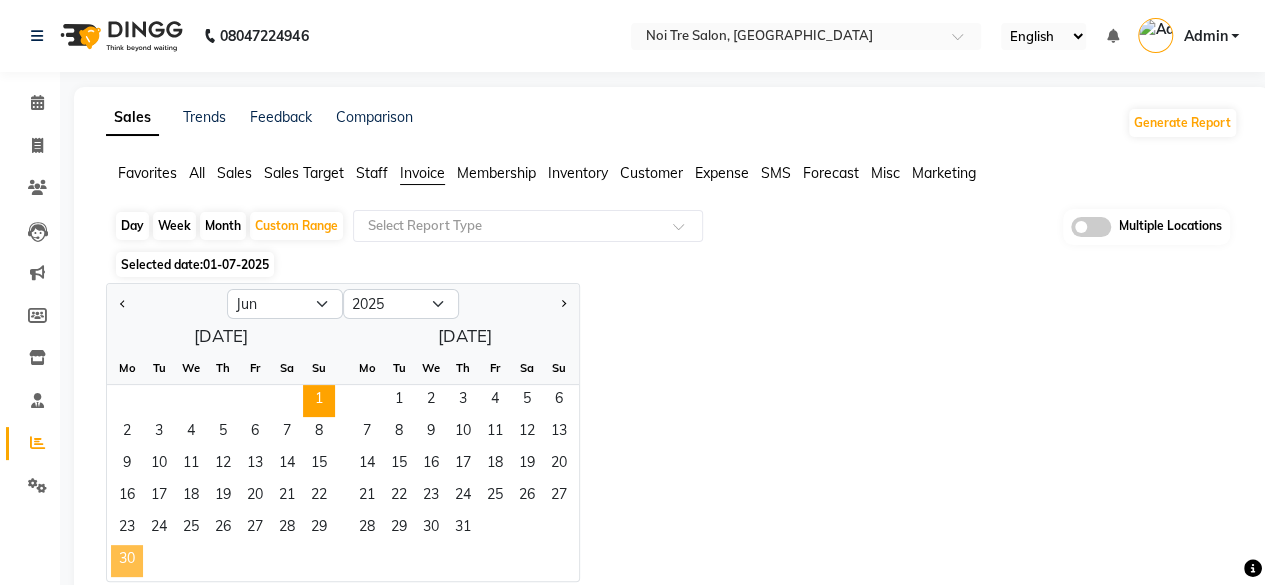 click on "30" 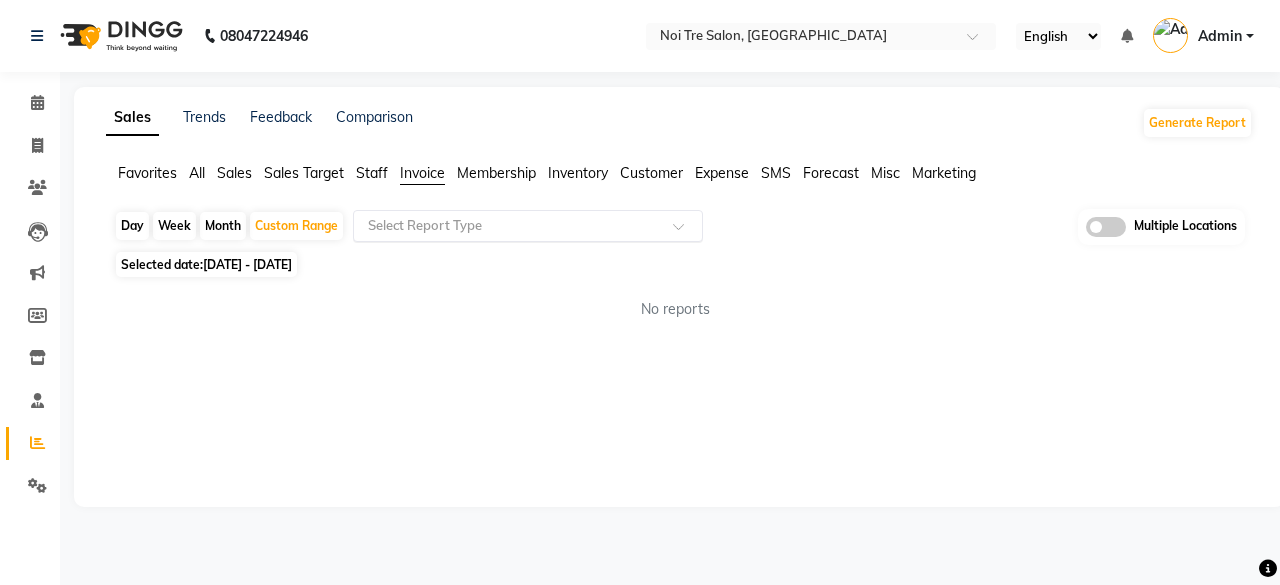 click 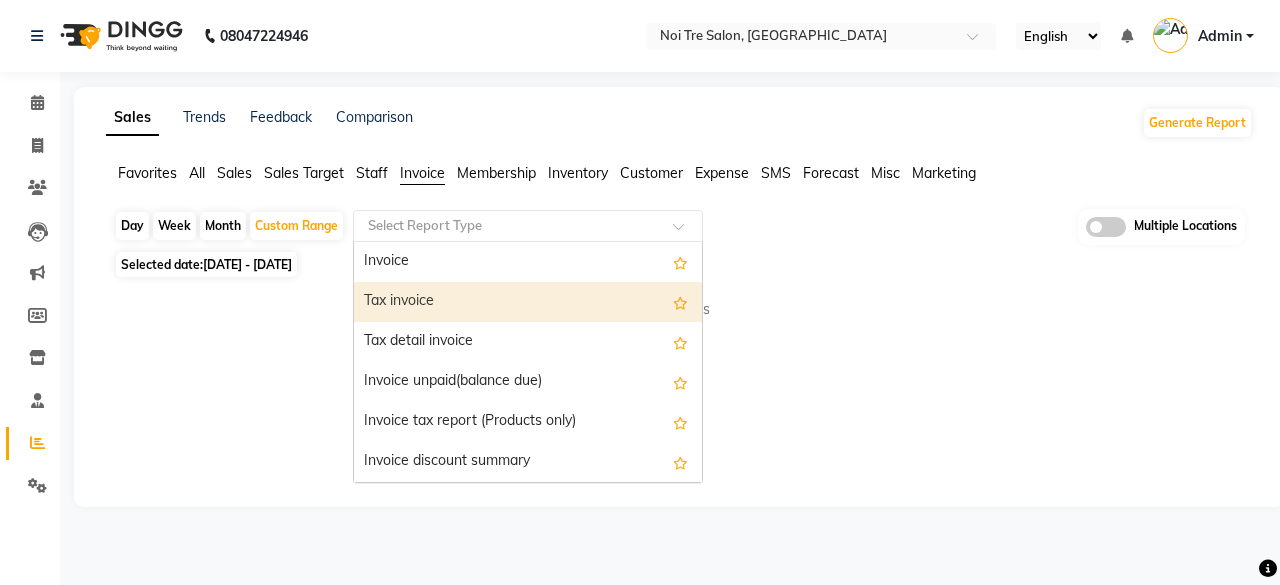 click on "Tax invoice" at bounding box center (528, 302) 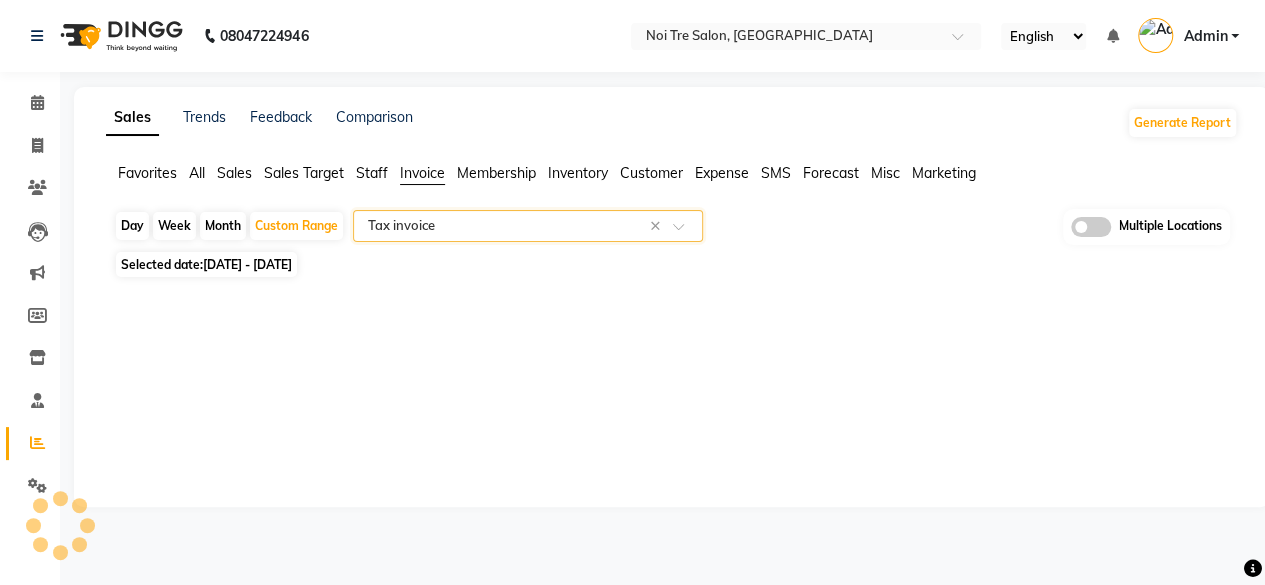 select on "full_report" 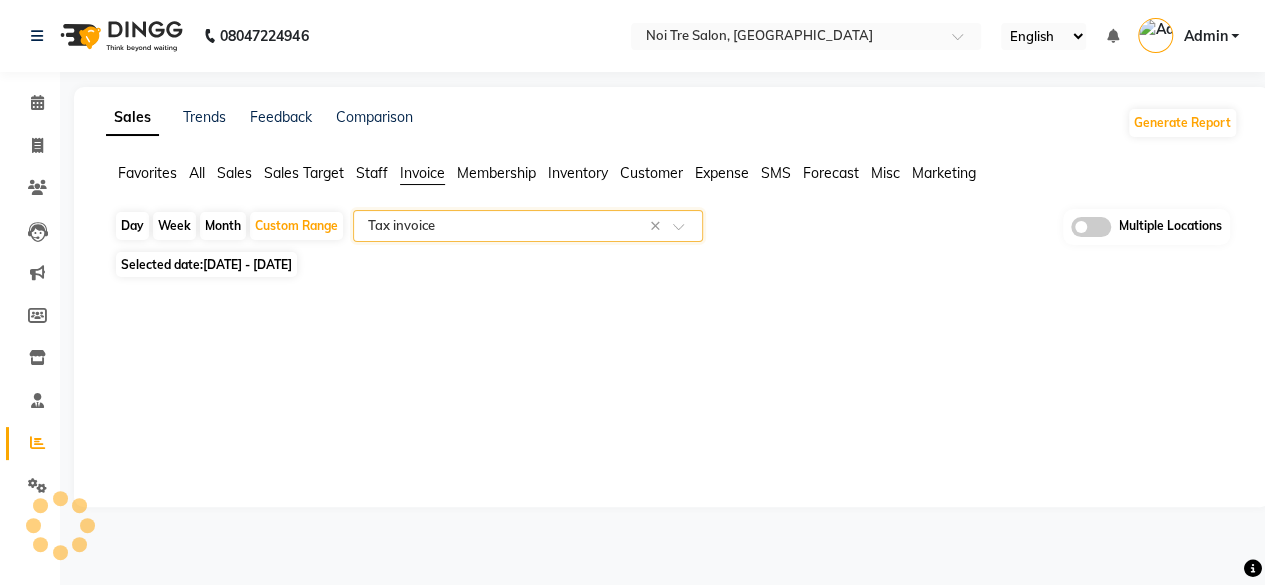 select on "csv" 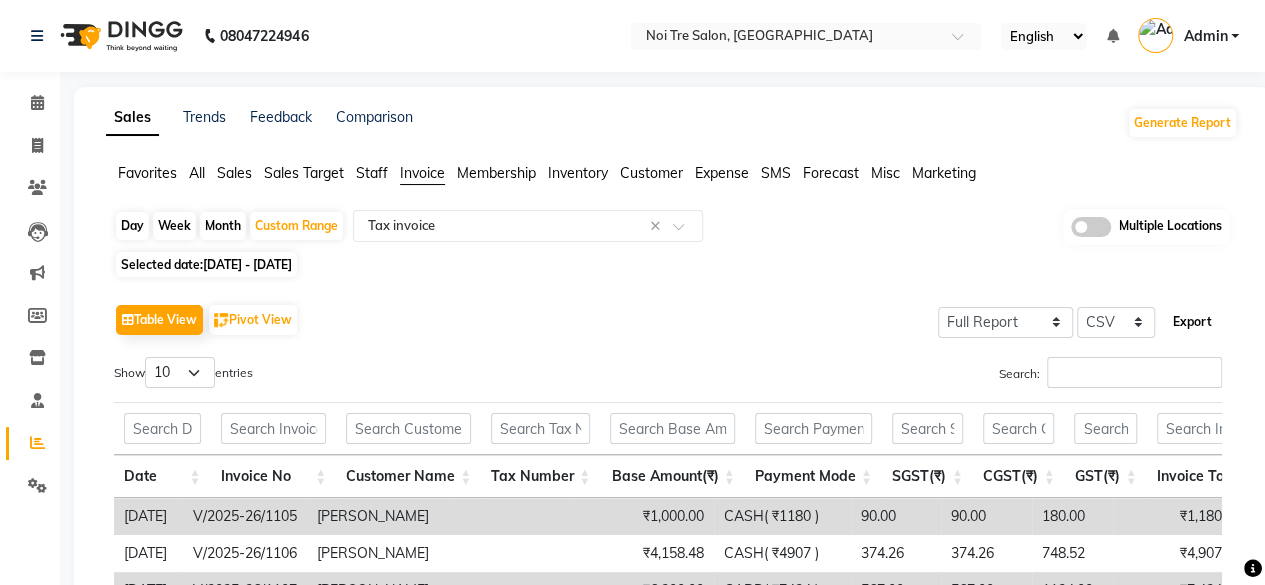 click on "Export" 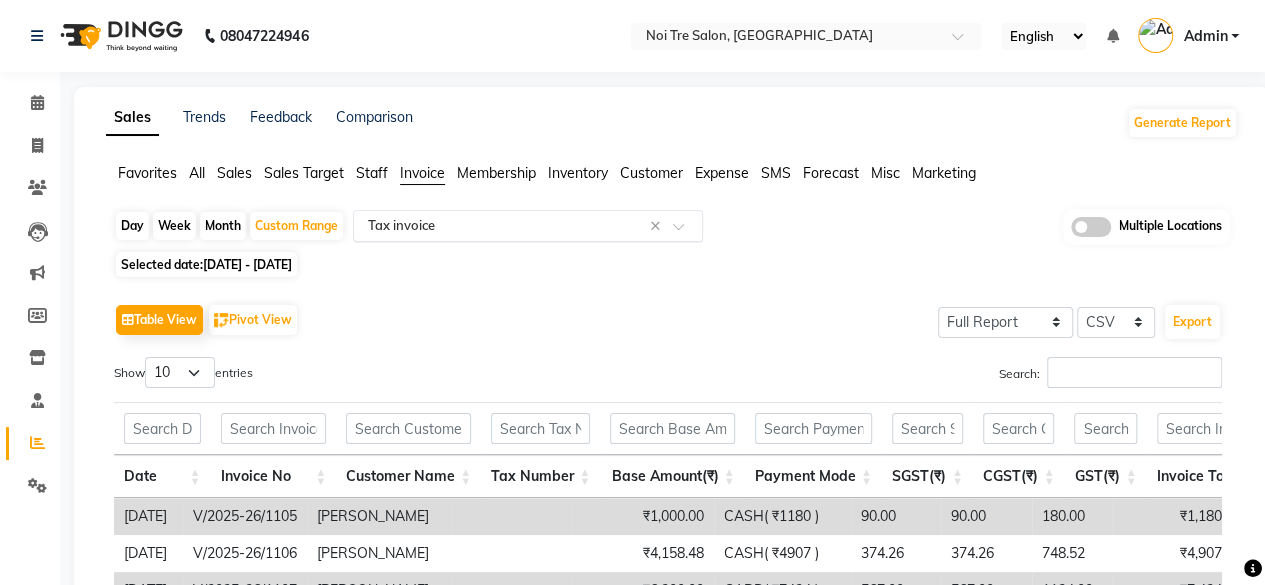 click 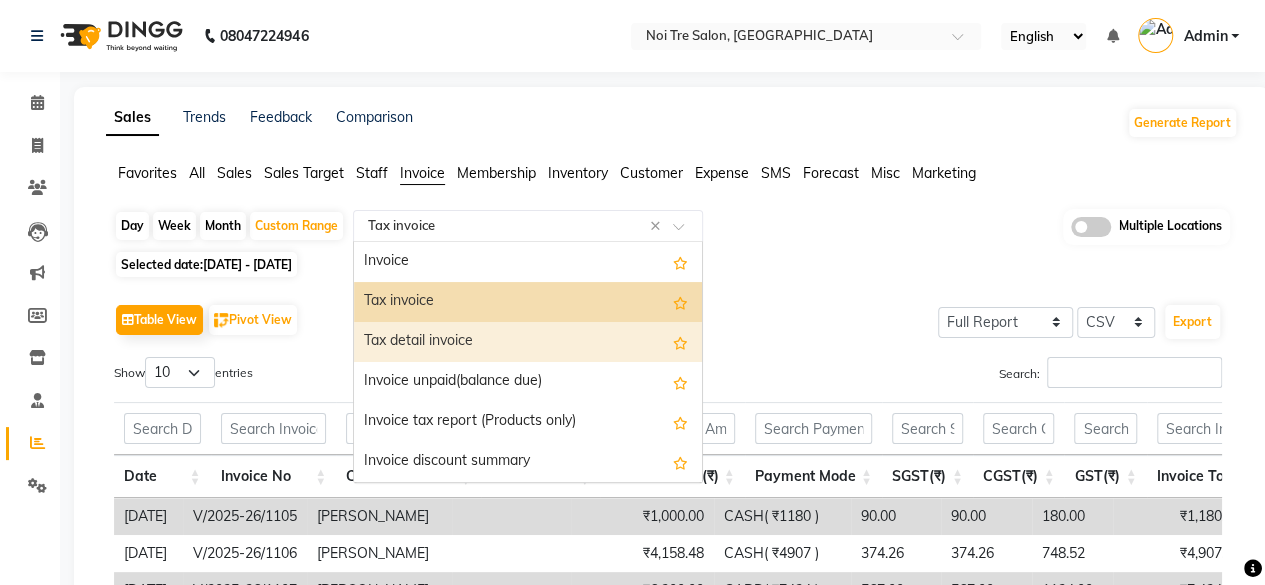 click on "Tax detail invoice" at bounding box center (528, 342) 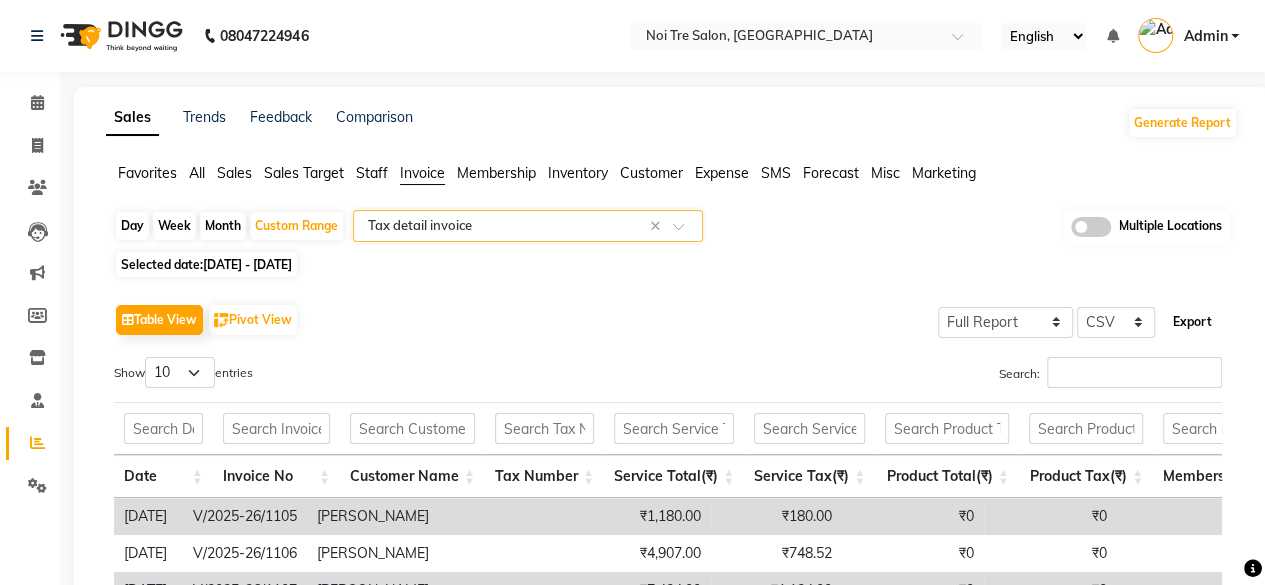 click on "Export" 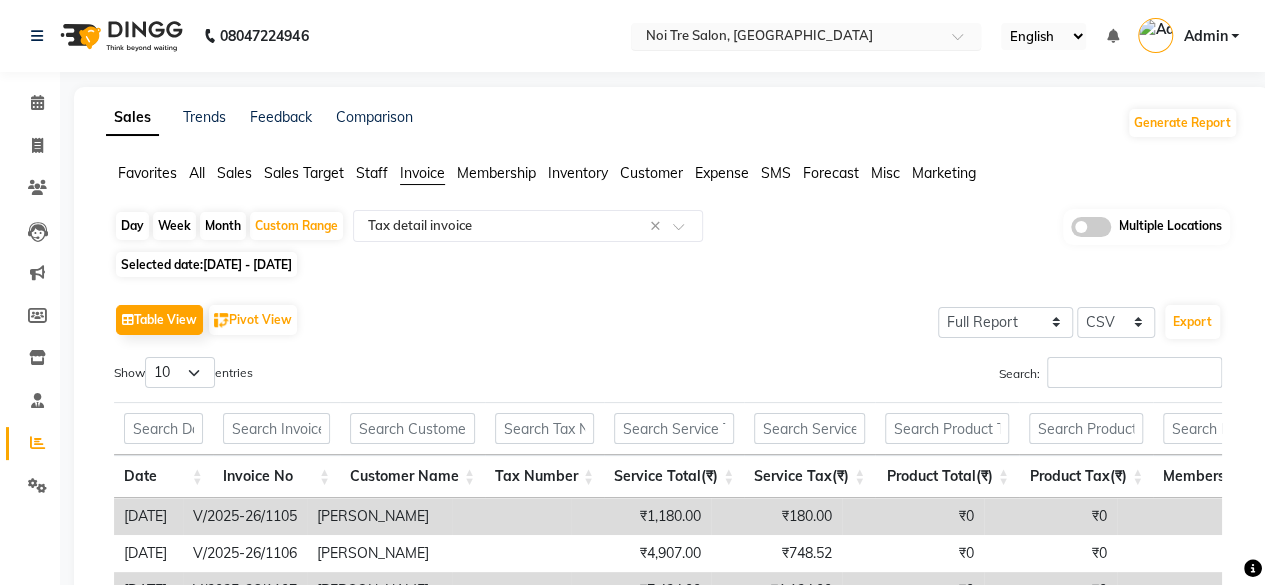 click at bounding box center (786, 38) 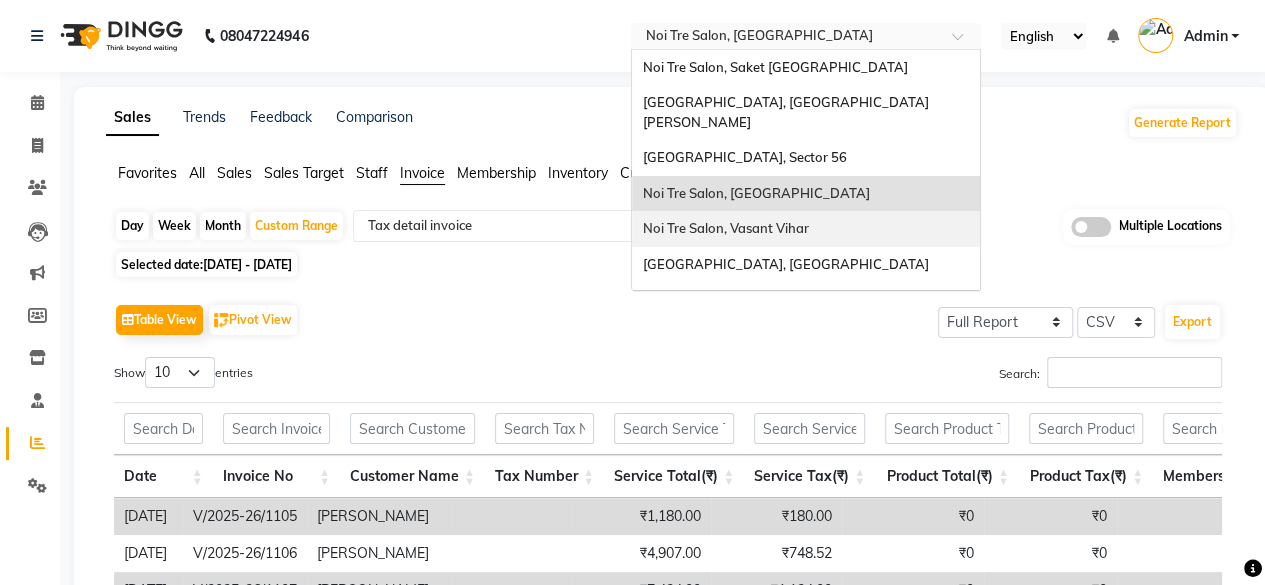 click on "Noi Tre Salon, Vasant Vihar" at bounding box center (725, 228) 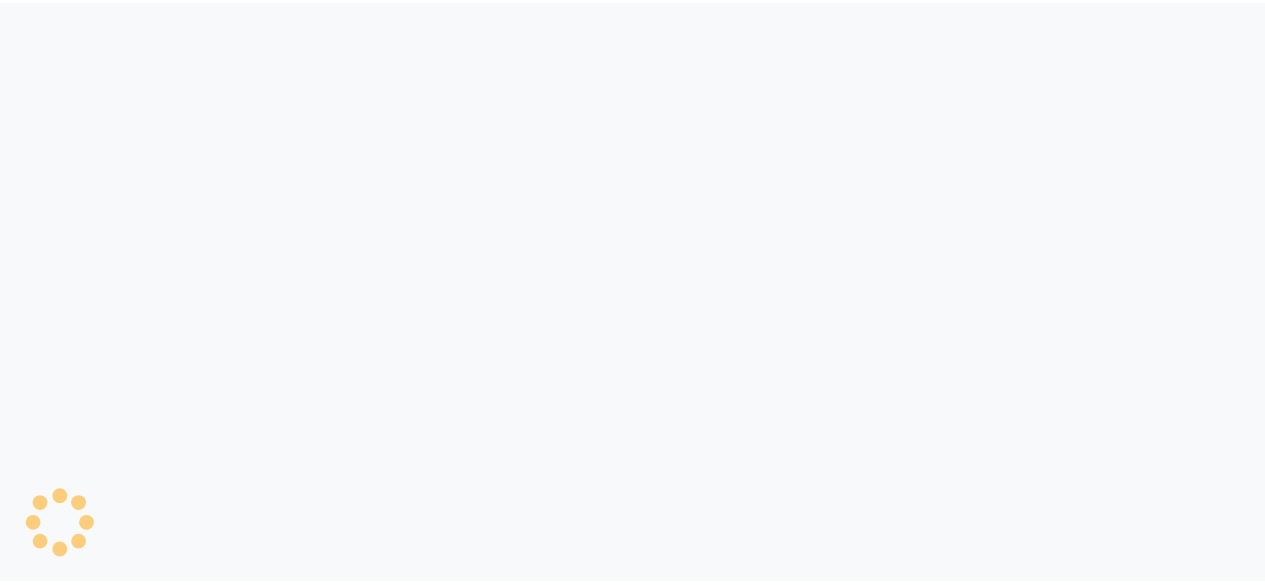 scroll, scrollTop: 0, scrollLeft: 0, axis: both 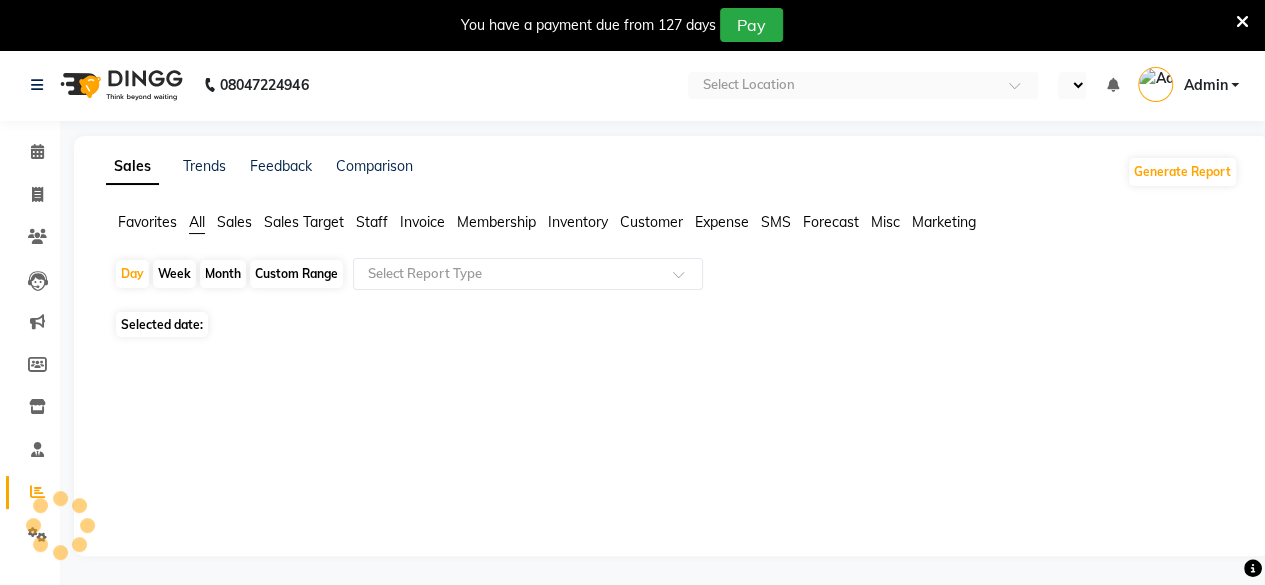 select on "en" 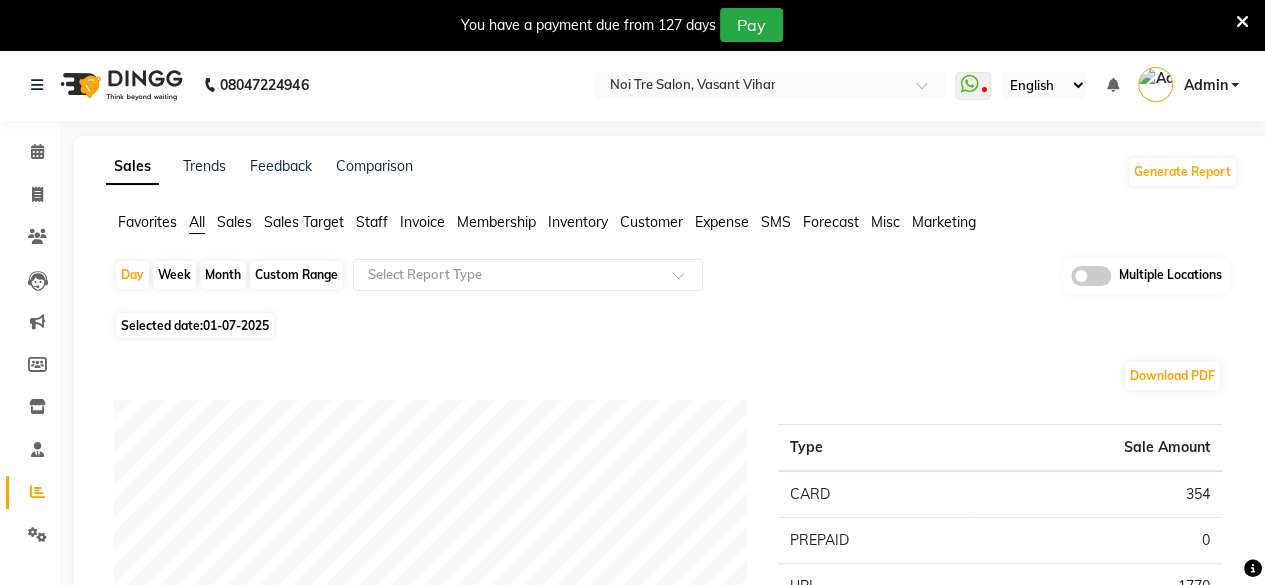 click on "Invoice" 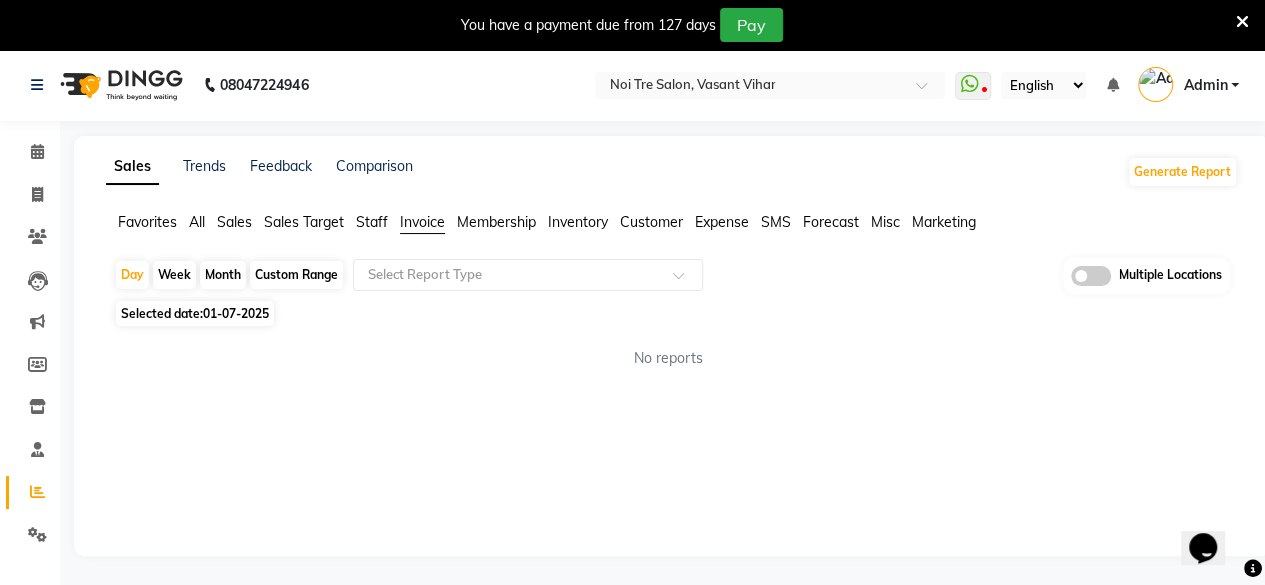scroll, scrollTop: 0, scrollLeft: 0, axis: both 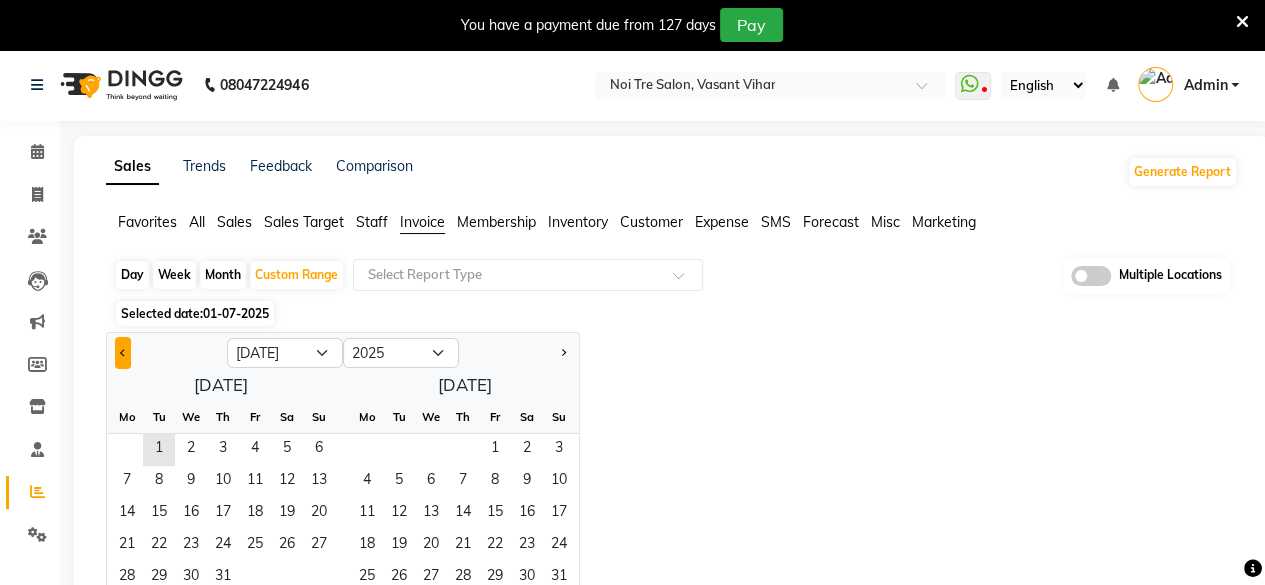 click 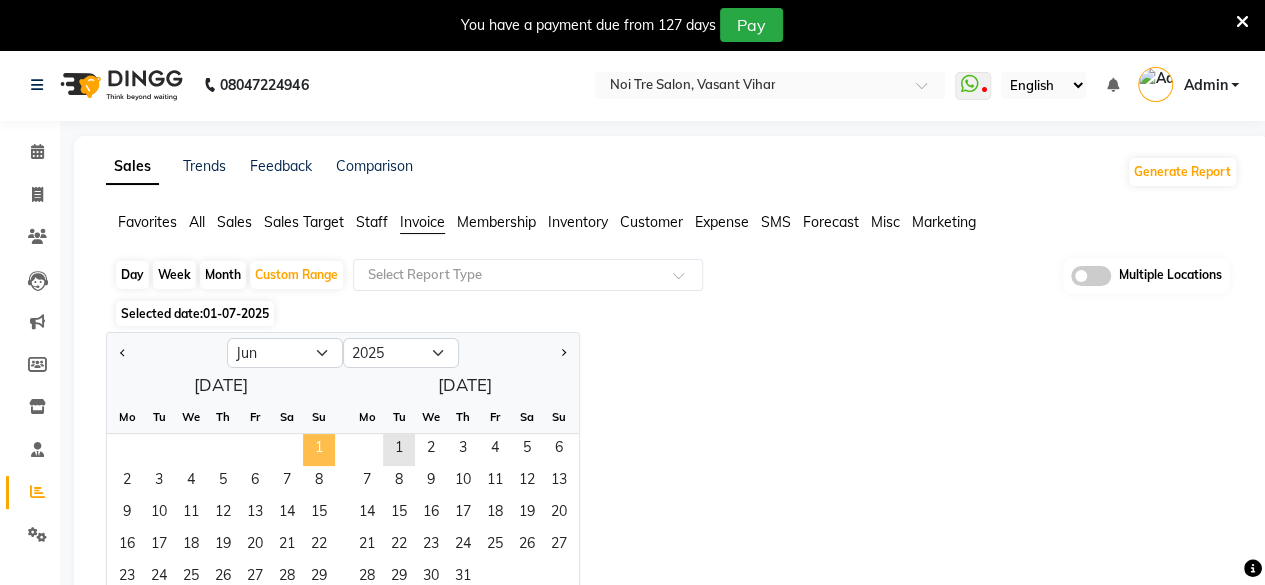 click on "1" 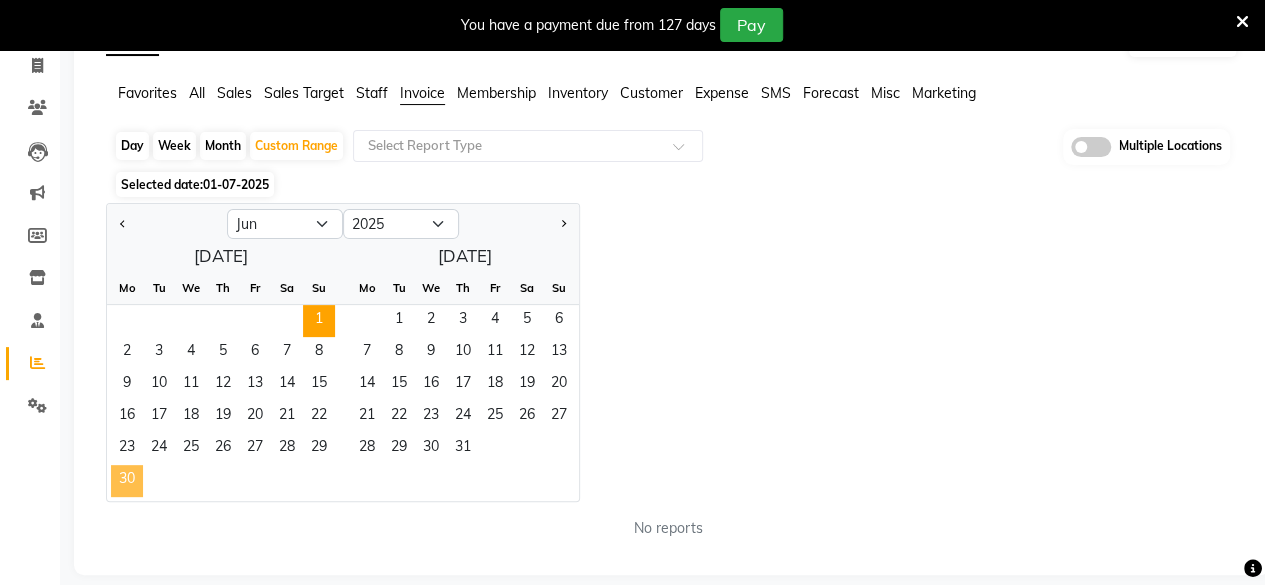 click on "30" 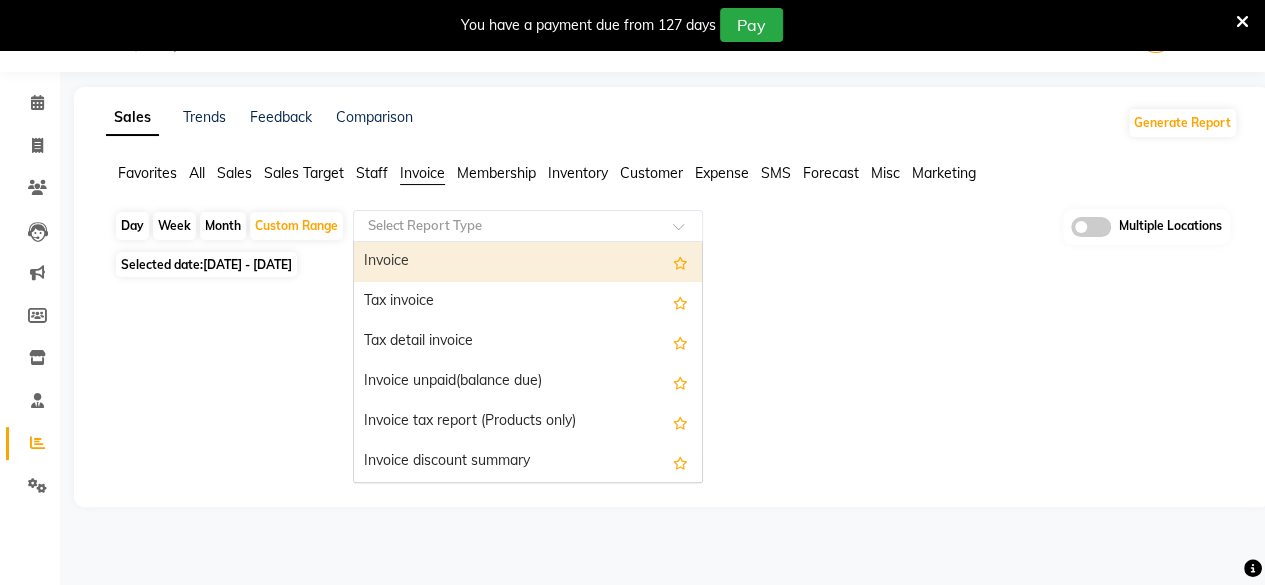 drag, startPoint x: 410, startPoint y: 225, endPoint x: 417, endPoint y: 280, distance: 55.443665 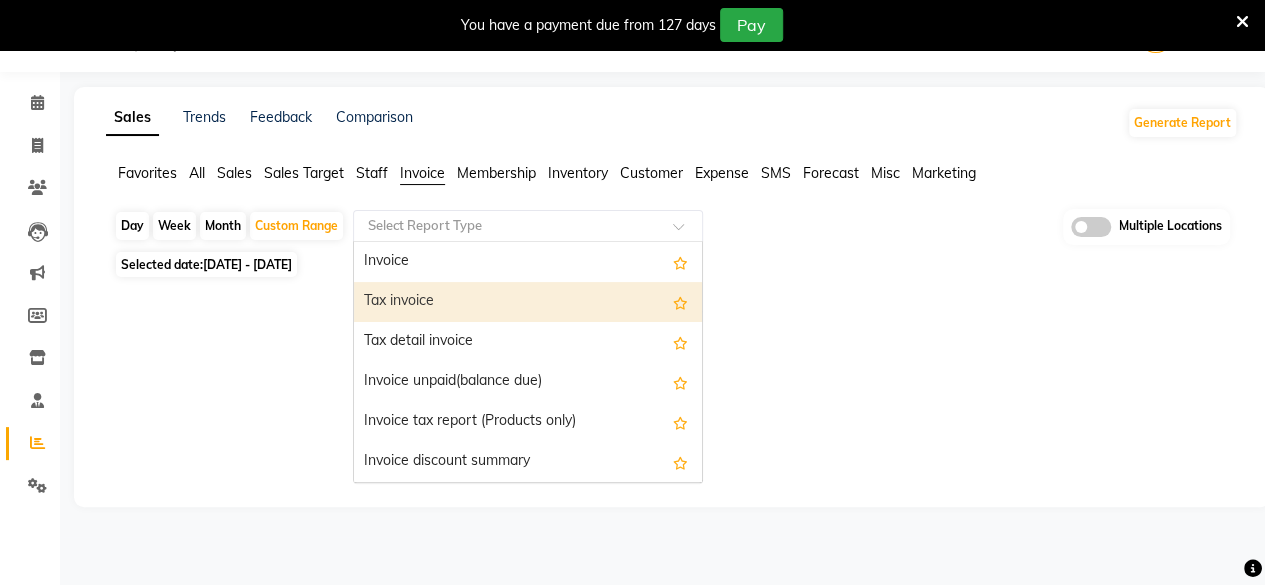 click on "Tax invoice" at bounding box center (528, 302) 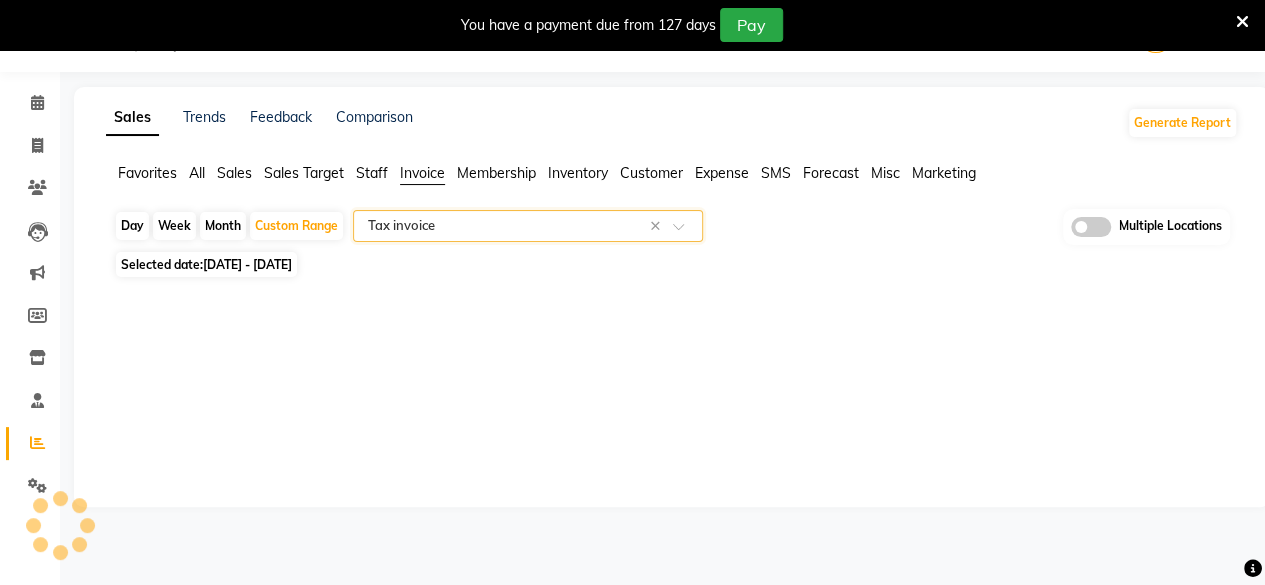 select on "full_report" 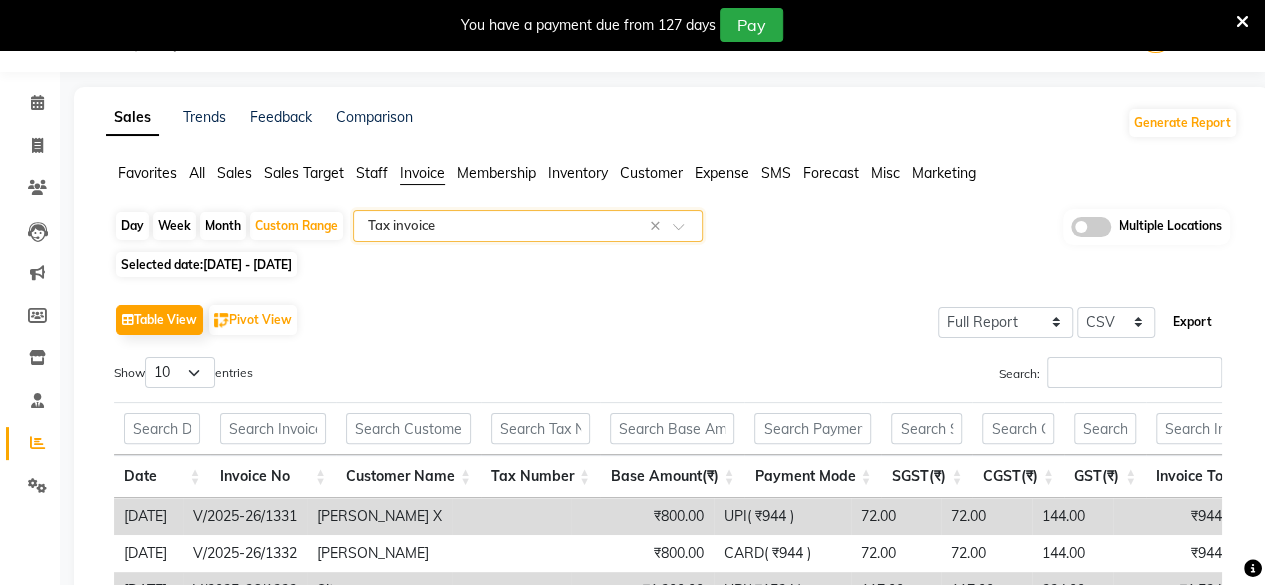 click on "Export" 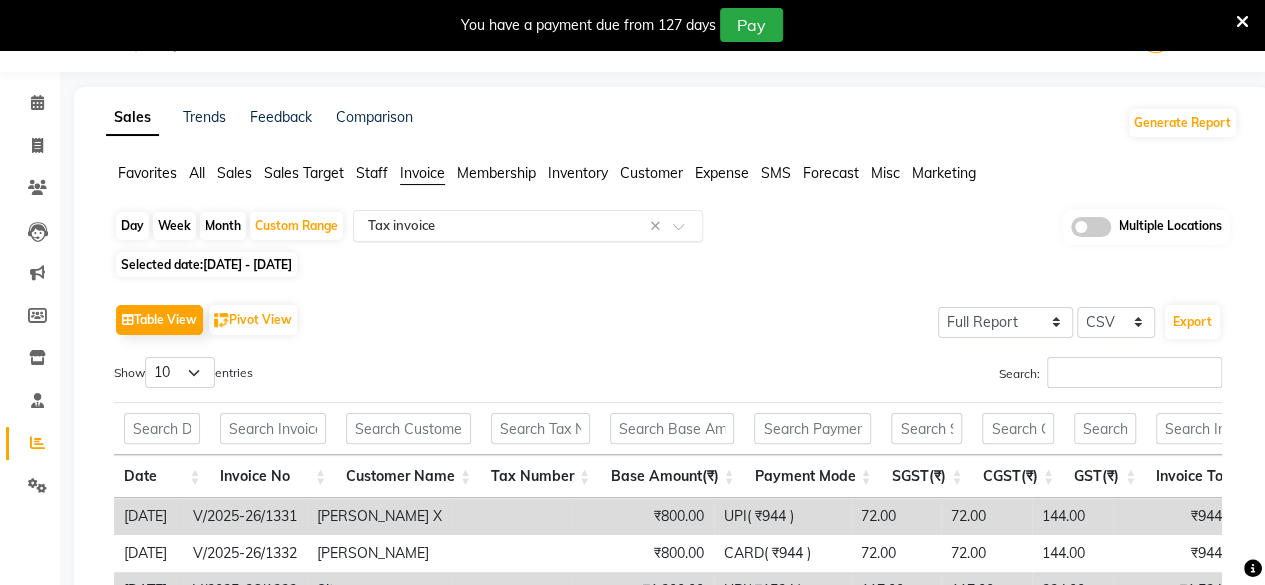 click 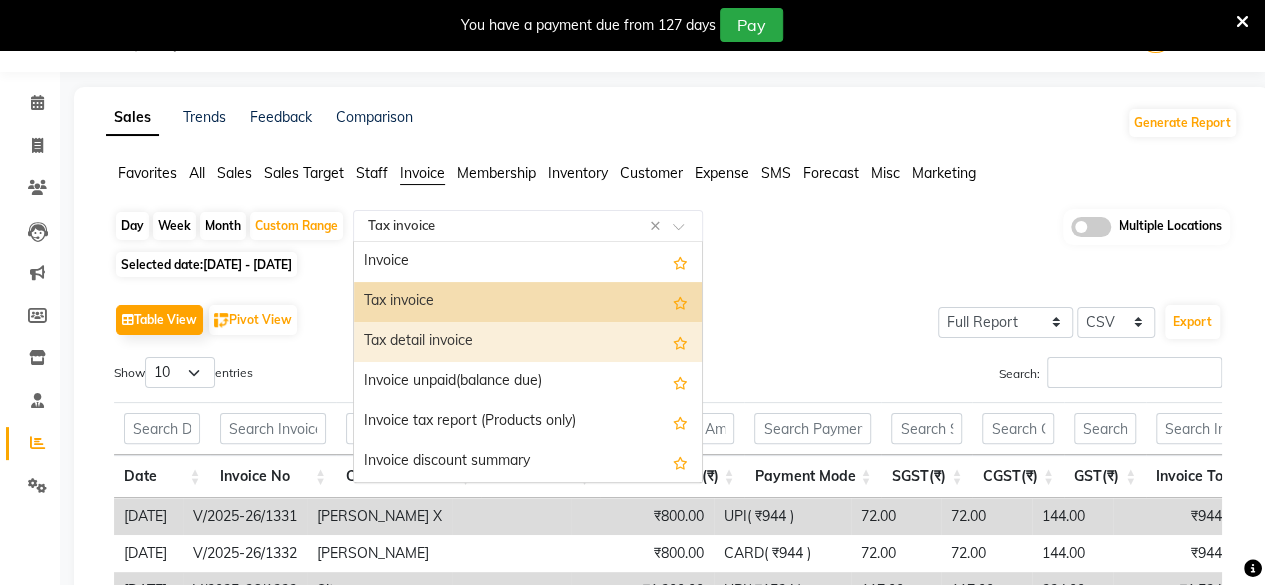 click on "Tax detail invoice" at bounding box center (528, 342) 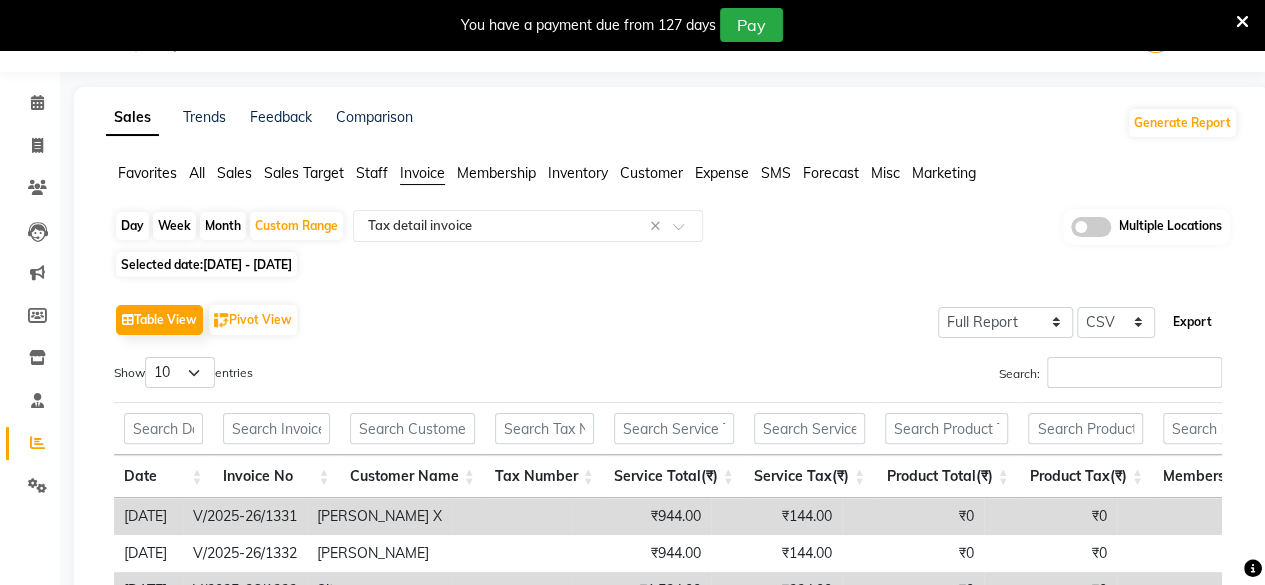 click on "Export" 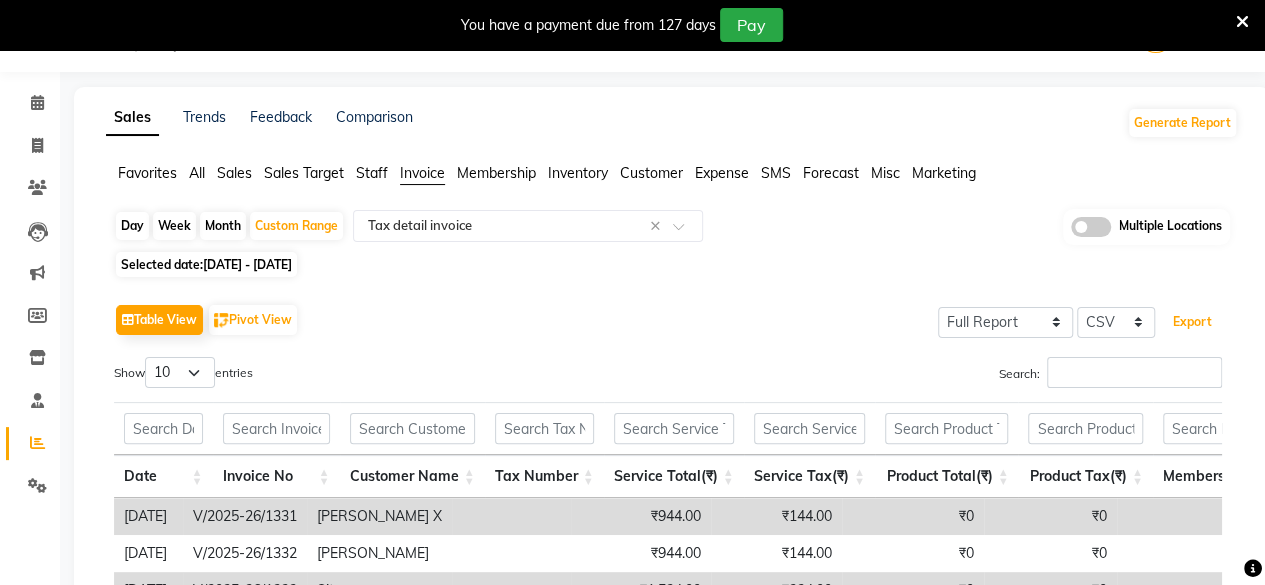 scroll, scrollTop: 0, scrollLeft: 0, axis: both 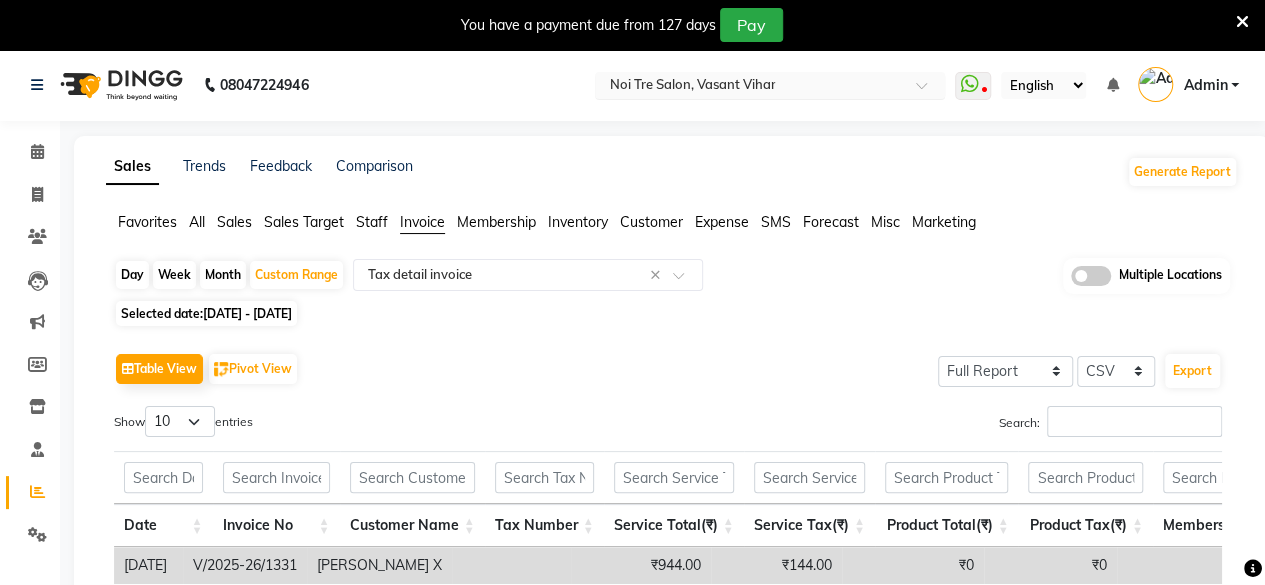 click on "Select Location × Noi Tre Salon, Vasant Vihar" at bounding box center [770, 85] 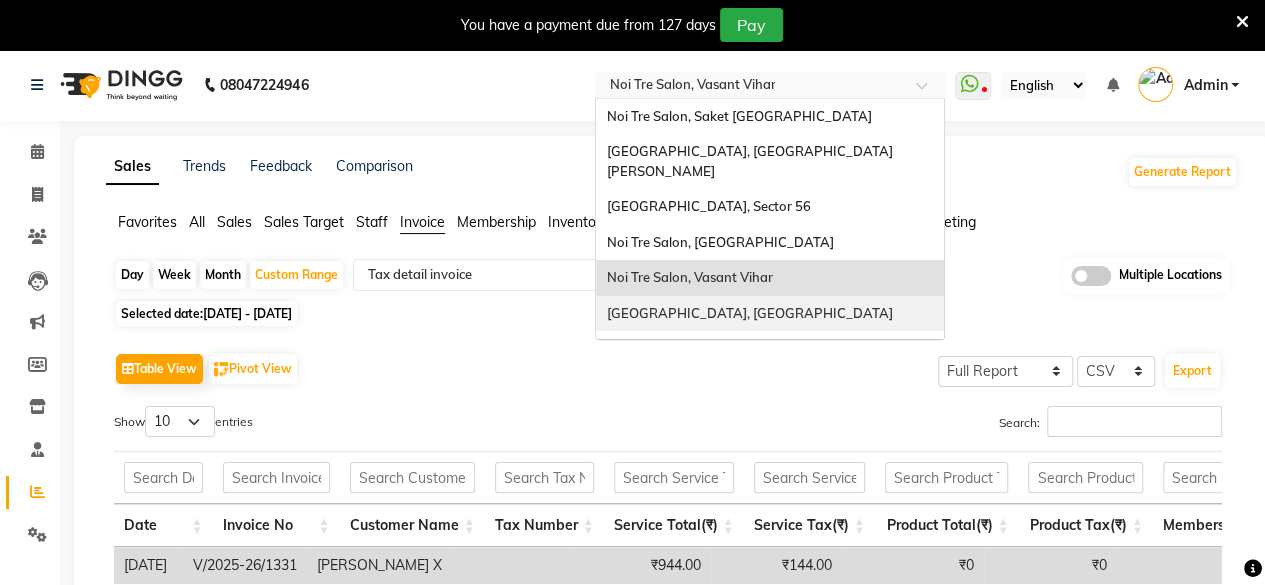 click on "[GEOGRAPHIC_DATA], [GEOGRAPHIC_DATA]" at bounding box center [770, 314] 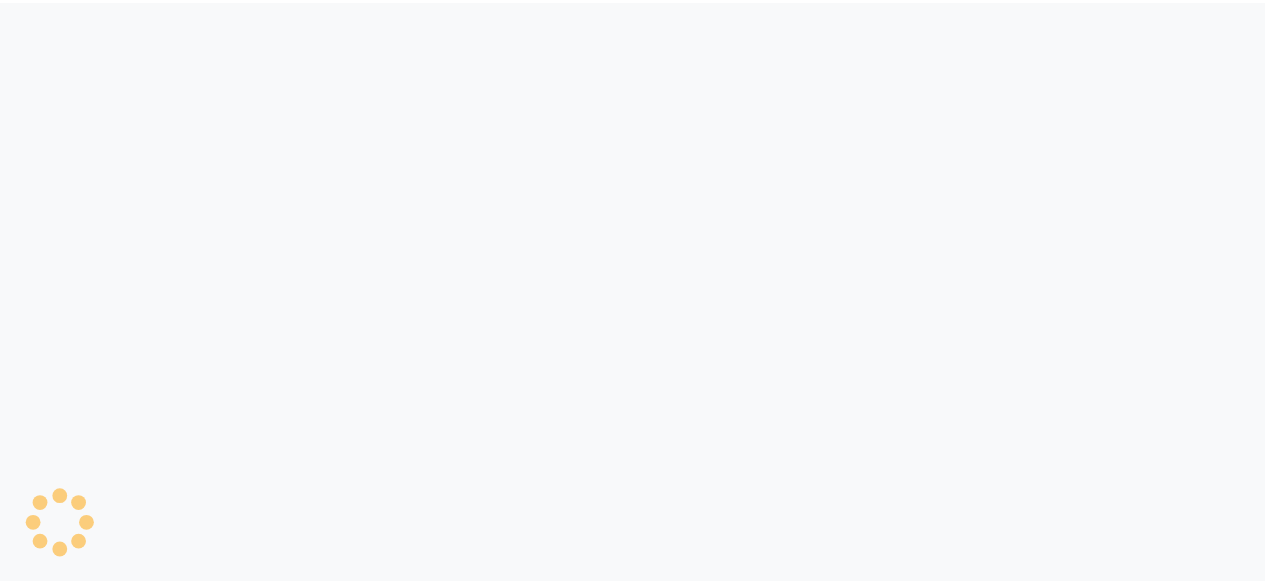 scroll, scrollTop: 0, scrollLeft: 0, axis: both 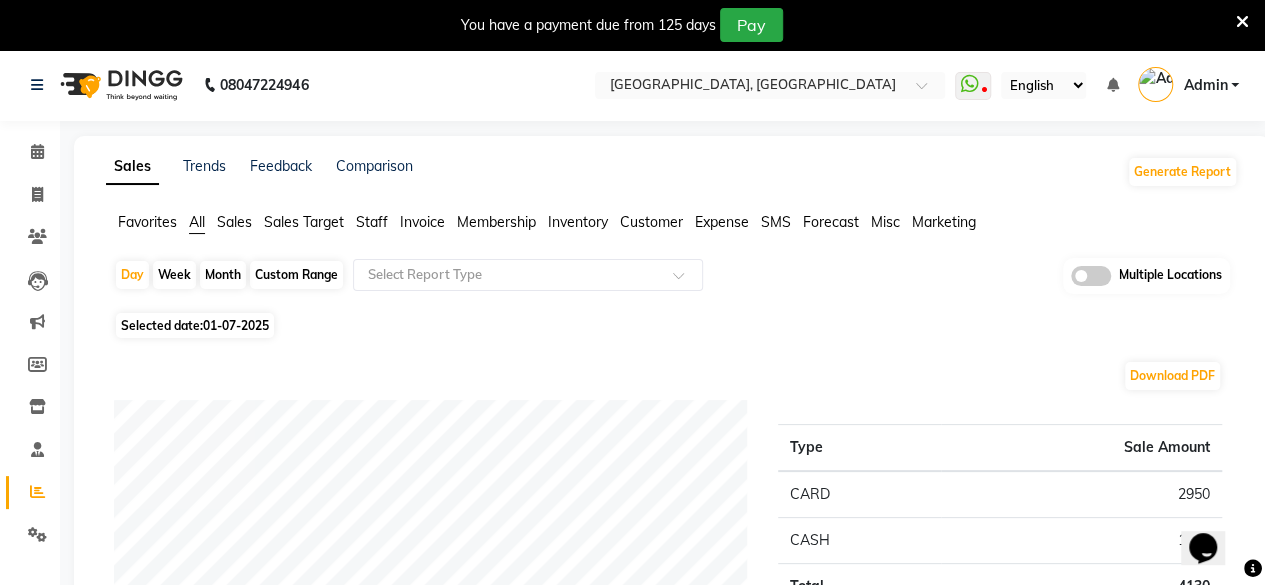 click on "Invoice" 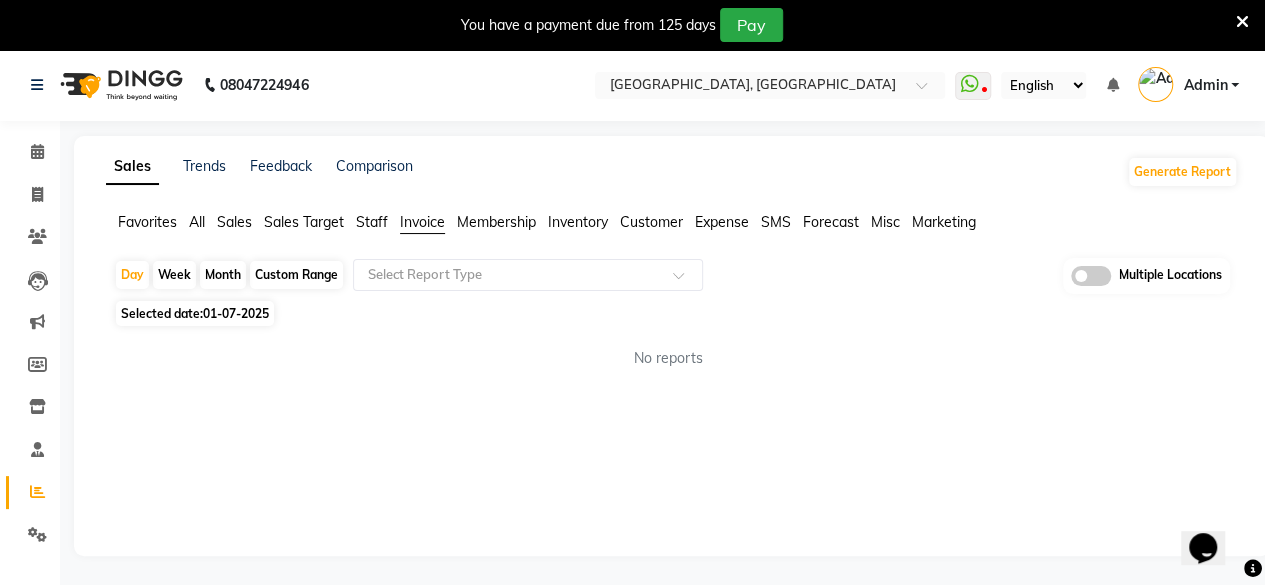 click on "Custom Range" 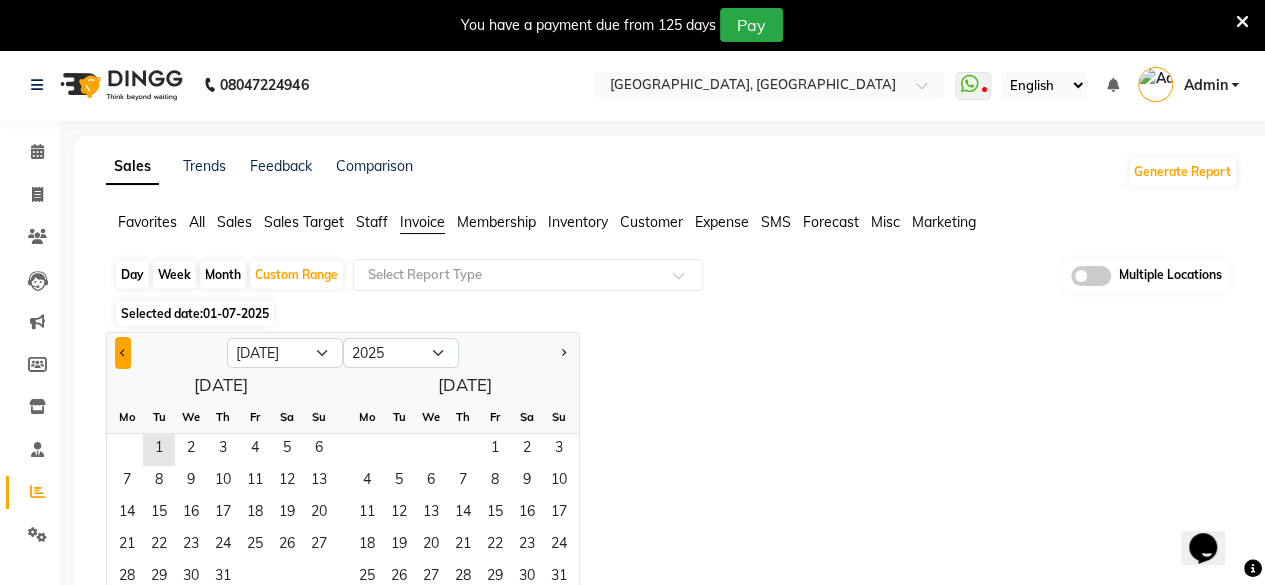 click 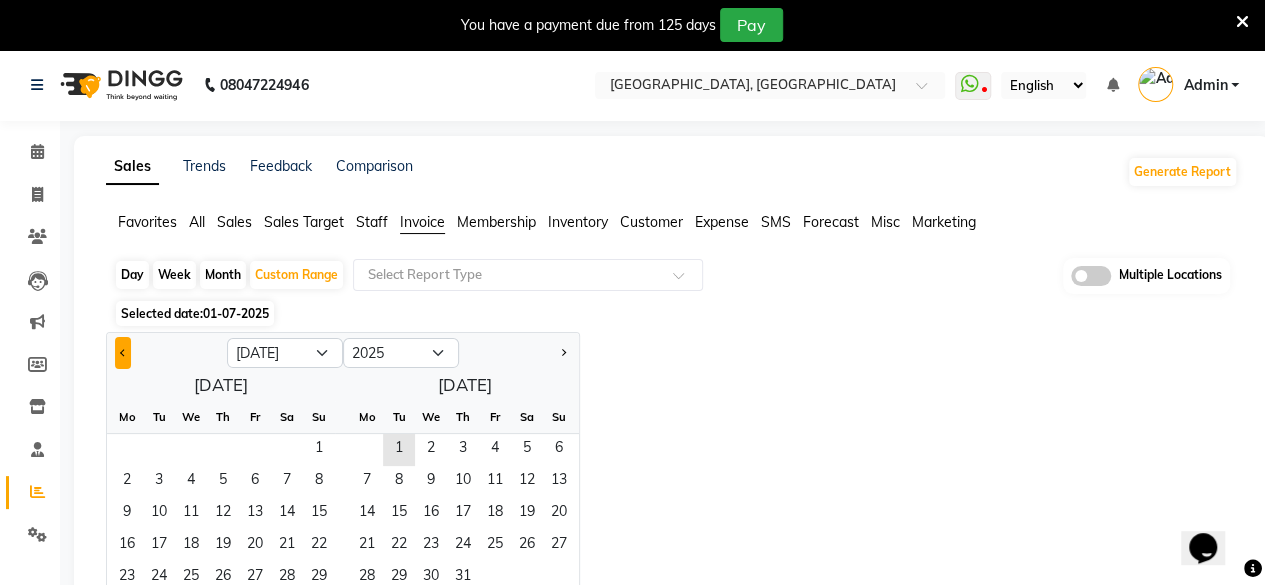 select on "6" 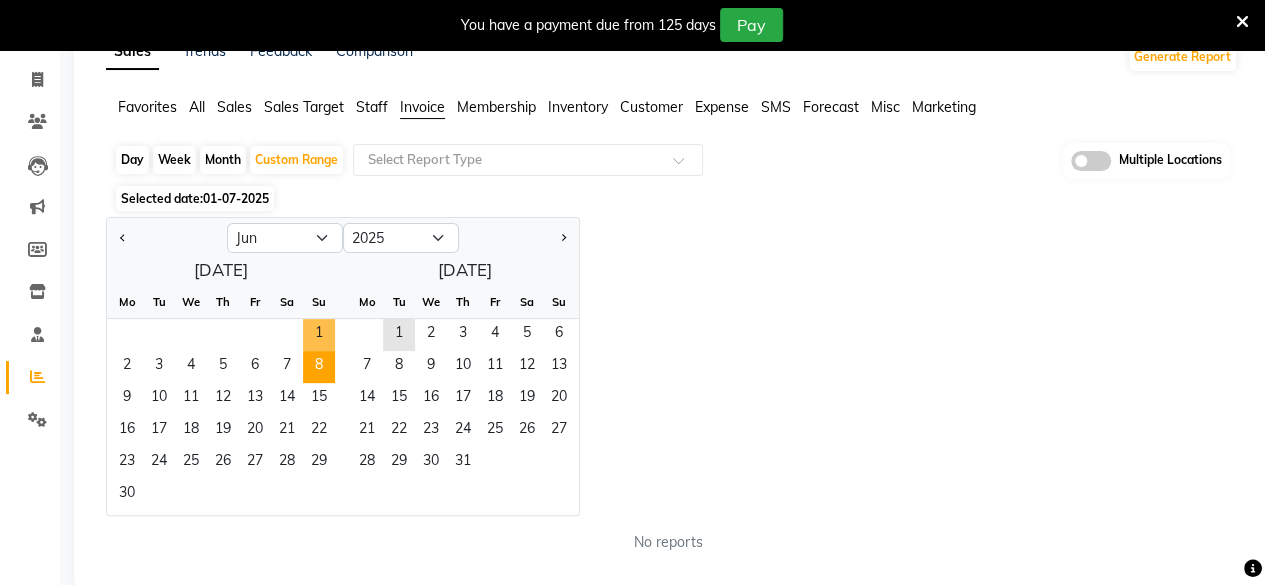 scroll, scrollTop: 116, scrollLeft: 0, axis: vertical 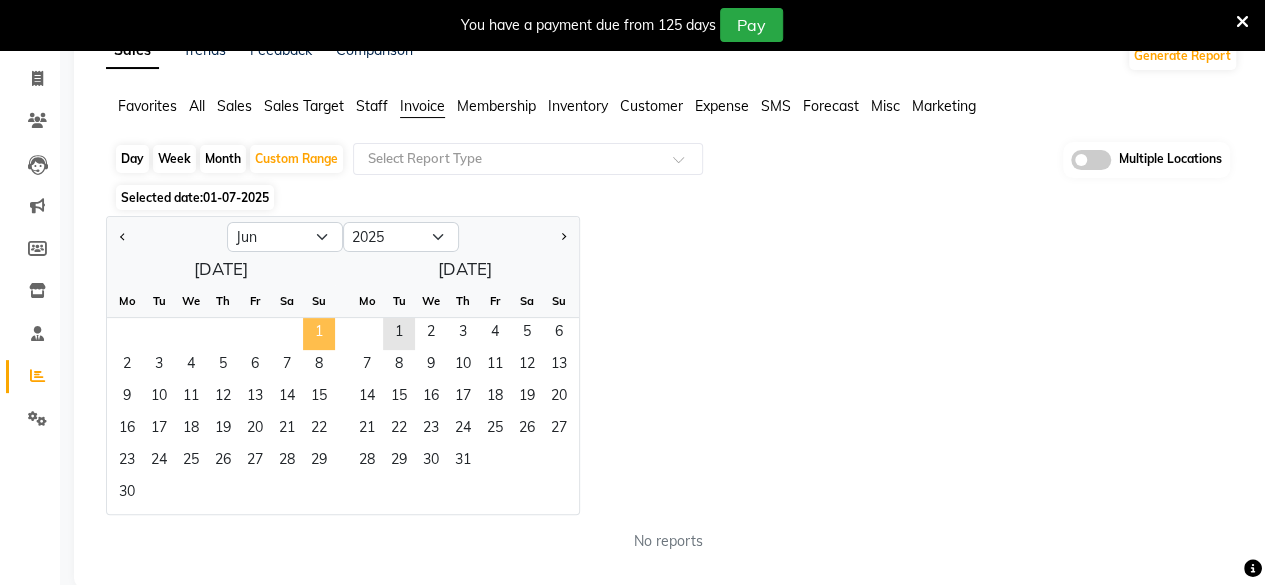 click on "1" 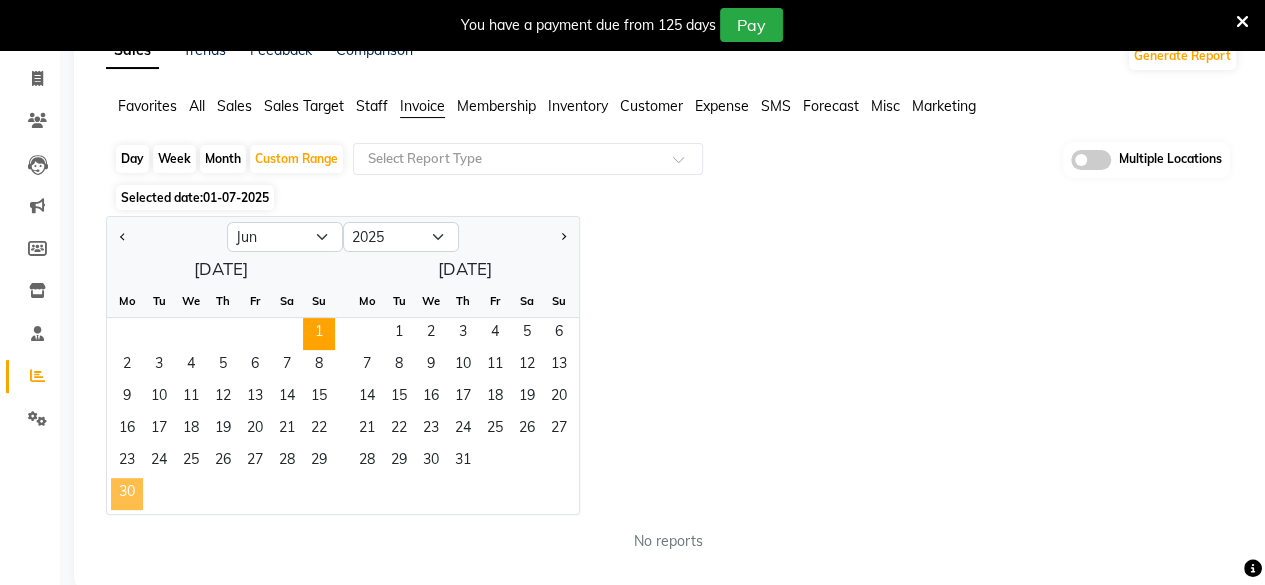 click on "30" 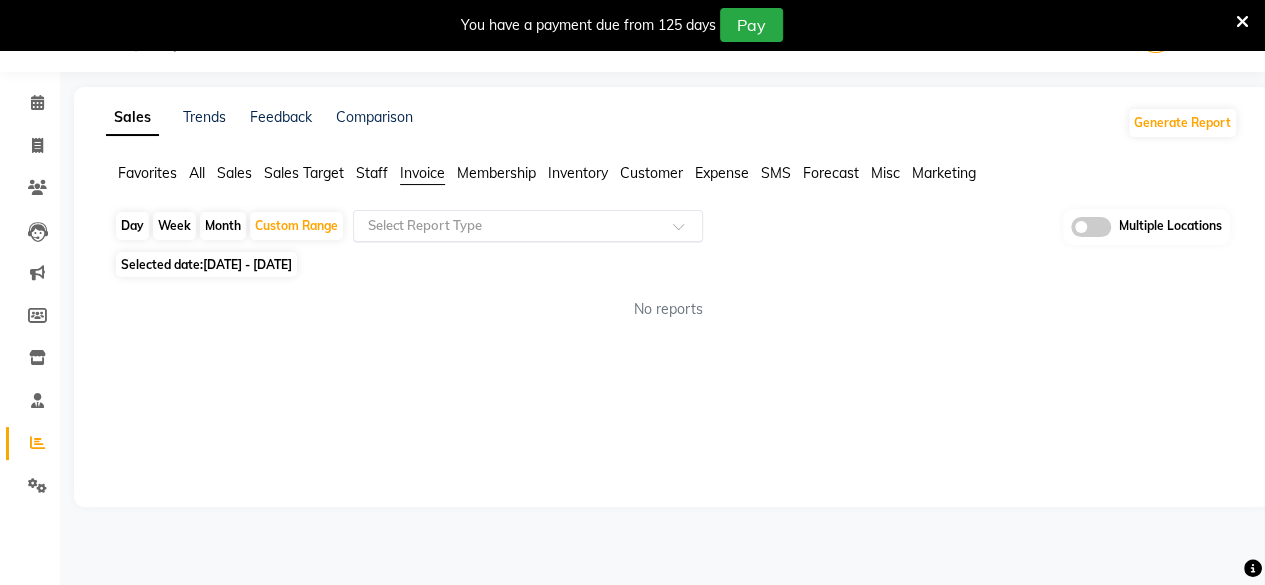 click 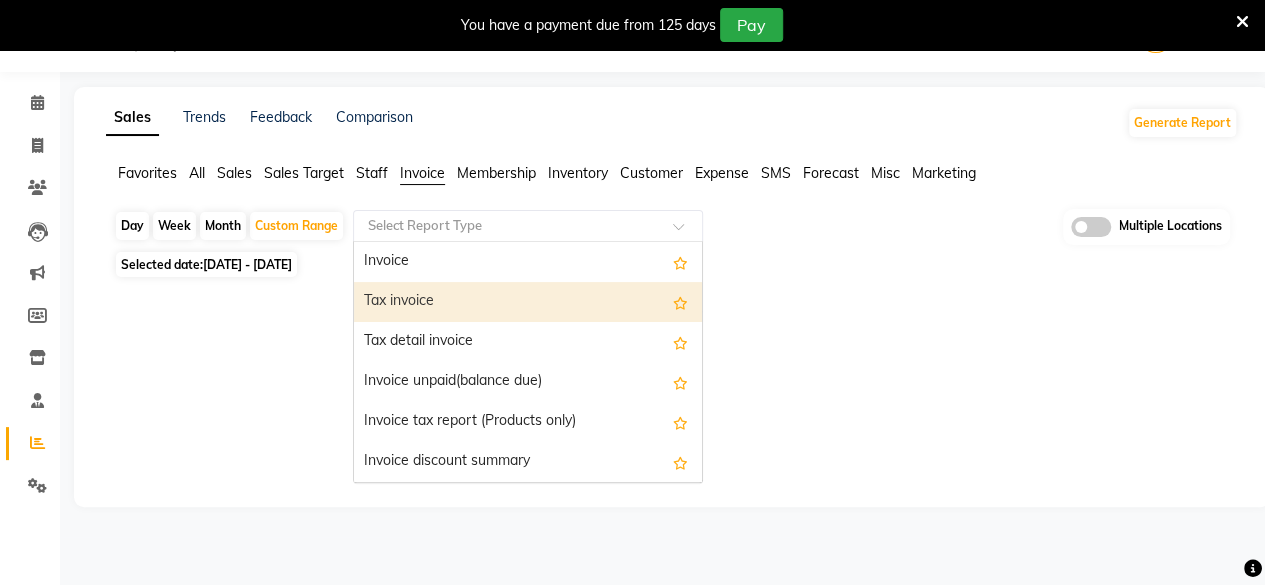 click on "Tax invoice" at bounding box center (528, 302) 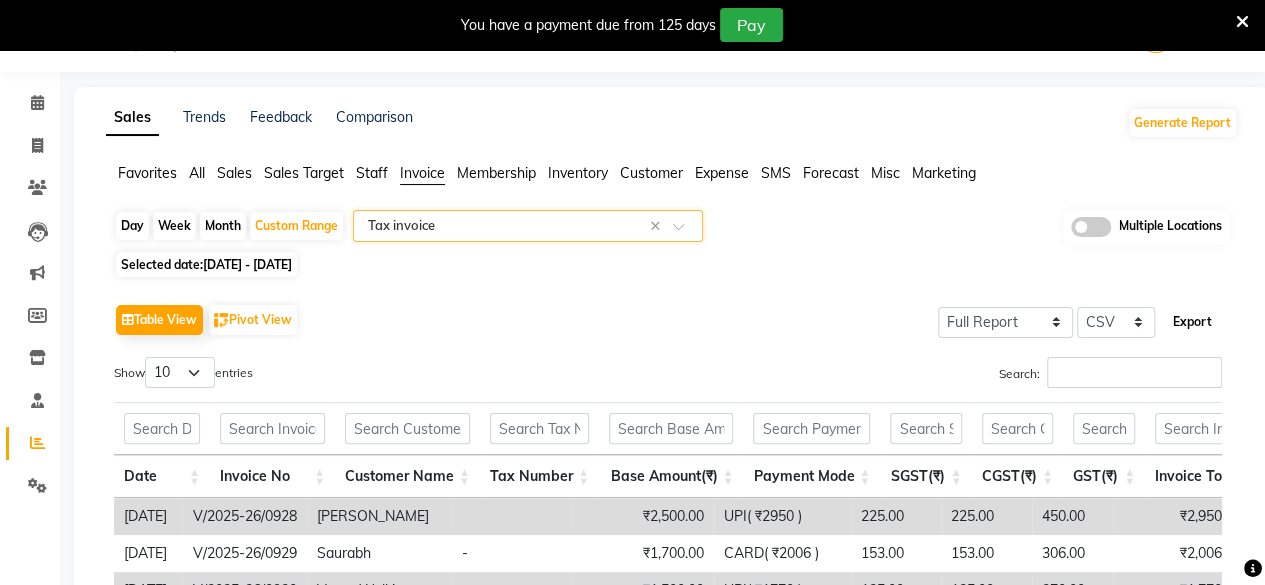 click on "Export" 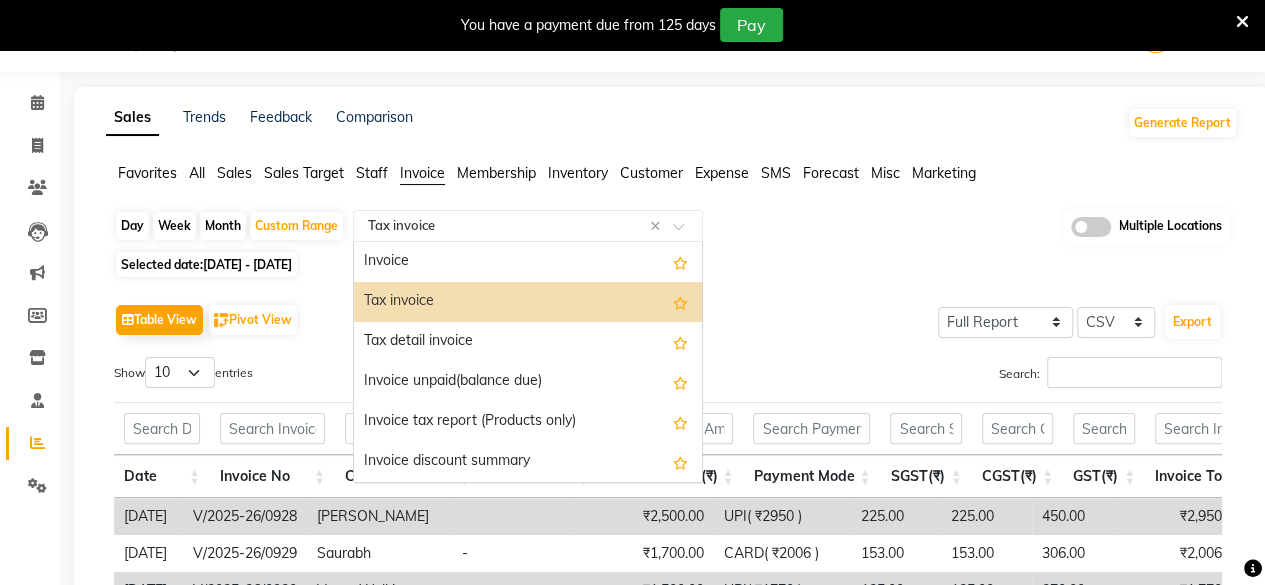 click 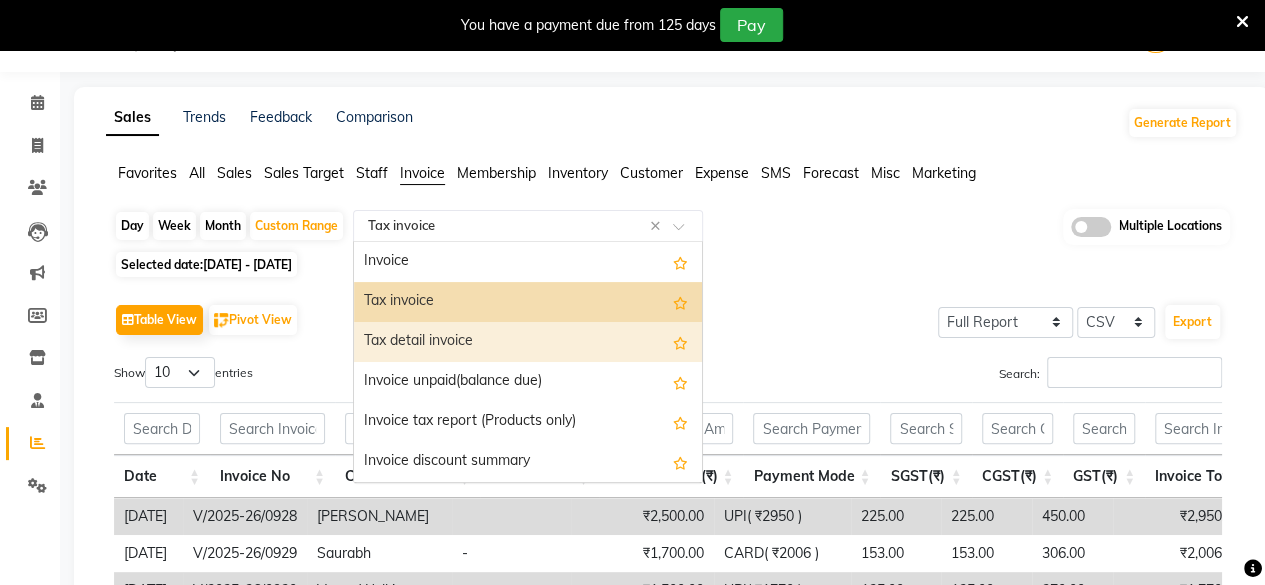 click on "Tax detail invoice" at bounding box center (528, 342) 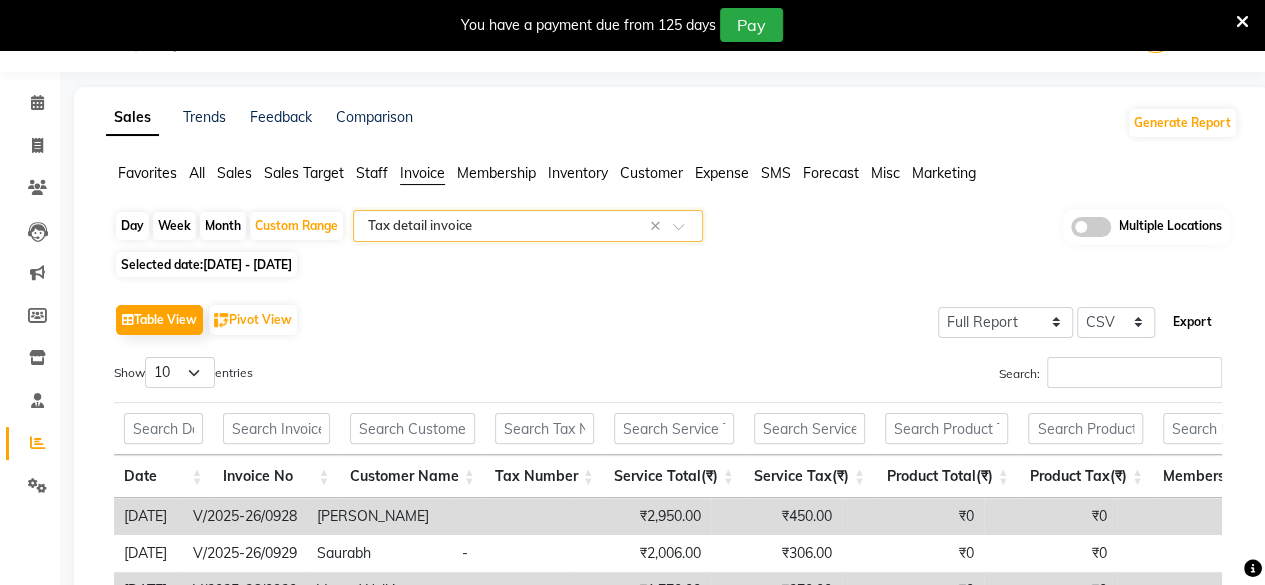 click on "Export" 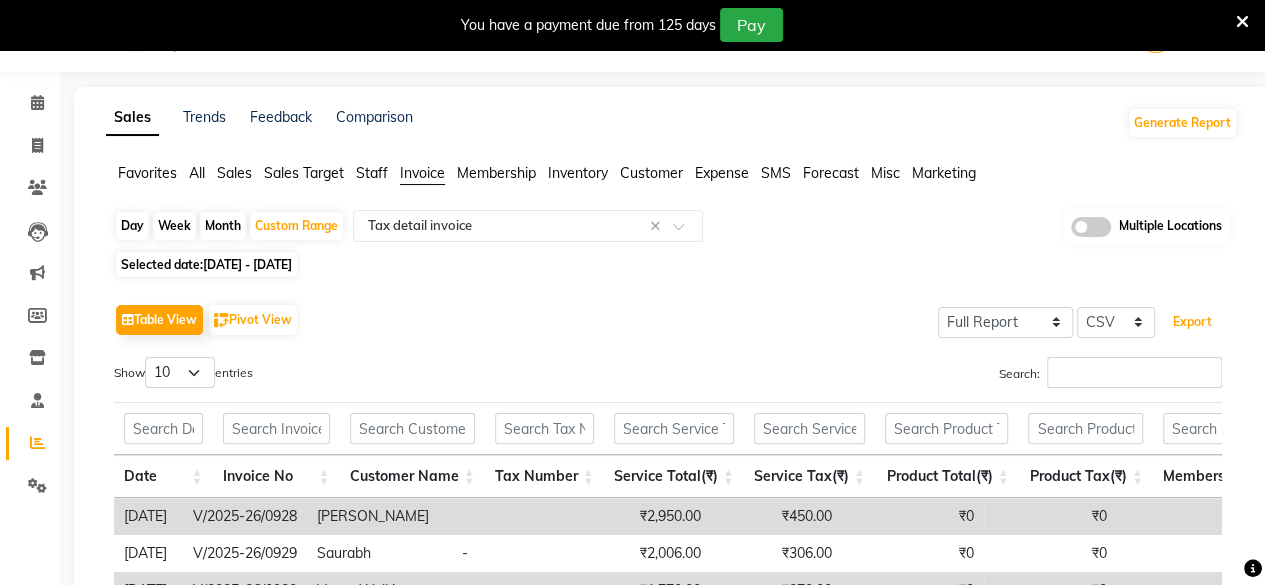 scroll, scrollTop: 0, scrollLeft: 0, axis: both 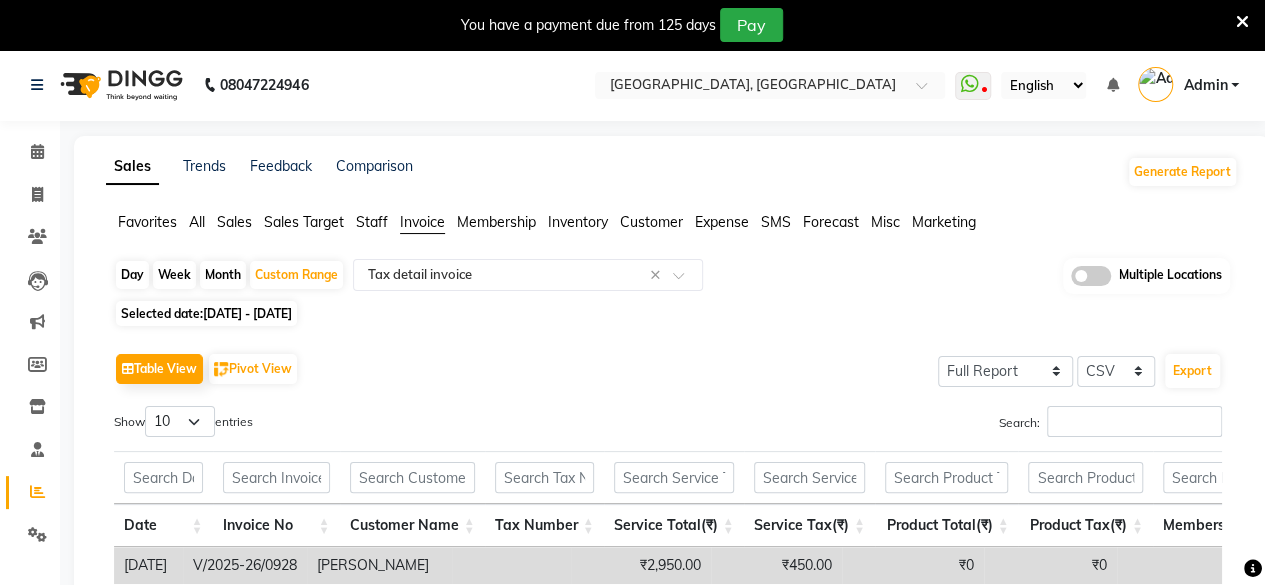 click on "08047224946 Select Location × Noi Tre Salon, Golf Course Road  WhatsApp Status  ✕ Status:  Disconnected Recent Service Activity: 07-02-2025     05:37 PM  08047224946 Whatsapp Settings English ENGLISH Español العربية मराठी हिंदी ગુજરાતી தமிழ் 中文 Notifications nothing to show Admin Manage Profile Change Password Sign out  Version:3.13.2" 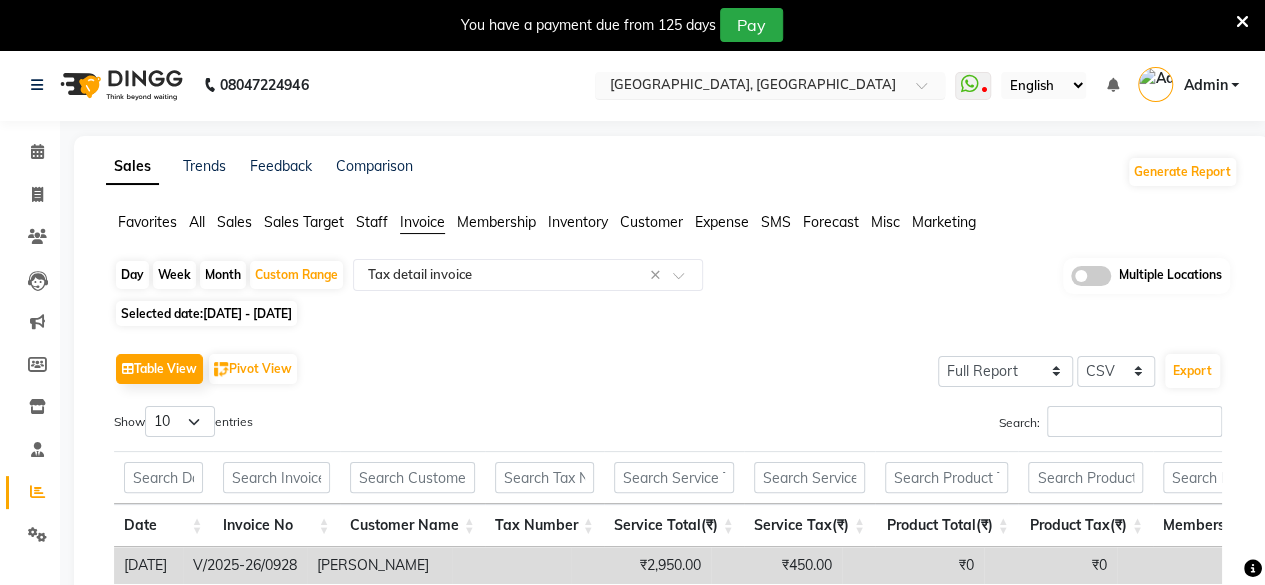 click at bounding box center (750, 87) 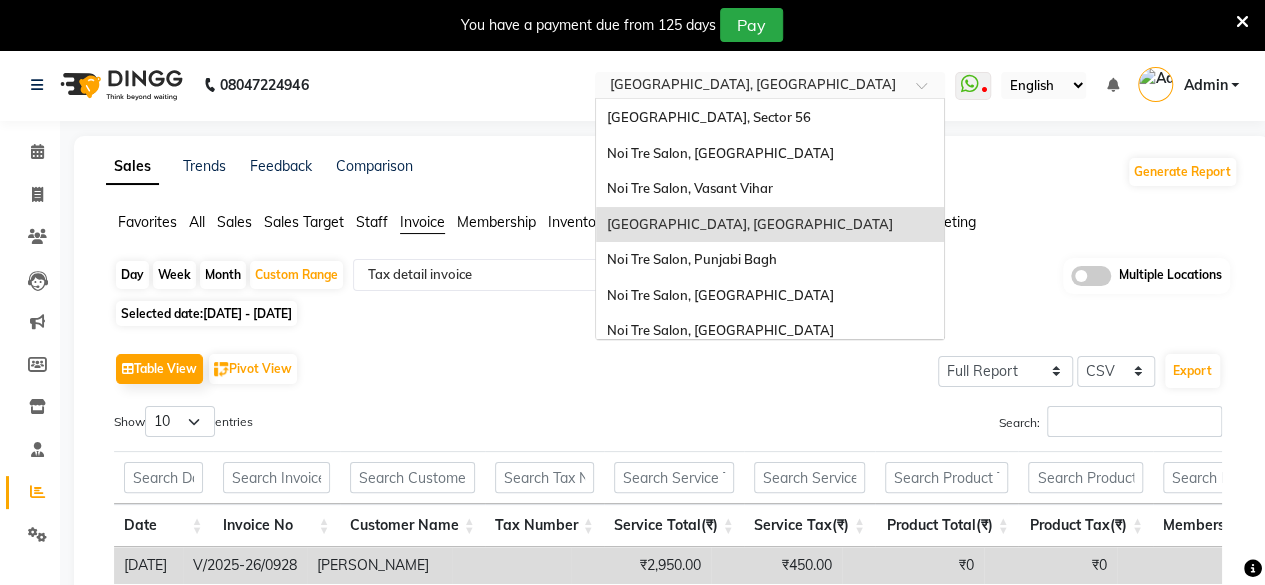 scroll, scrollTop: 89, scrollLeft: 0, axis: vertical 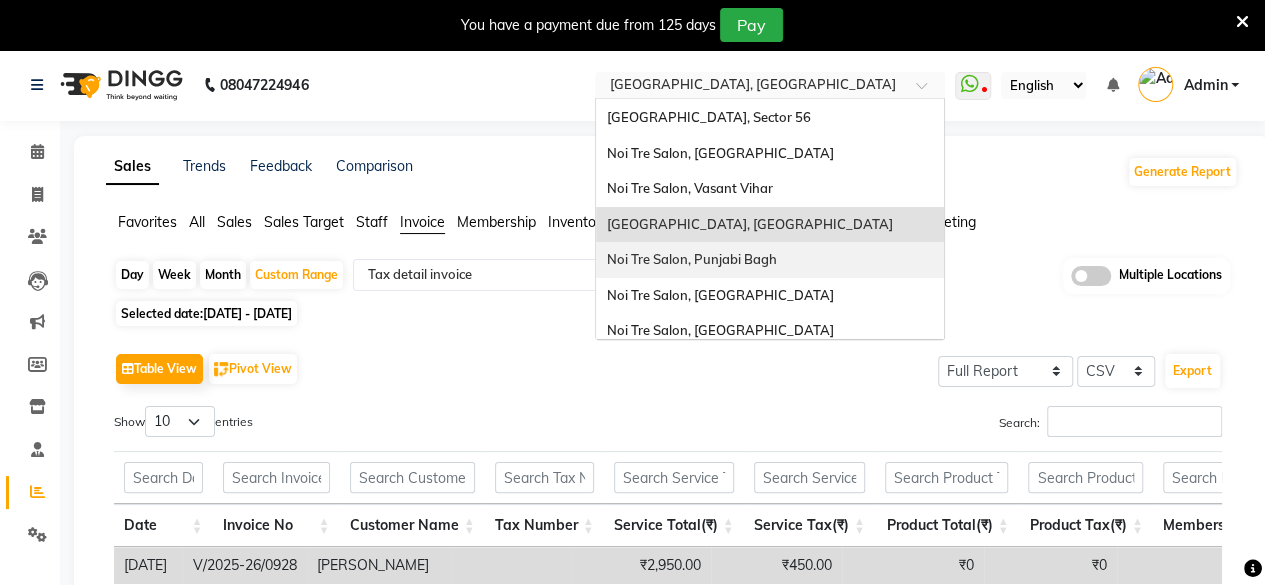 click on "Noi Tre Salon, Punjabi Bagh" at bounding box center [691, 259] 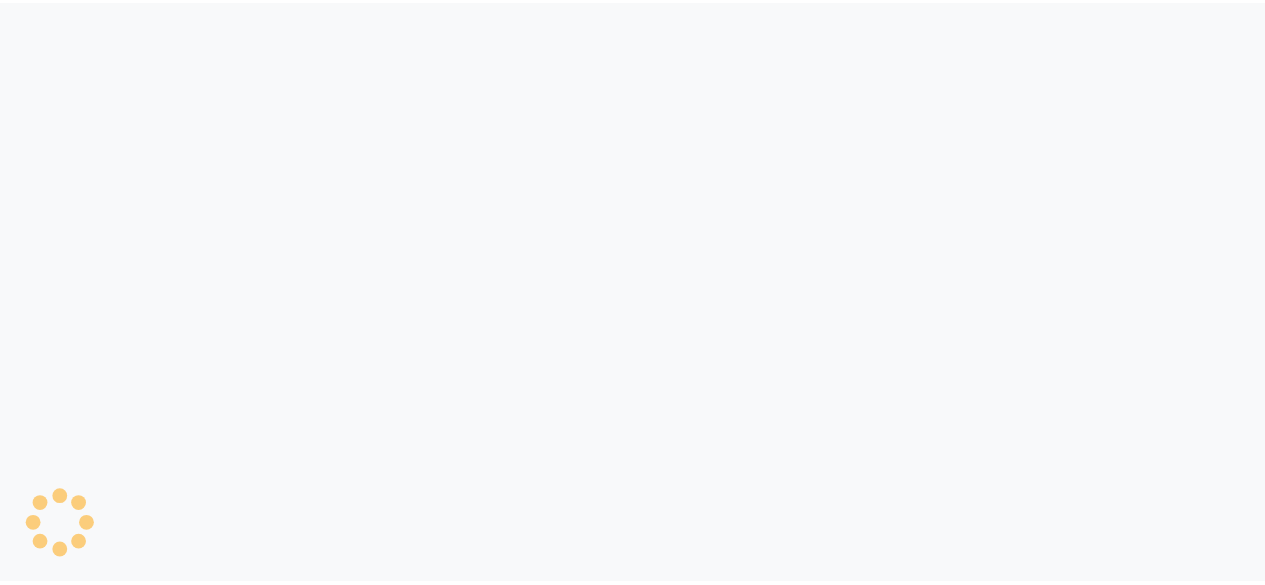 scroll, scrollTop: 0, scrollLeft: 0, axis: both 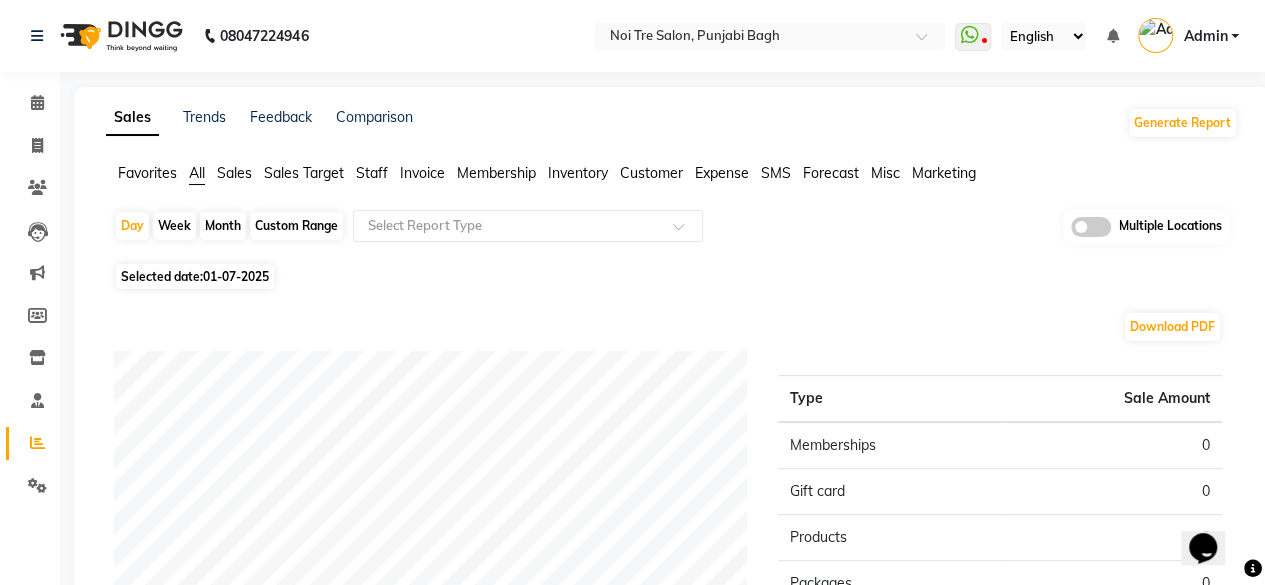 click on "Invoice" 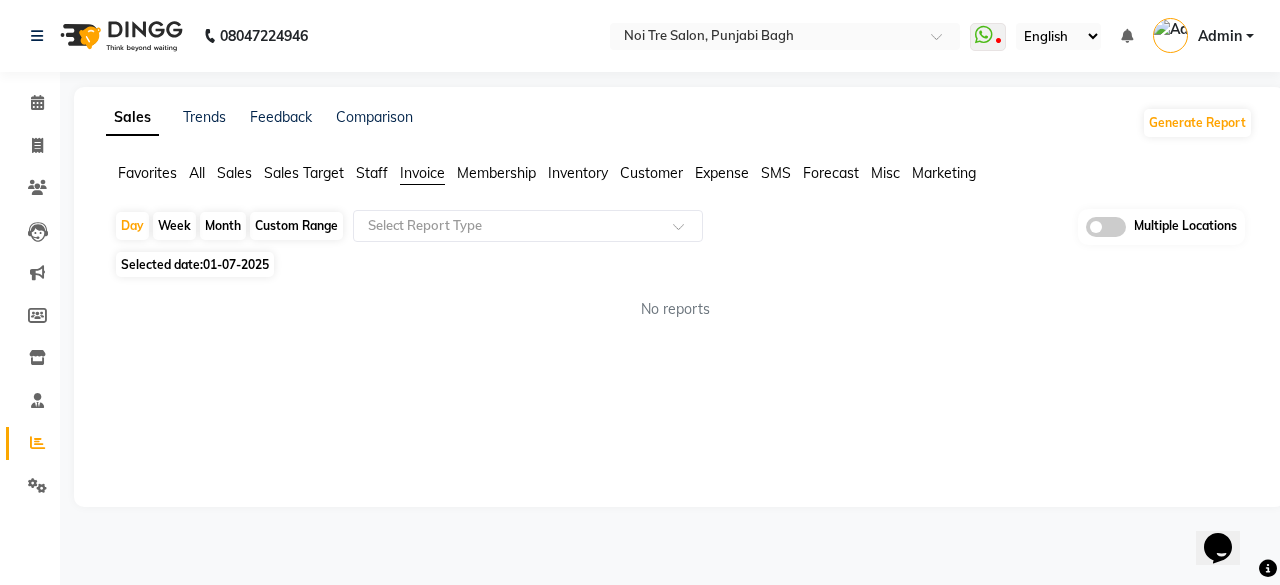 click on "Custom Range" 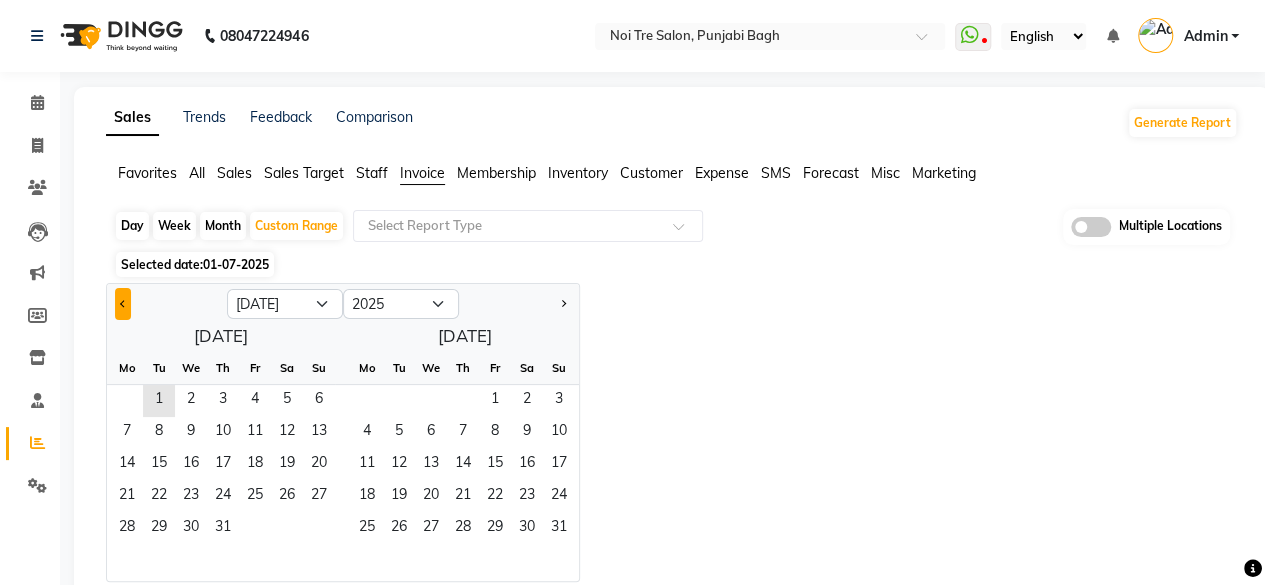 click 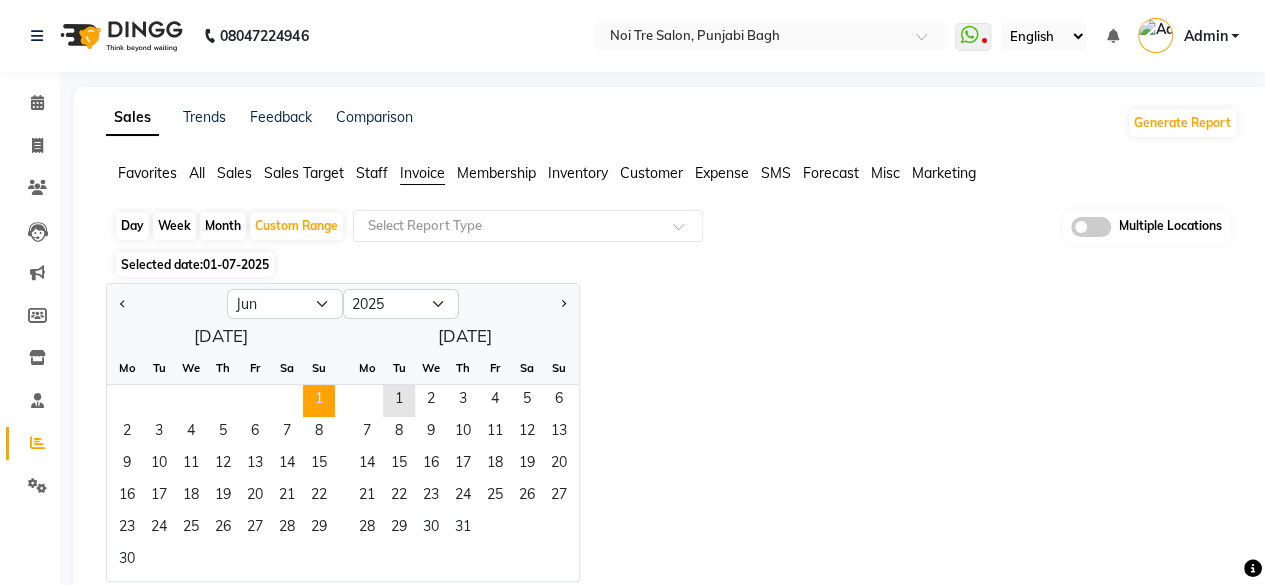 click on "1" 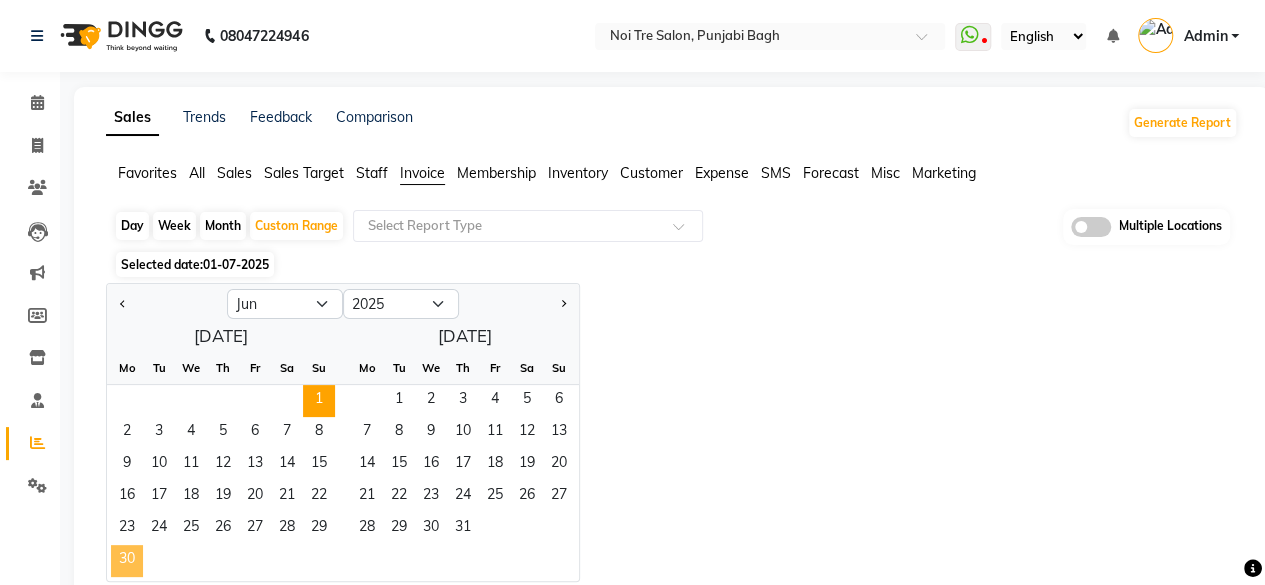 click on "30" 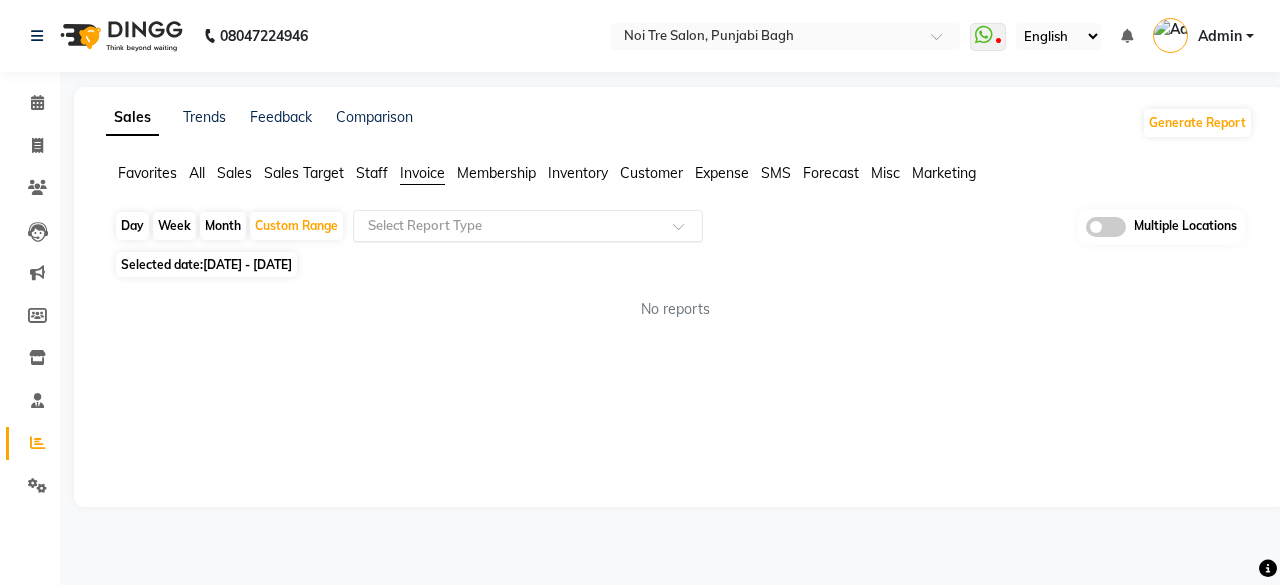click 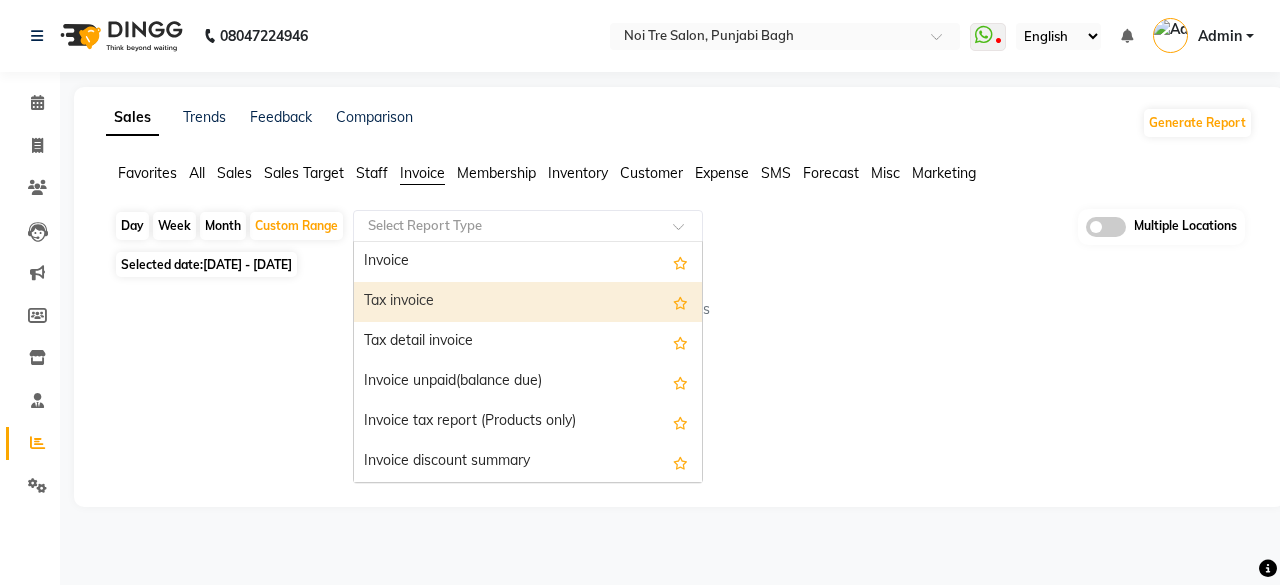 click on "Tax invoice" at bounding box center (528, 302) 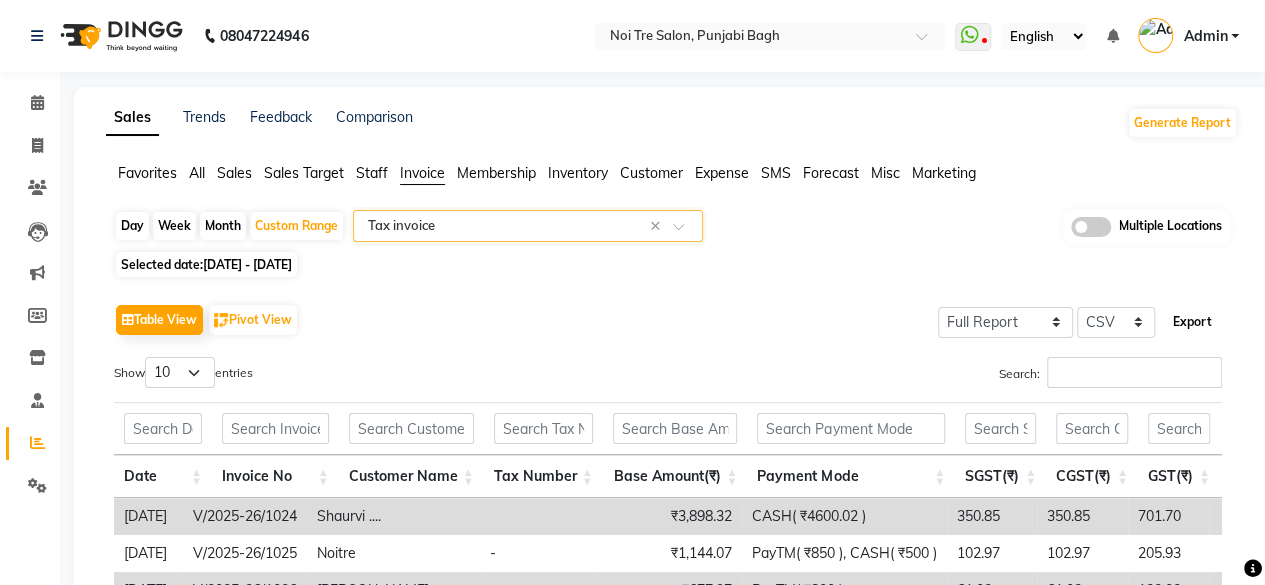 click on "Export" 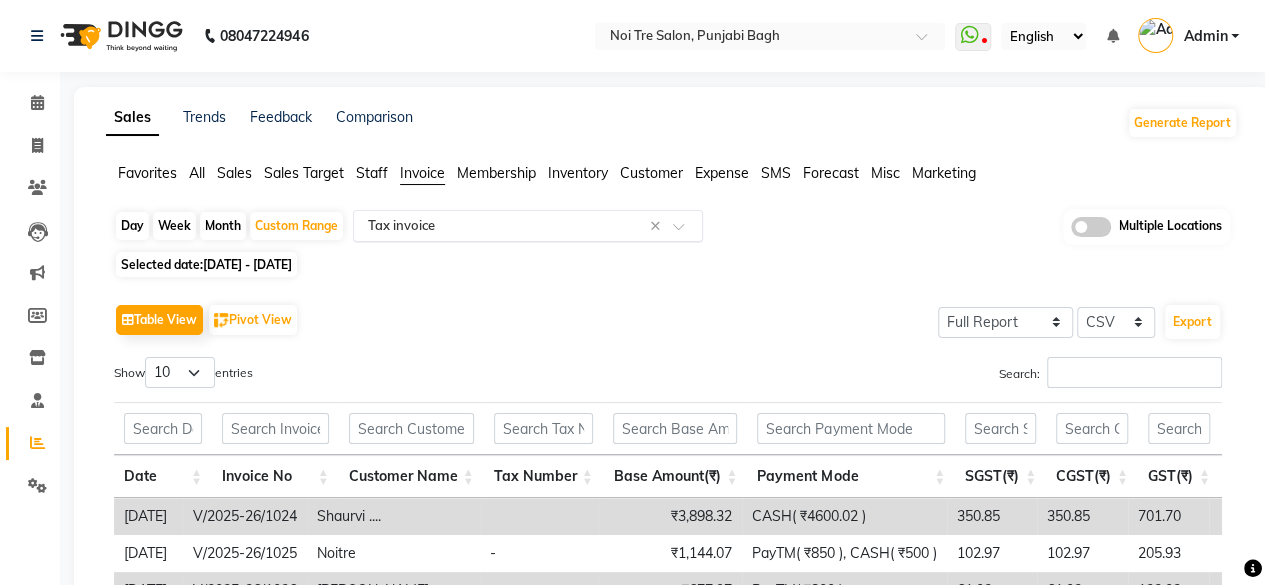 click 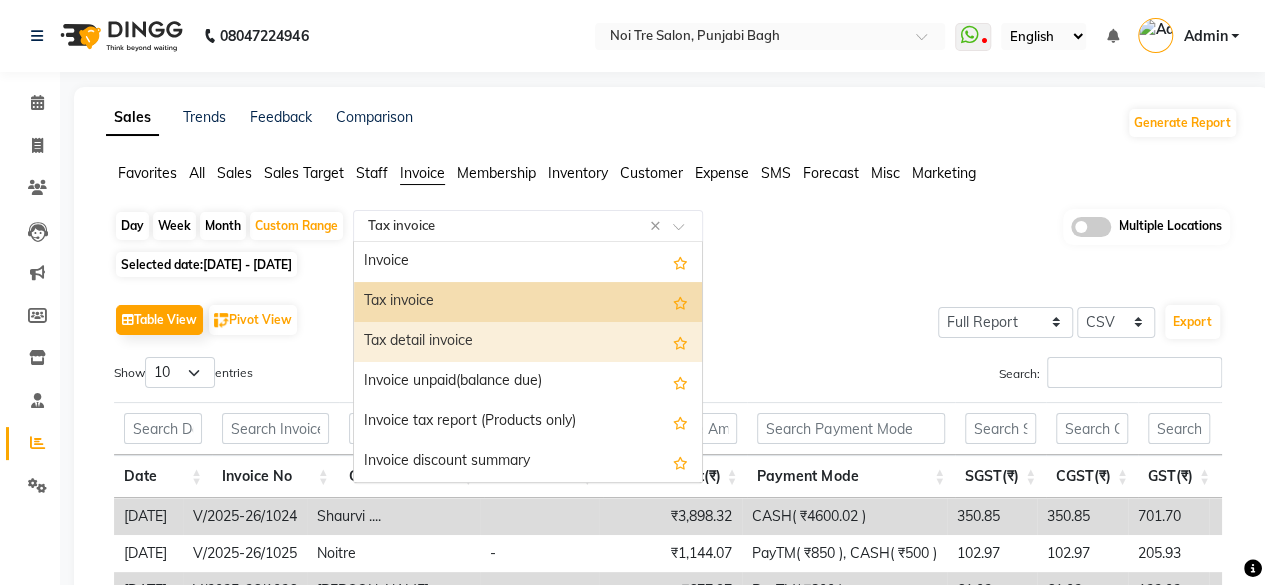 click on "Tax detail invoice" at bounding box center [528, 342] 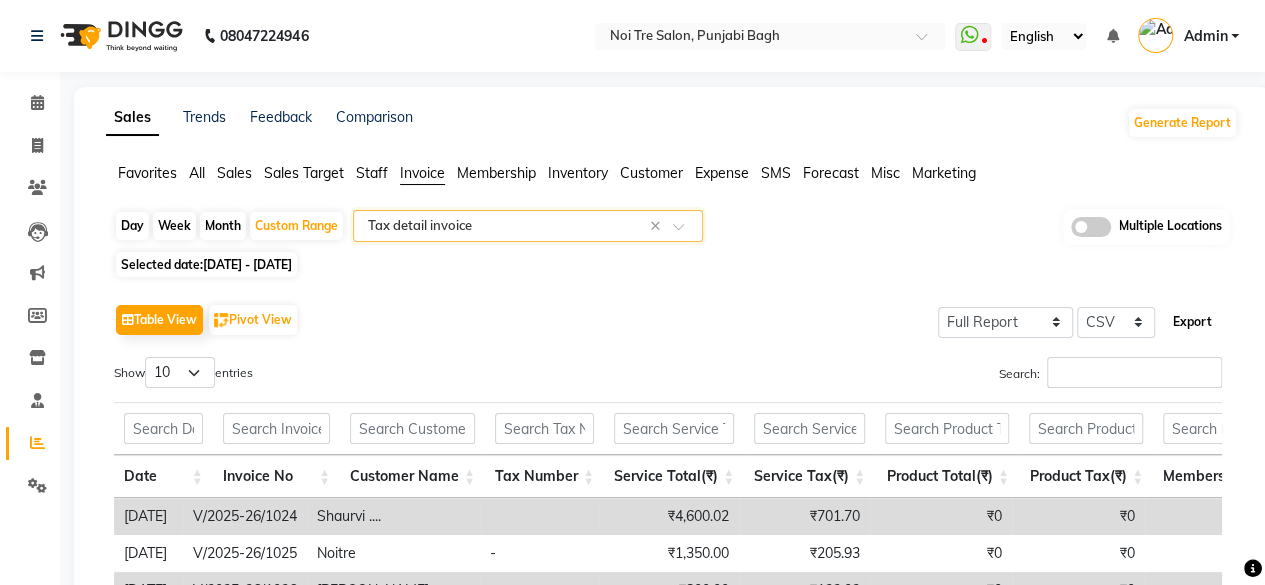 click on "Export" 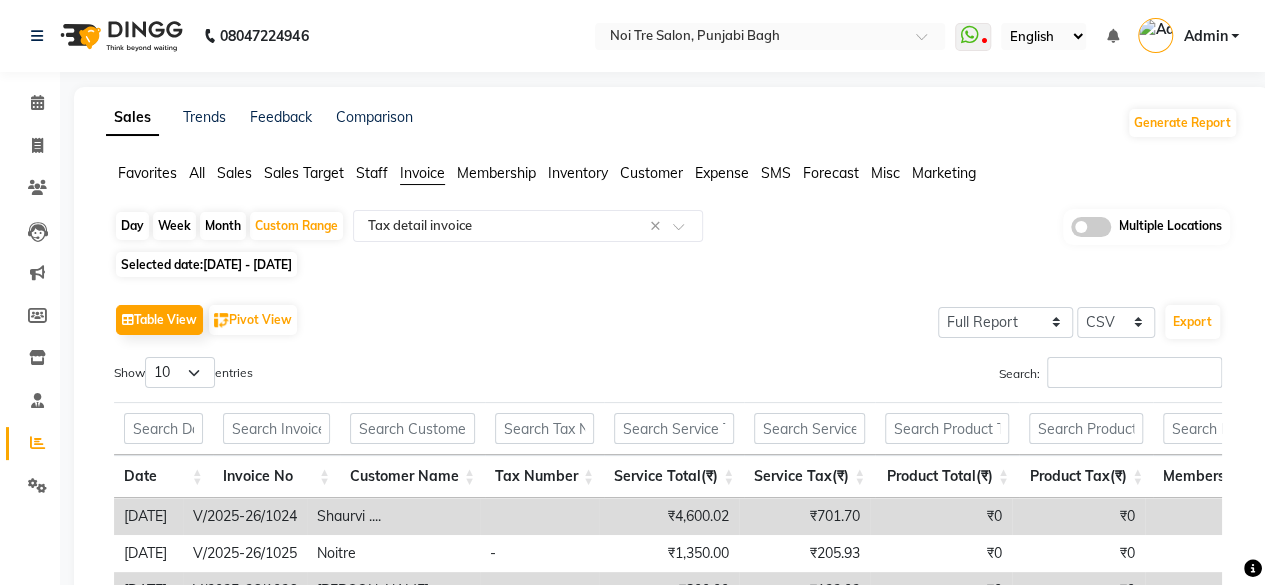 click on "08047224946 Select Location × Noi Tre Salon, Punjabi Bagh  WhatsApp Status  ✕ Status:  Disconnected Most Recent Message: 04-04-2025     05:14 PM Recent Service Activity: 04-04-2025     08:35 PM  08047224946 Whatsapp Settings English ENGLISH Español العربية मराठी हिंदी ગુજરાતી தமிழ் 中文 Notifications nothing to show Admin Manage Profile Change Password Sign out  Version:3.13.2" 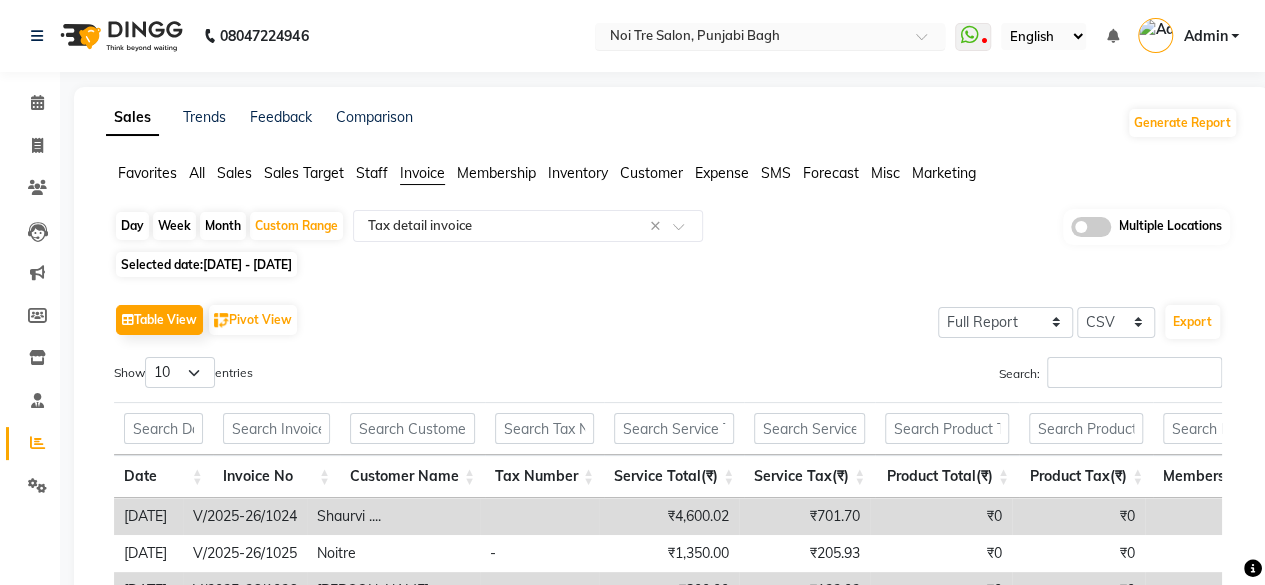 click on "Select Location × Noi Tre Salon, Punjabi Bagh" at bounding box center (770, 36) 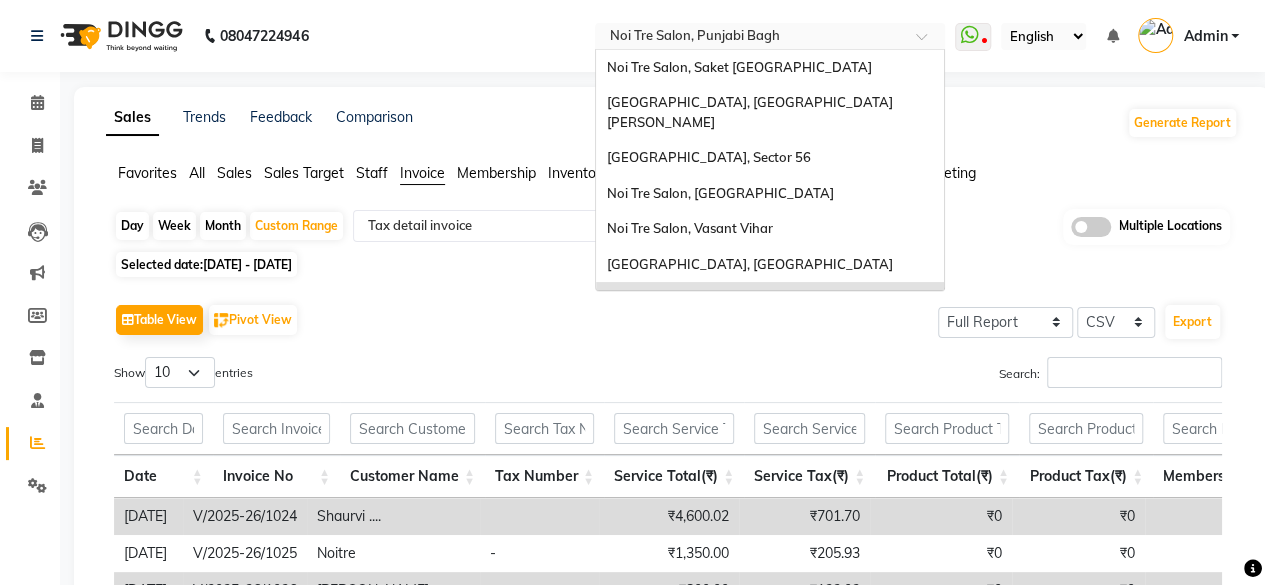 scroll, scrollTop: 186, scrollLeft: 0, axis: vertical 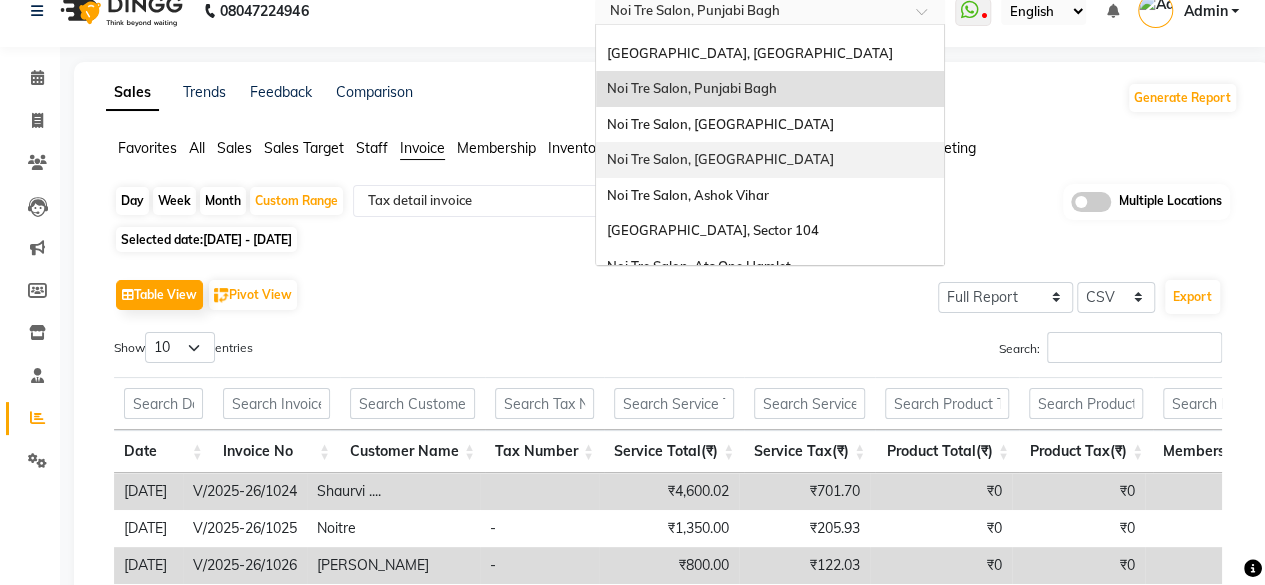 click on "Noi Tre Salon, [GEOGRAPHIC_DATA]" at bounding box center [770, 160] 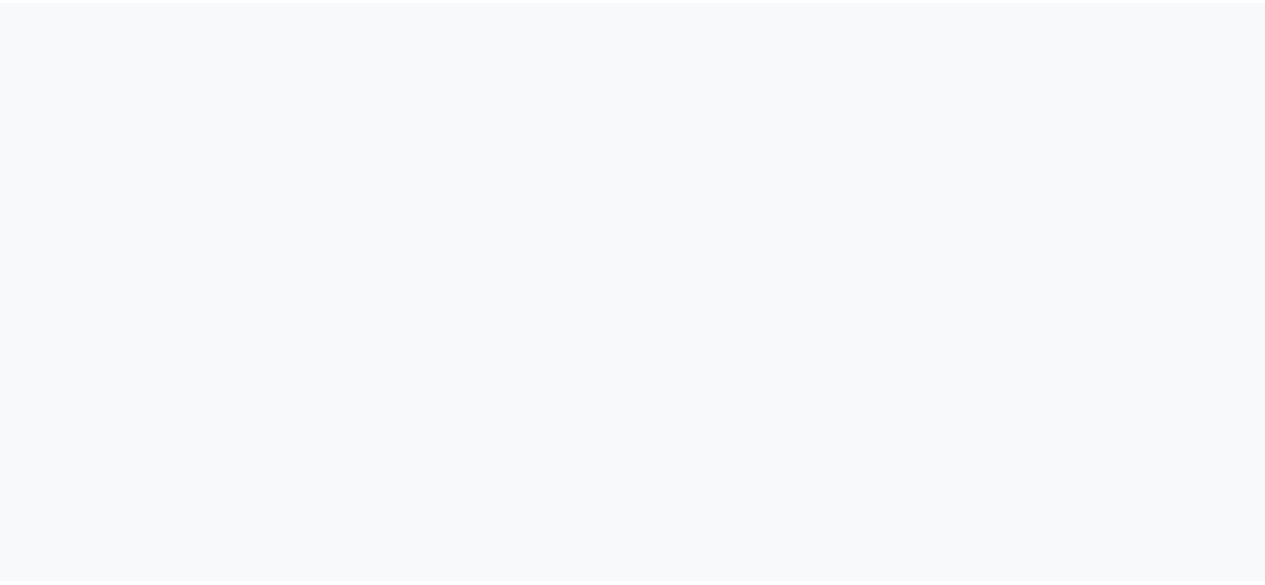 scroll, scrollTop: 0, scrollLeft: 0, axis: both 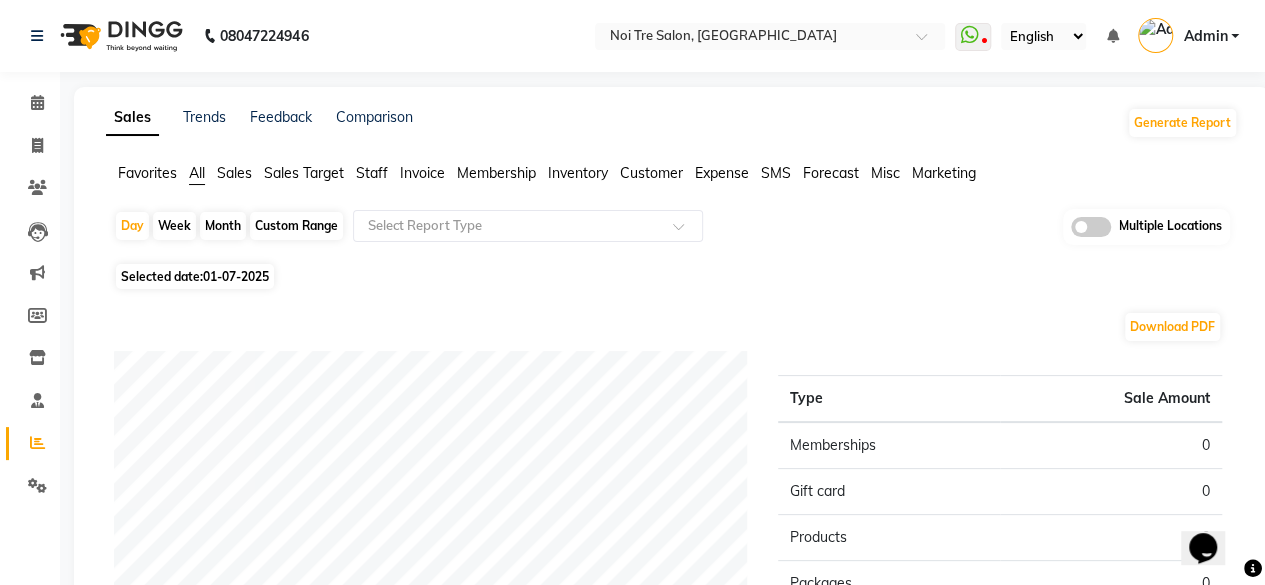click on "Invoice" 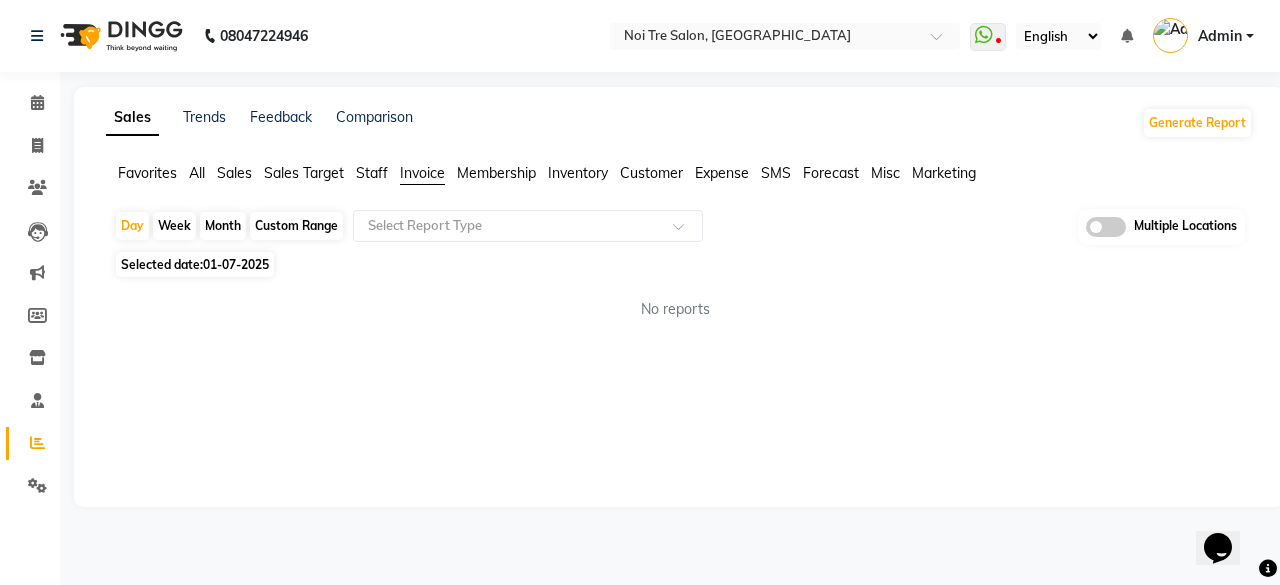 click on "Custom Range" 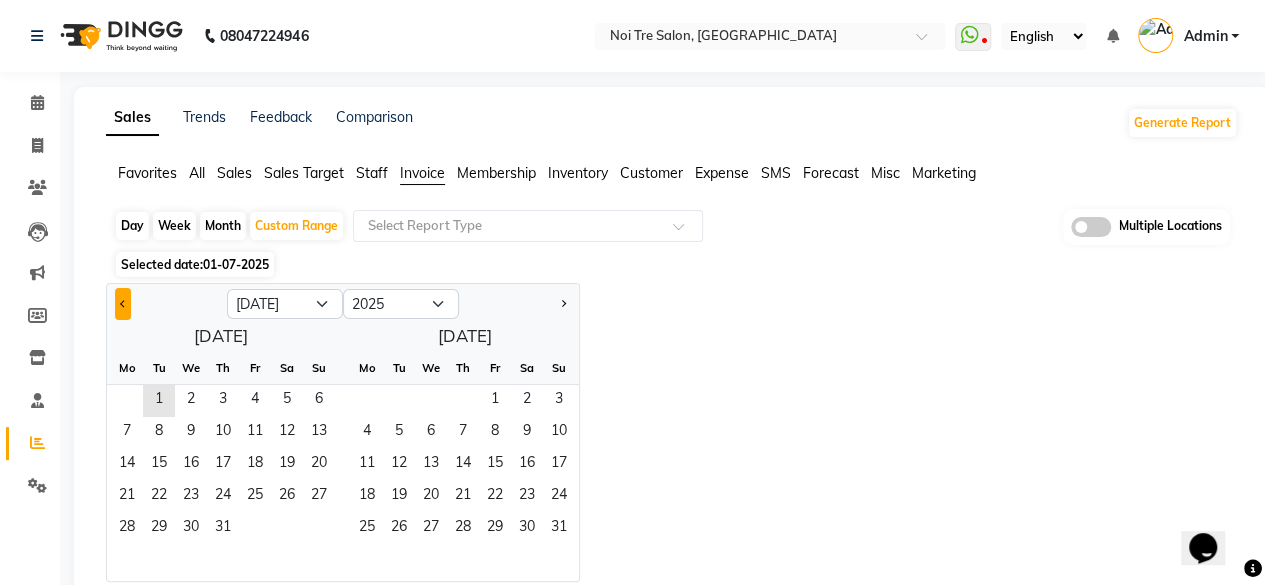 click 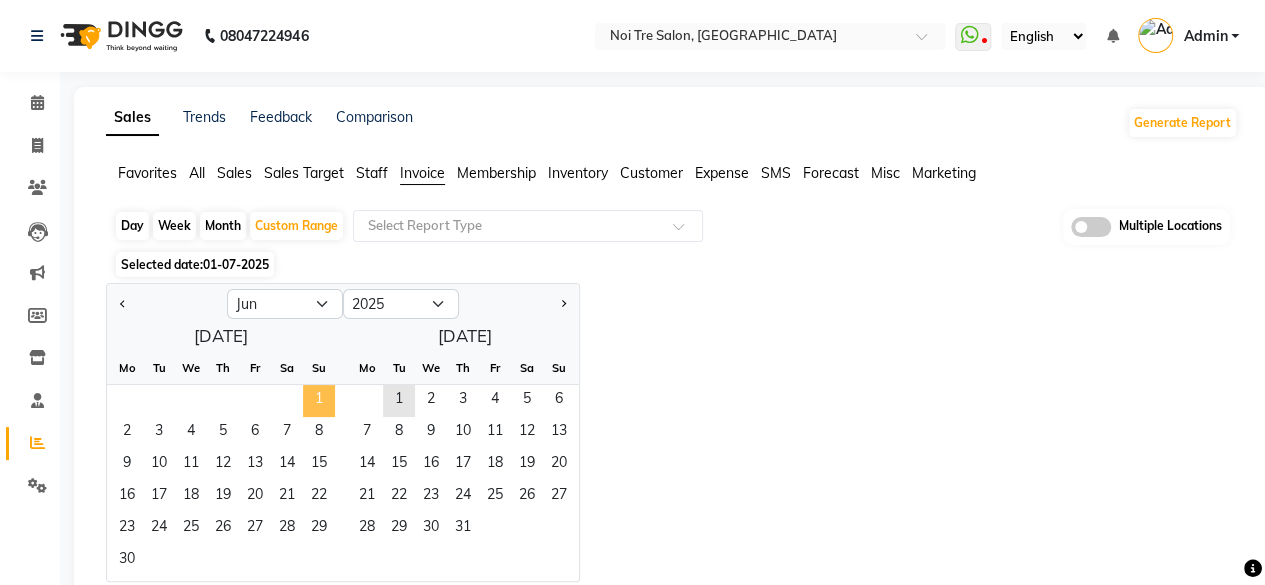 click on "1" 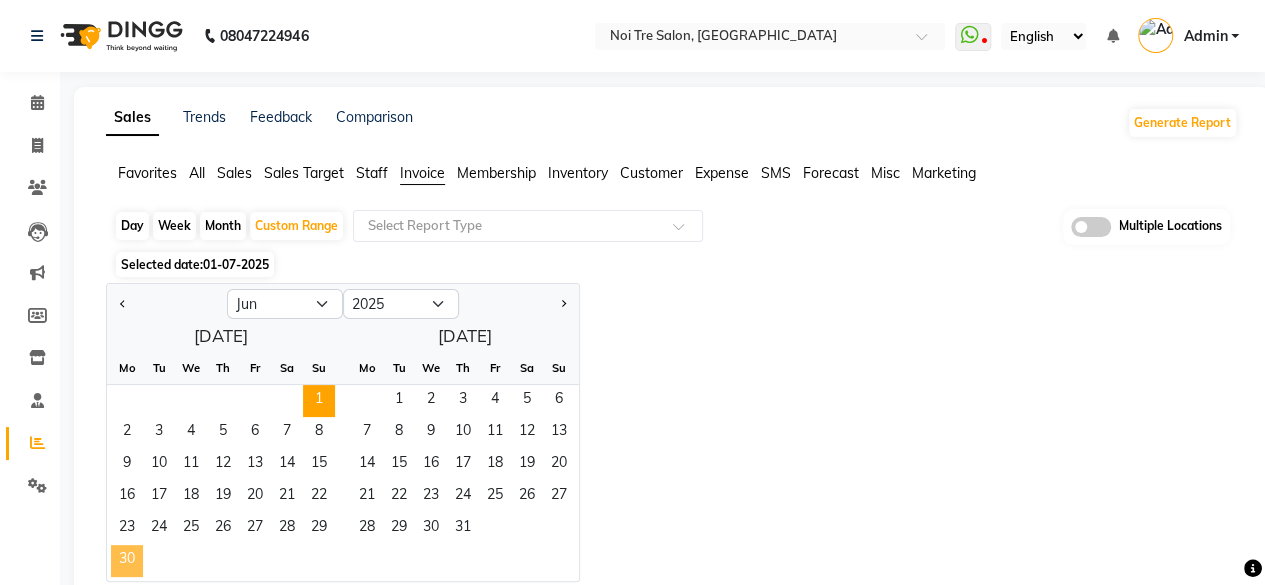 click on "30" 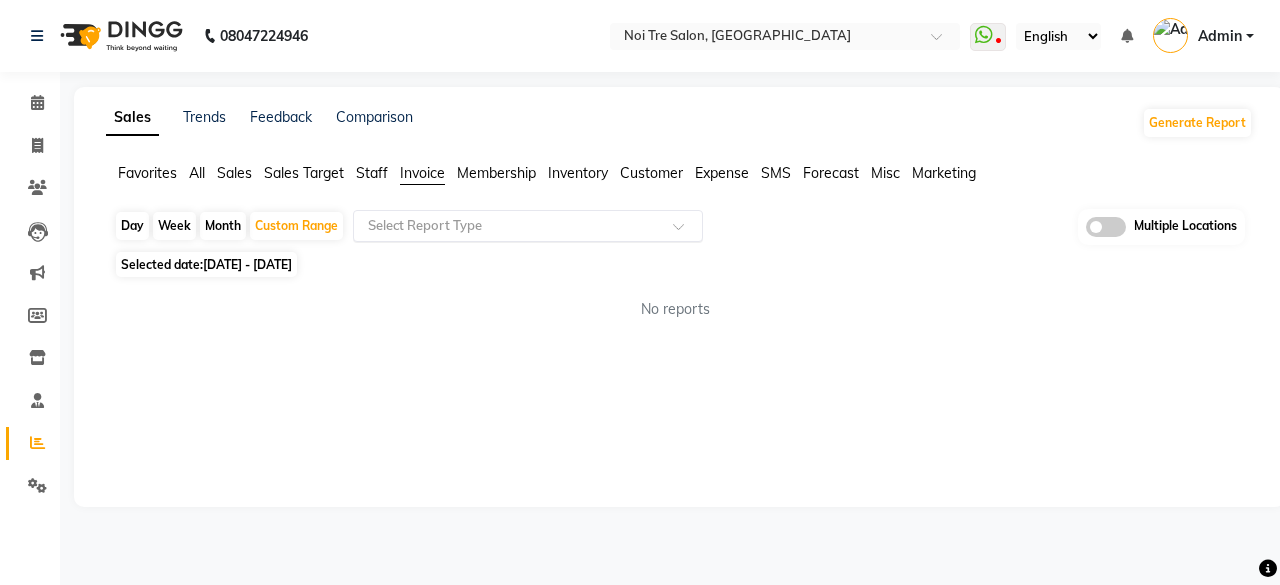 click on "Select Report Type" 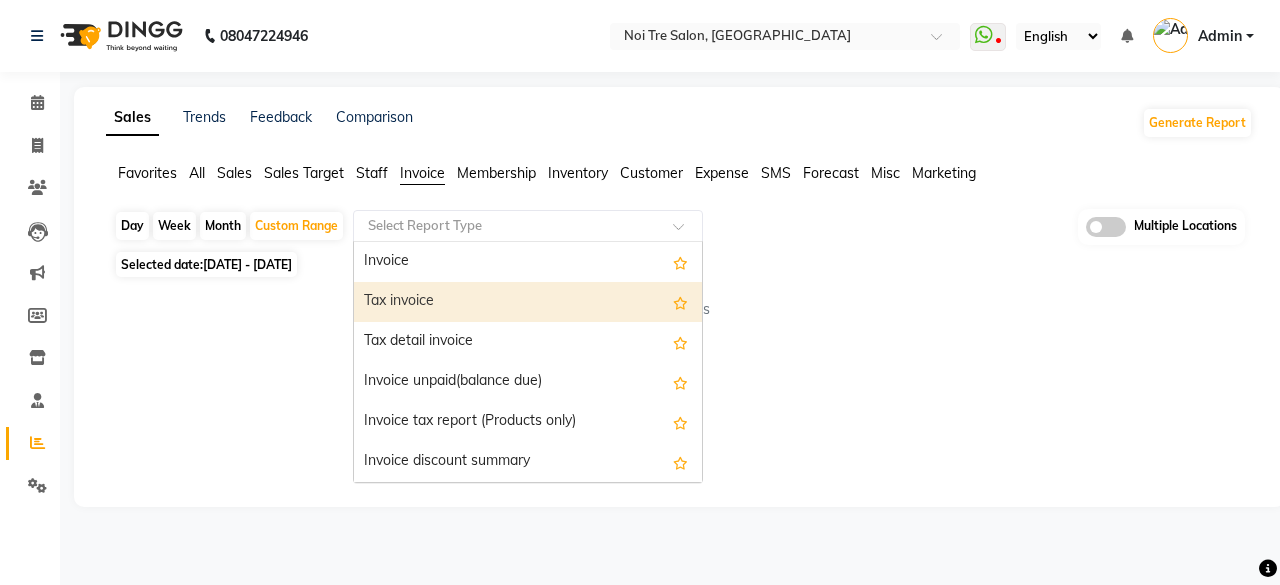 click on "Tax invoice" at bounding box center (528, 302) 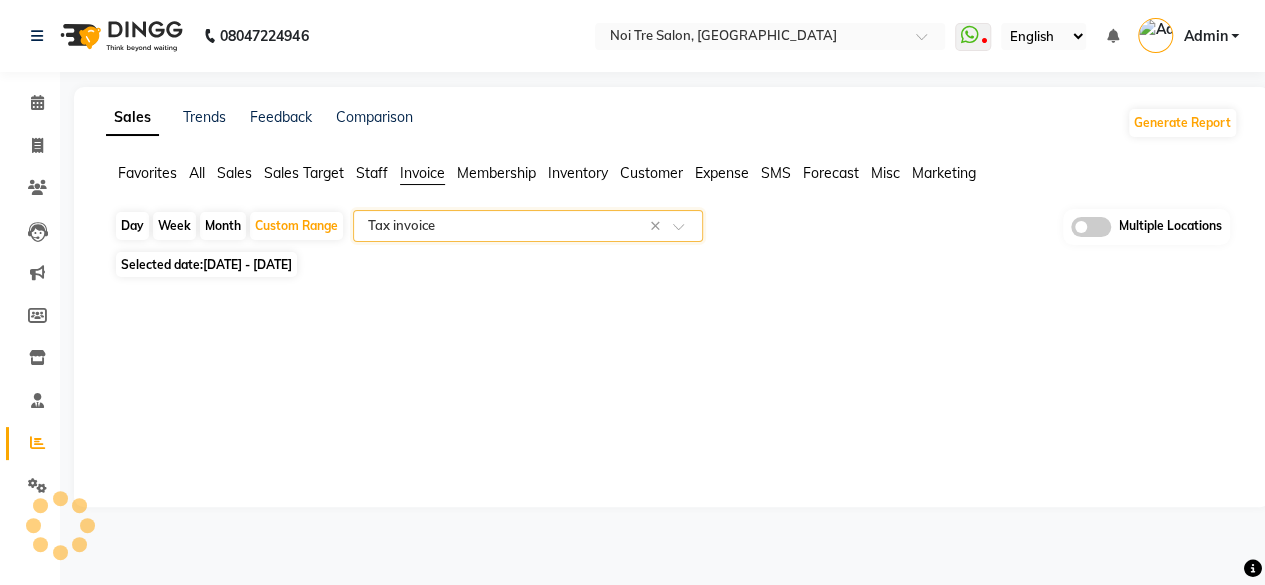 select on "full_report" 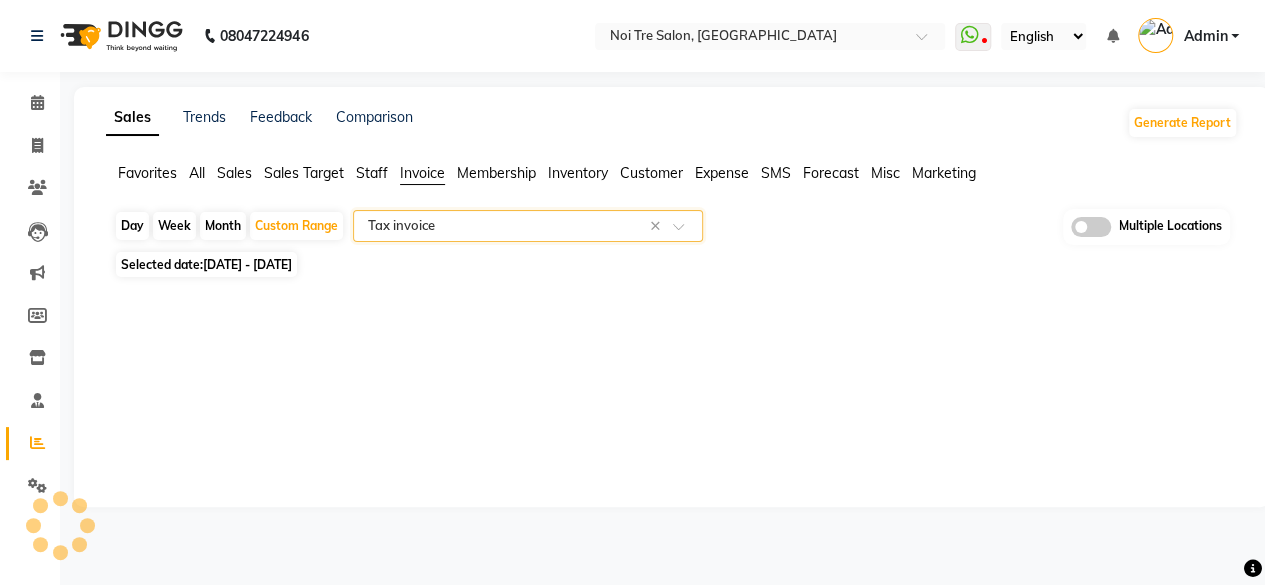 select on "csv" 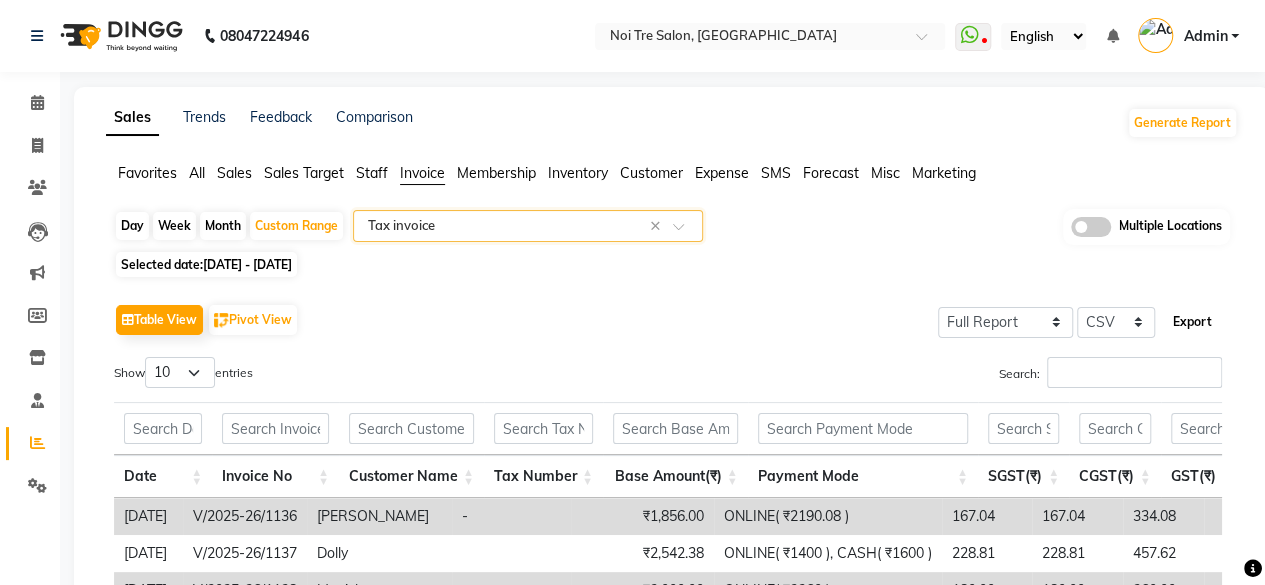 click on "Export" 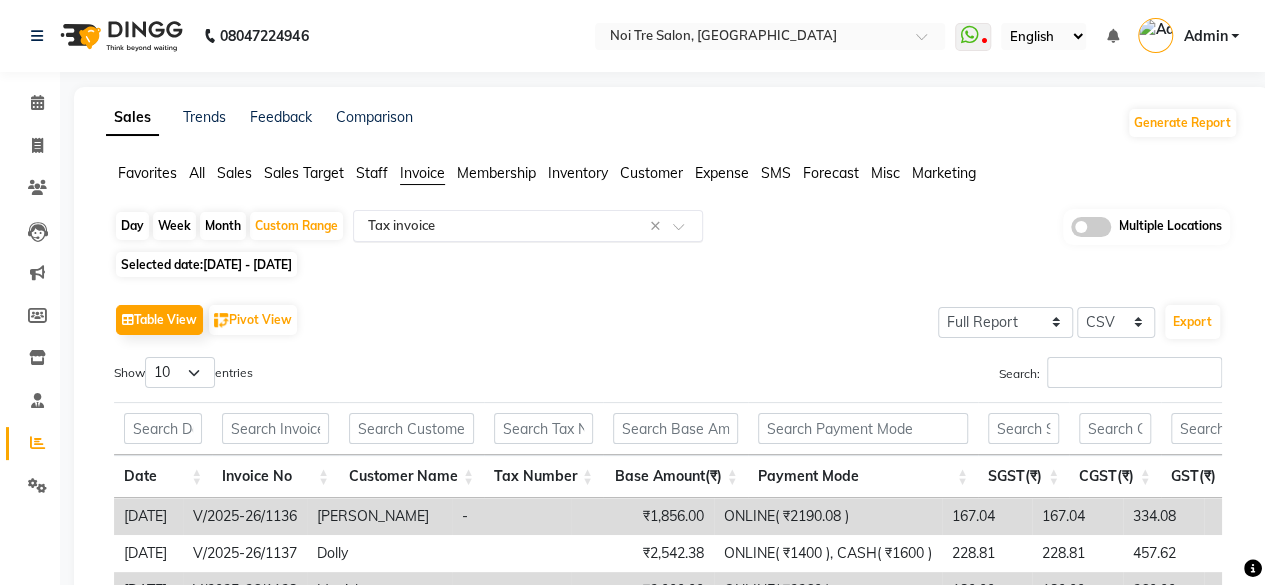 click 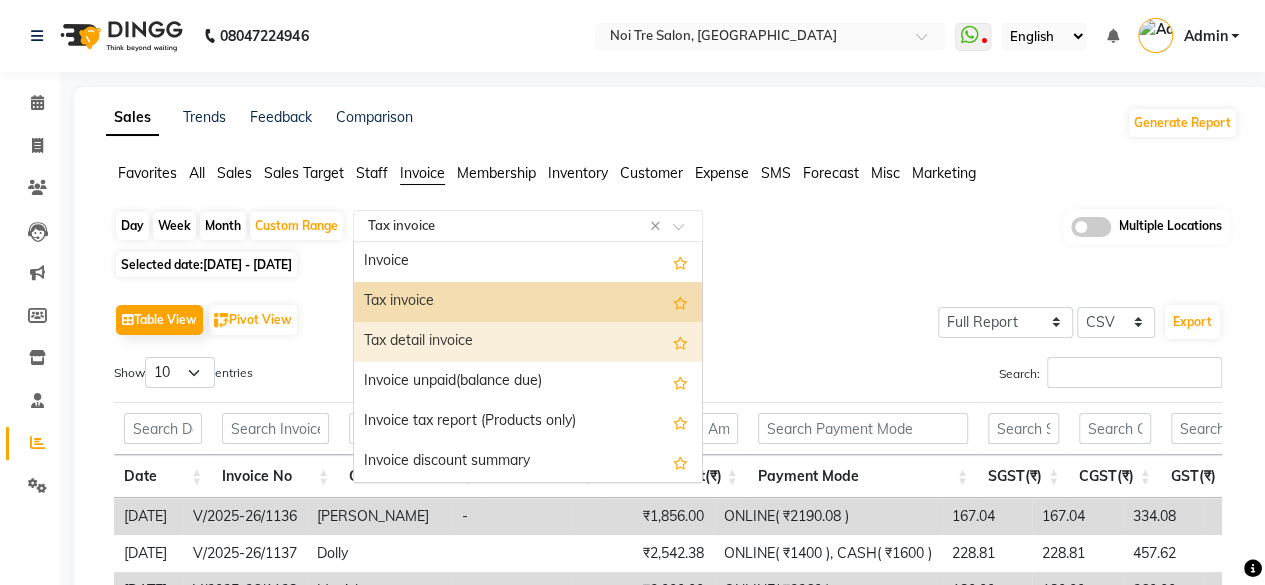 click on "Tax detail invoice" at bounding box center [528, 342] 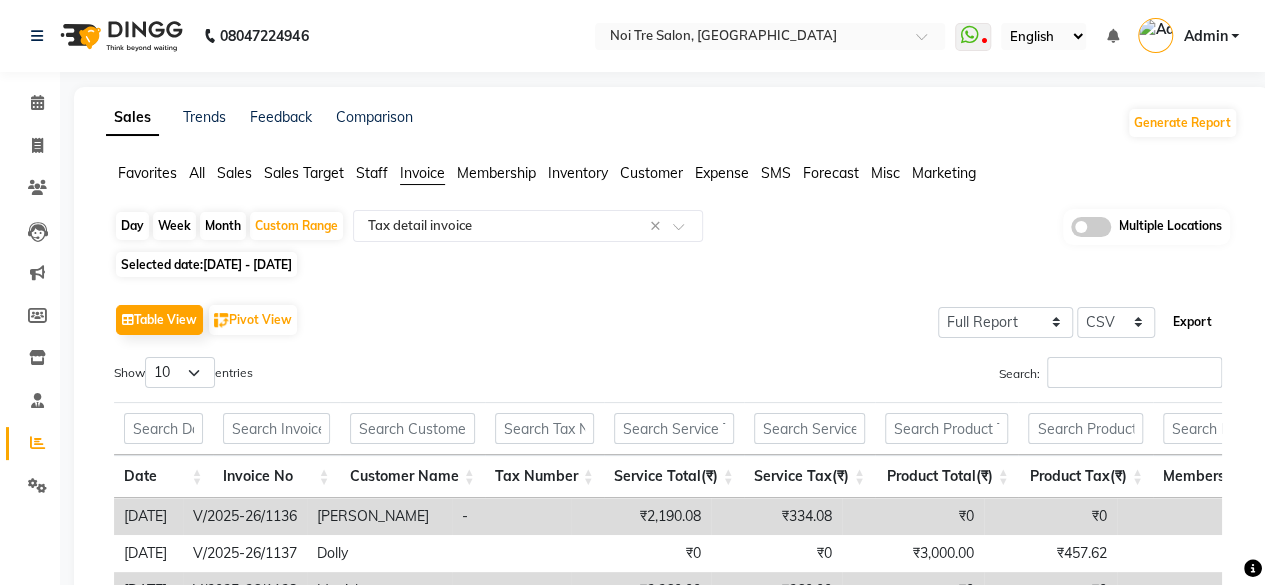 click on "Export" 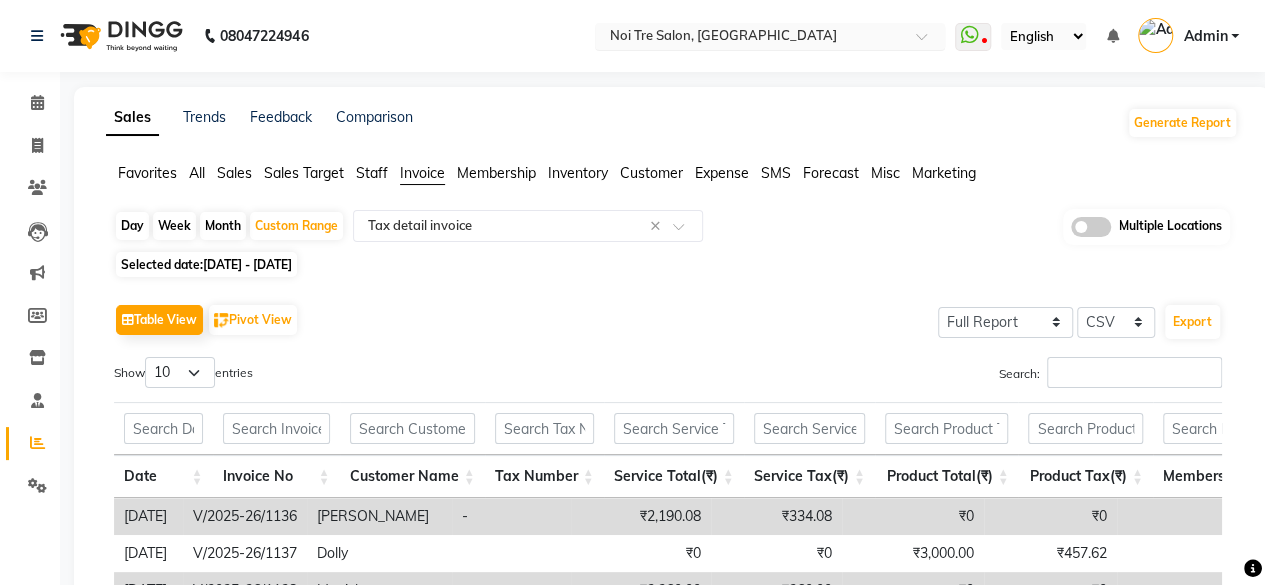 click at bounding box center (750, 38) 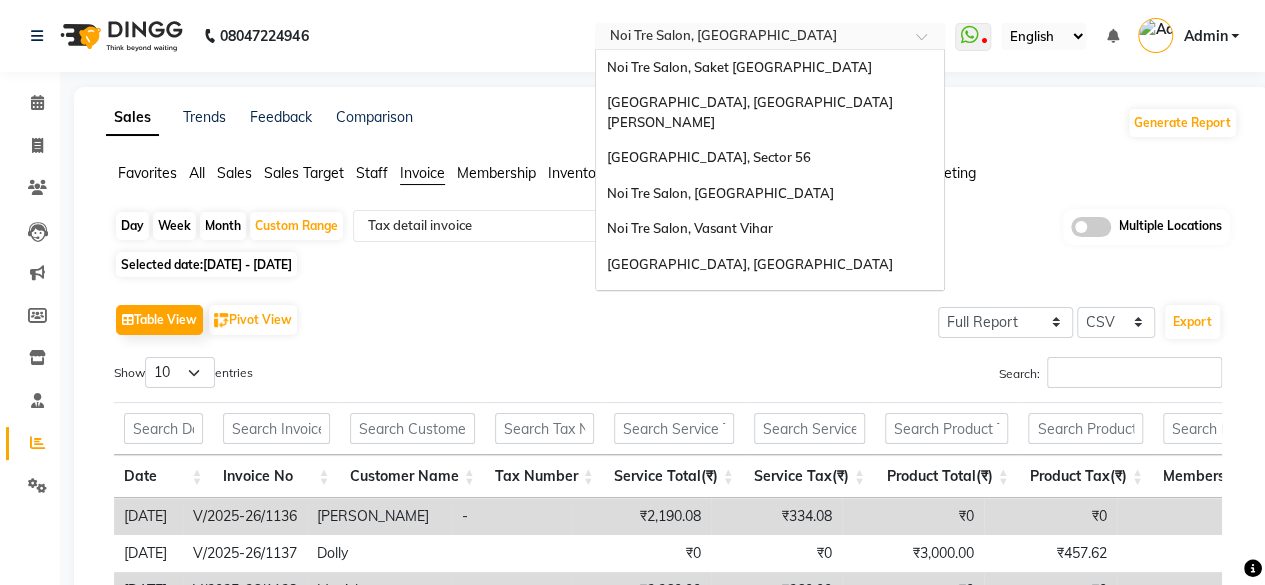 scroll, scrollTop: 186, scrollLeft: 0, axis: vertical 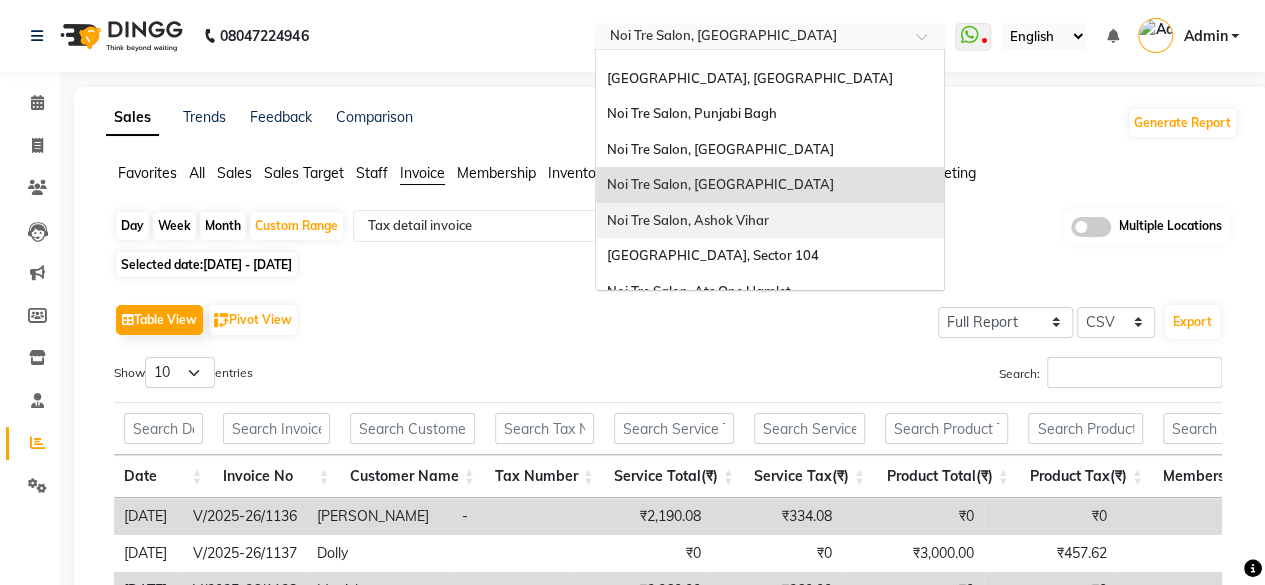 click on "Noi Tre Salon, Ashok Vihar" at bounding box center [687, 220] 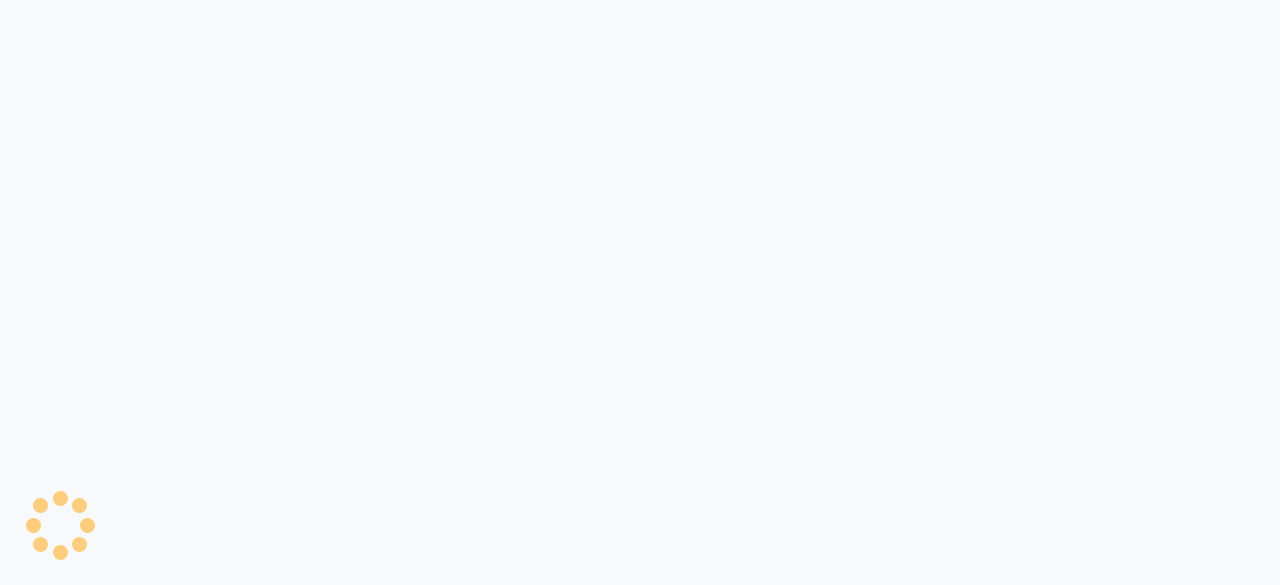 scroll, scrollTop: 0, scrollLeft: 0, axis: both 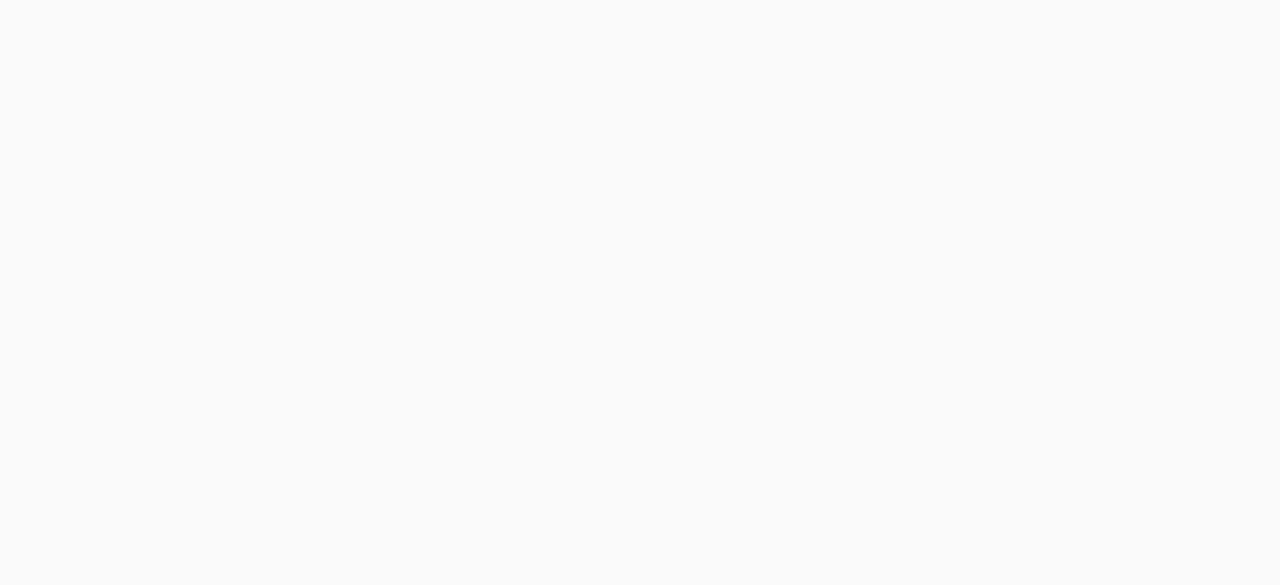 click at bounding box center [640, 292] 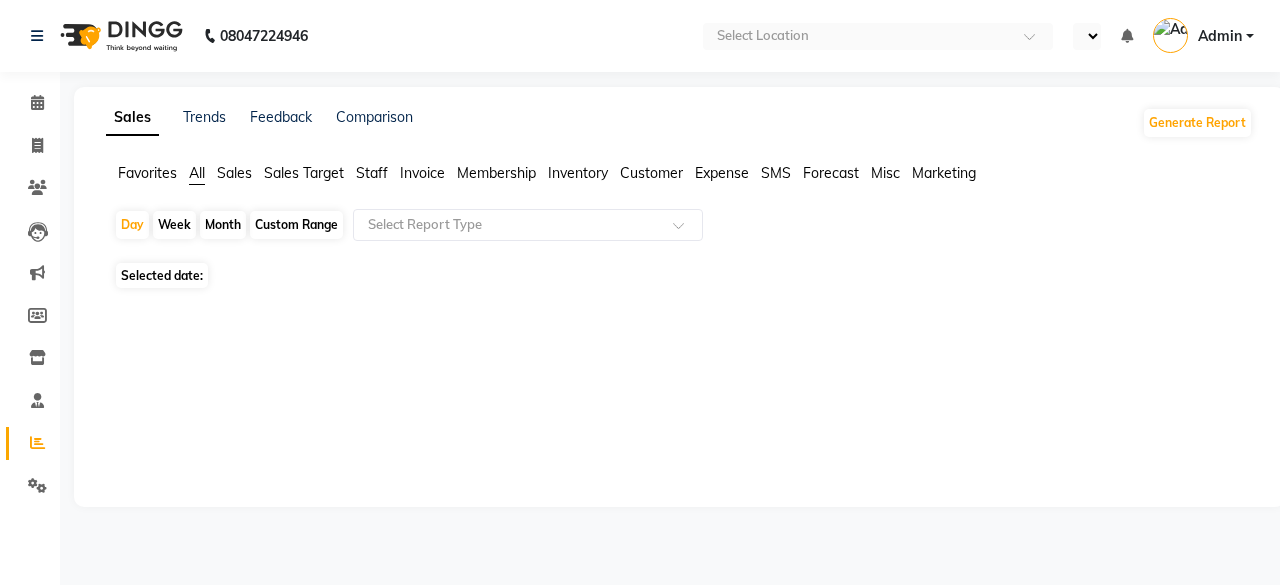 select on "en" 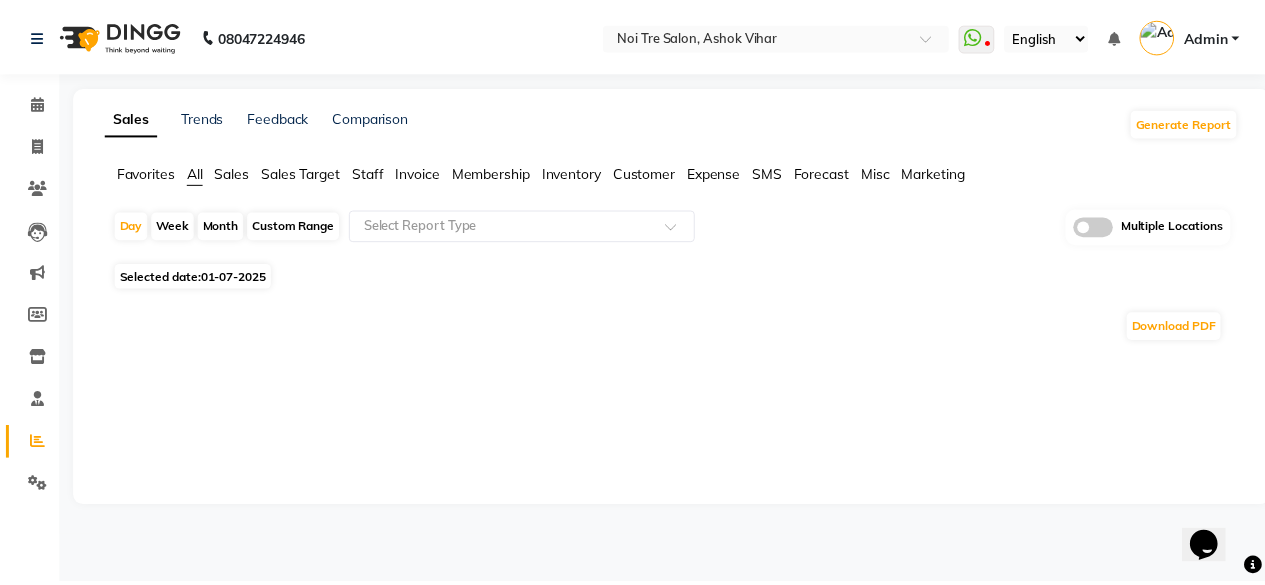 scroll, scrollTop: 0, scrollLeft: 0, axis: both 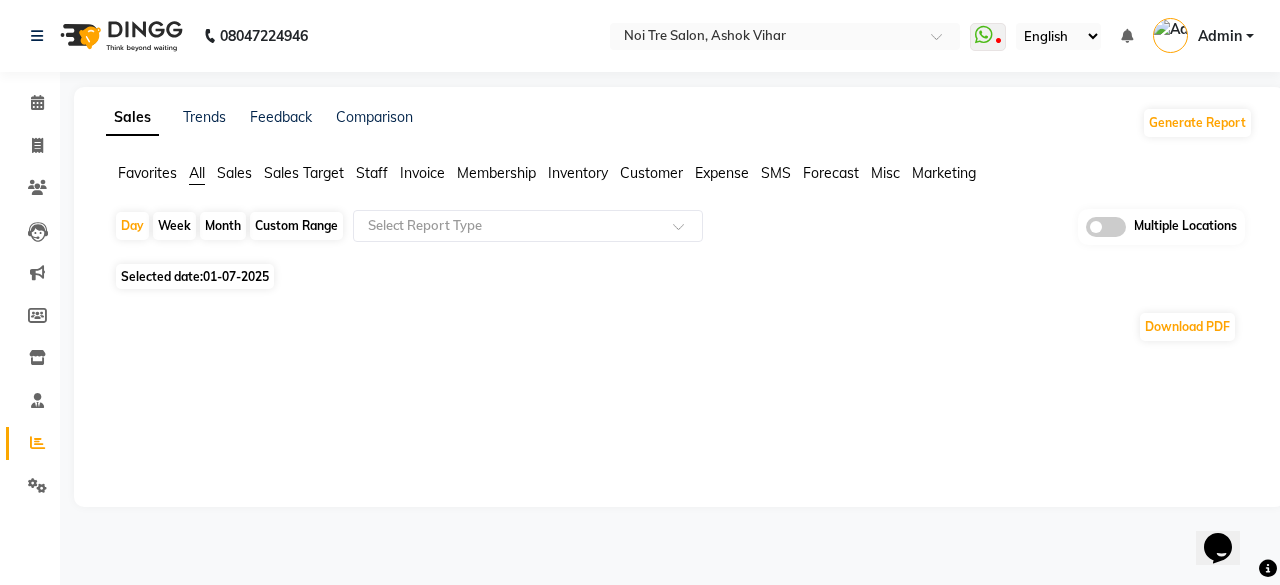 click on "Invoice" 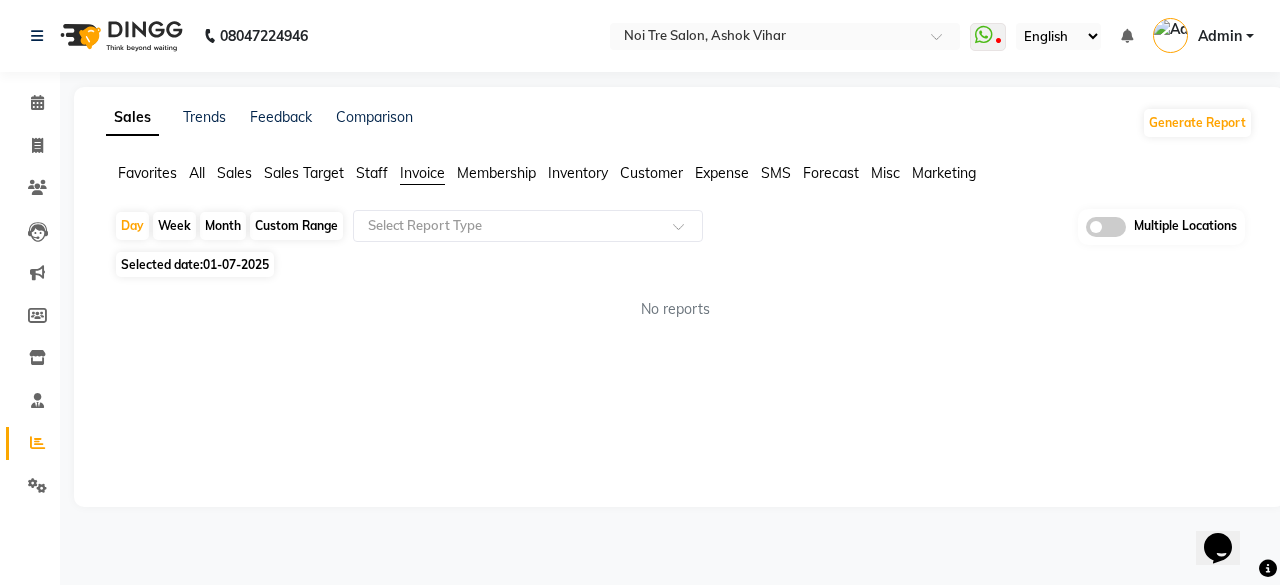 click on "Custom Range" 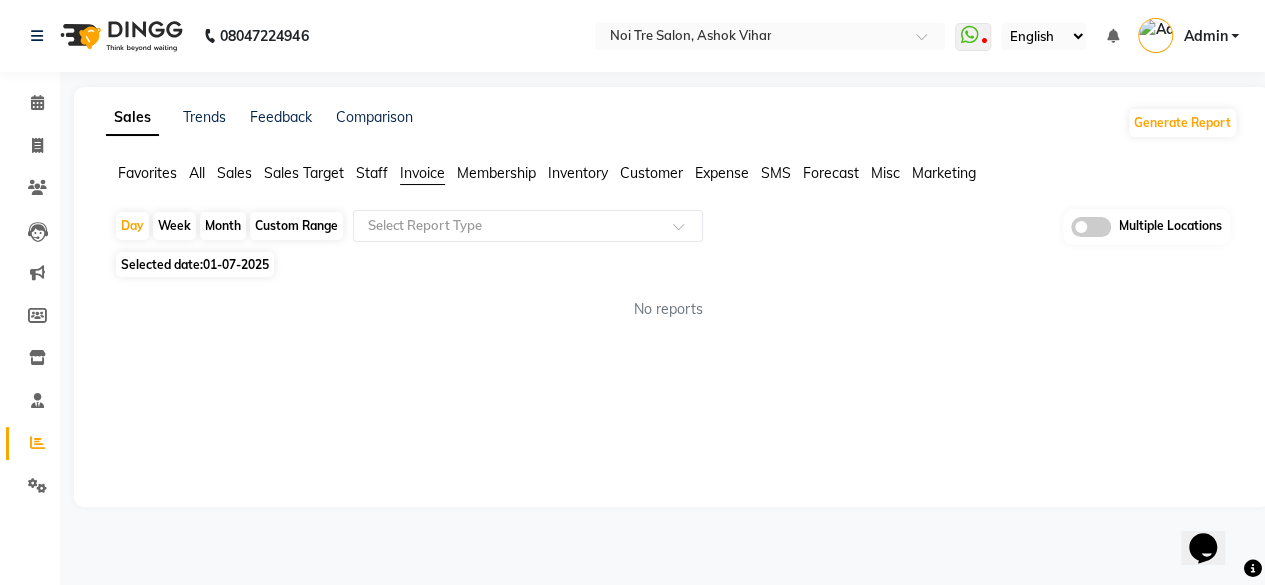 select on "7" 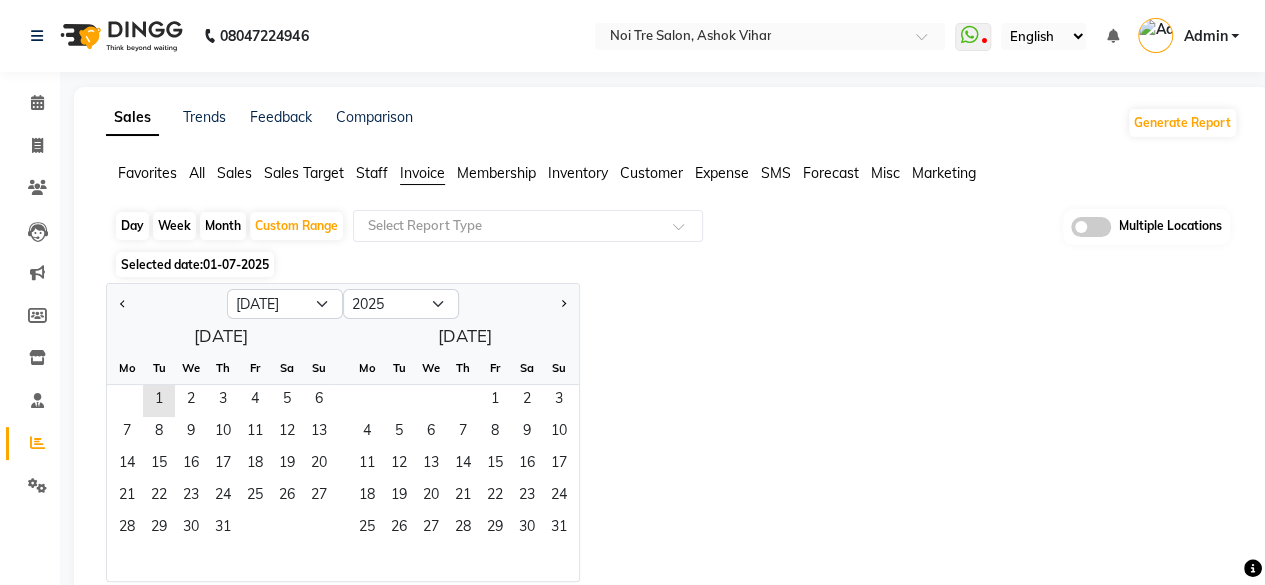 click 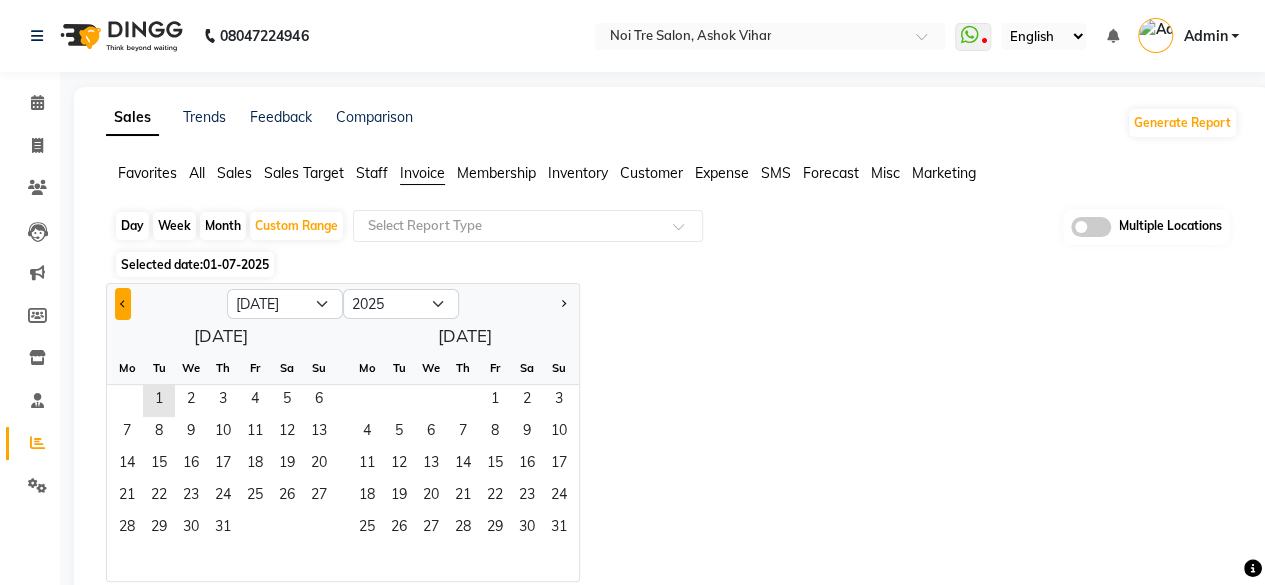 click 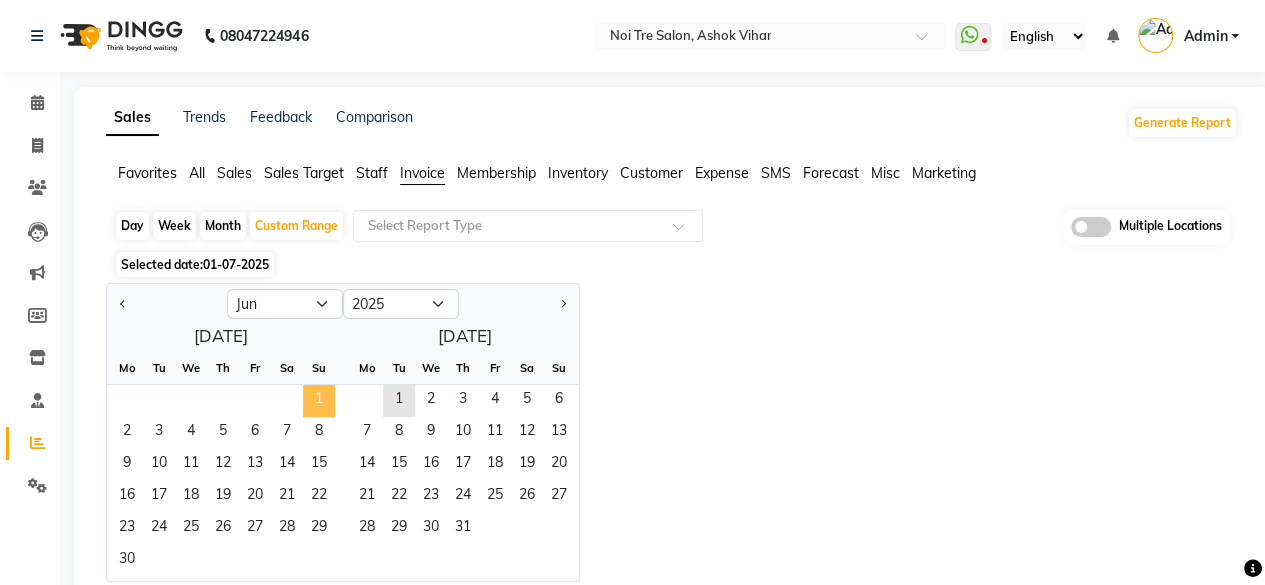 click on "1" 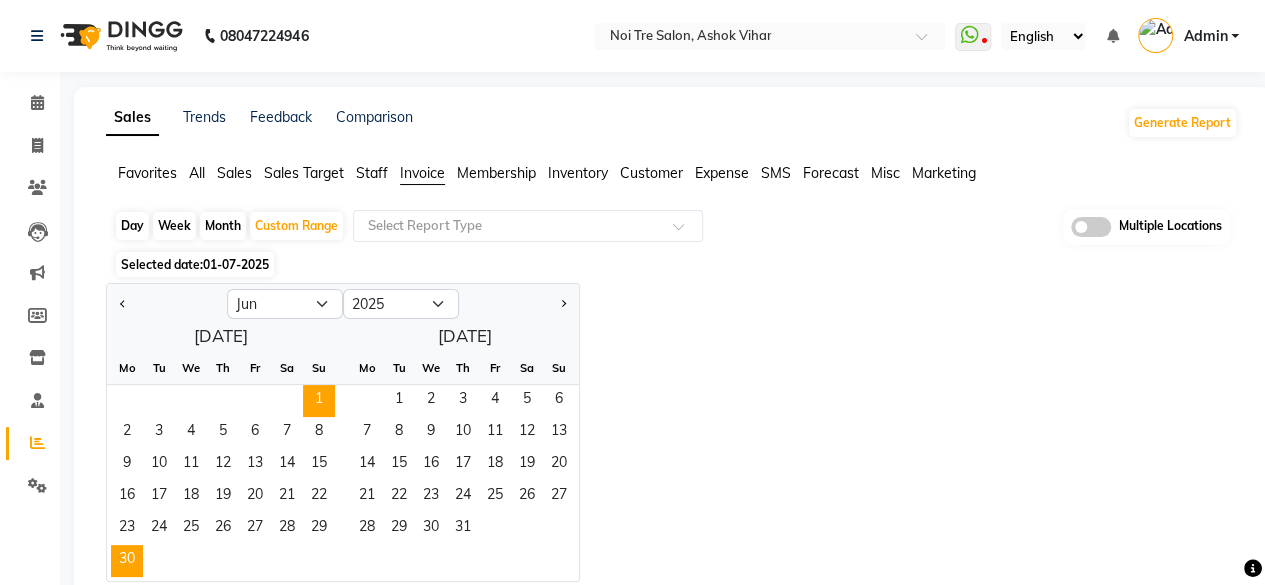 click on "30" 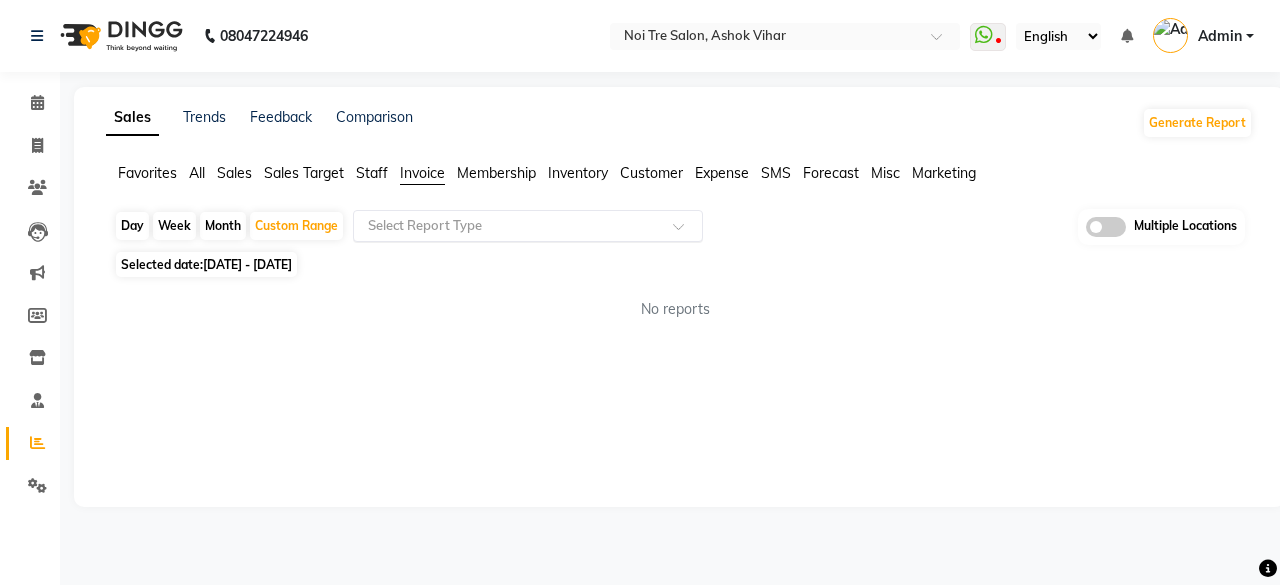 click 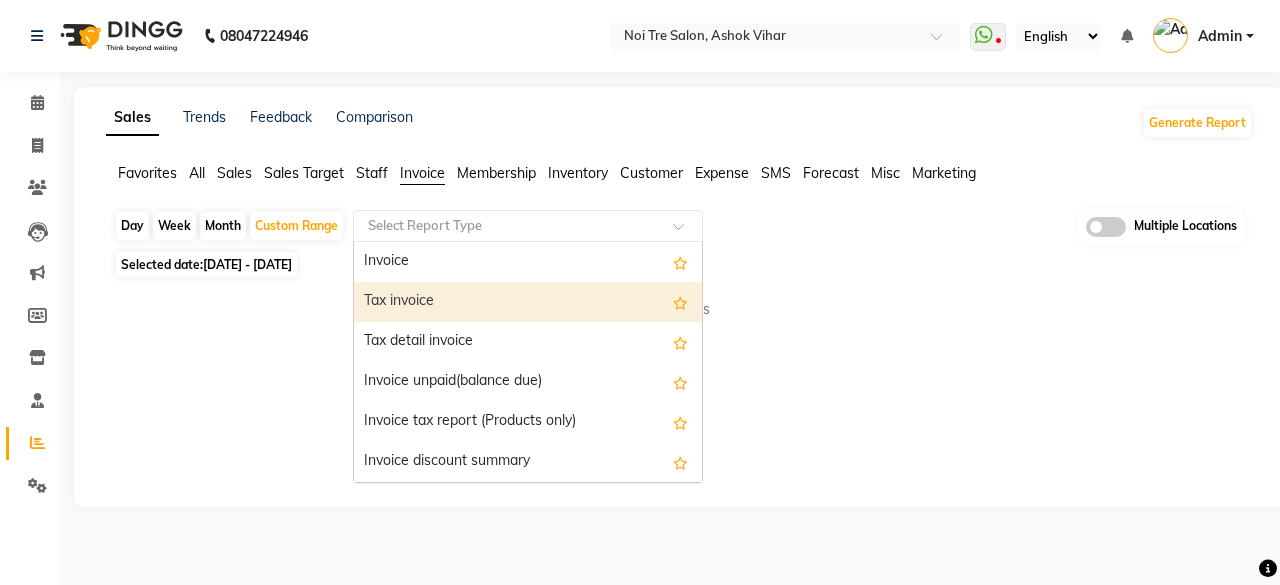 click on "Tax invoice" at bounding box center (528, 302) 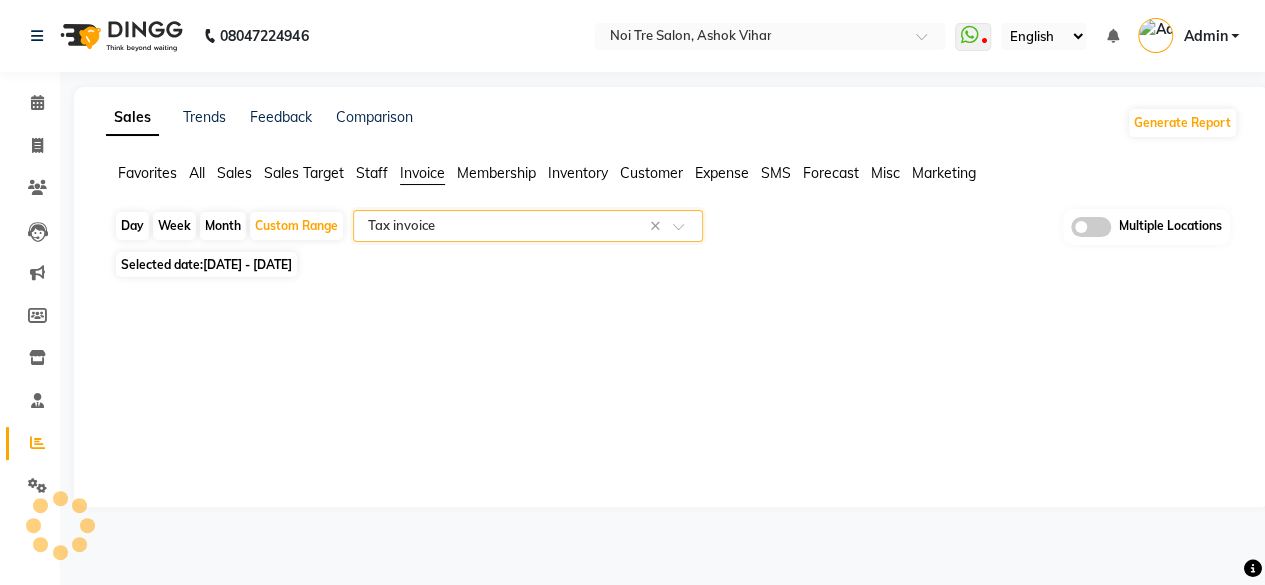 select on "full_report" 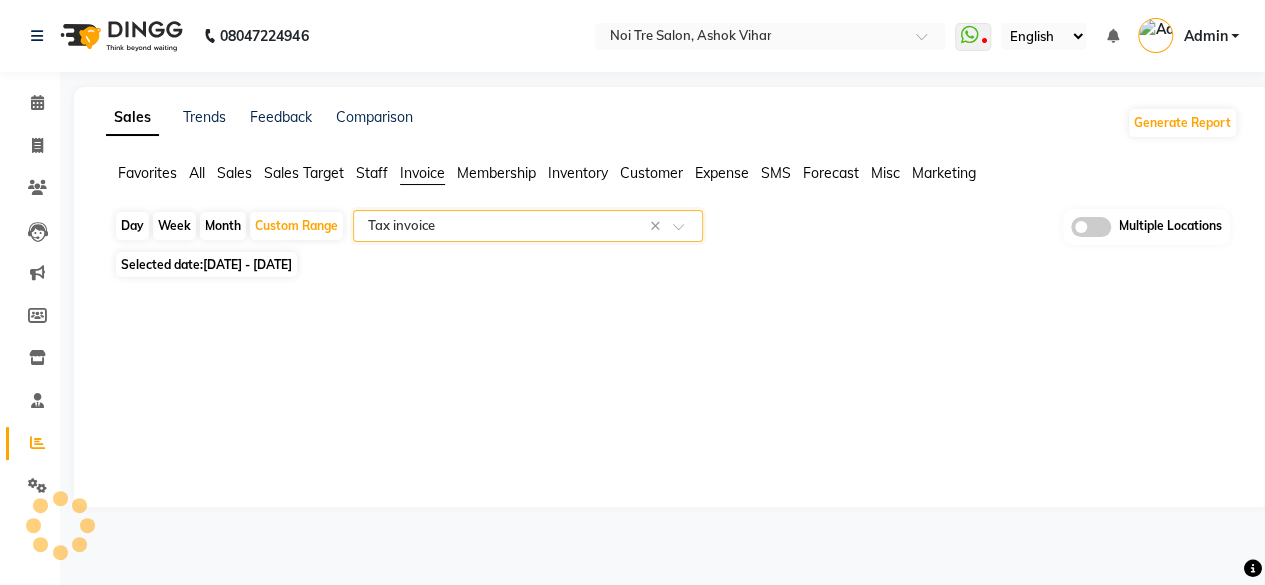 select on "csv" 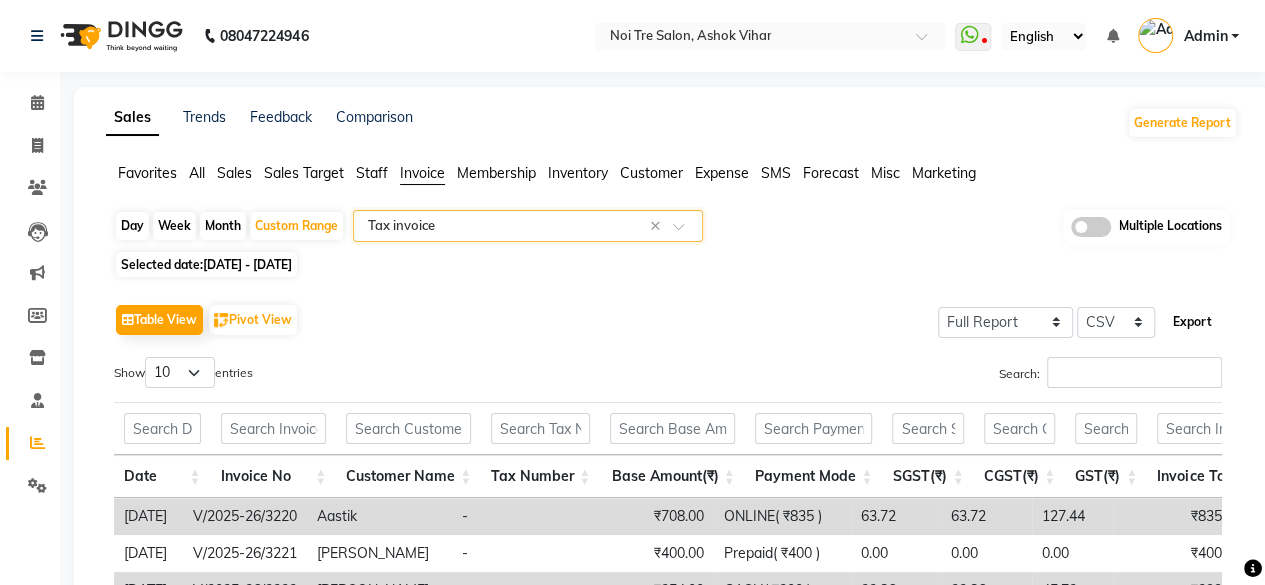 click on "Export" 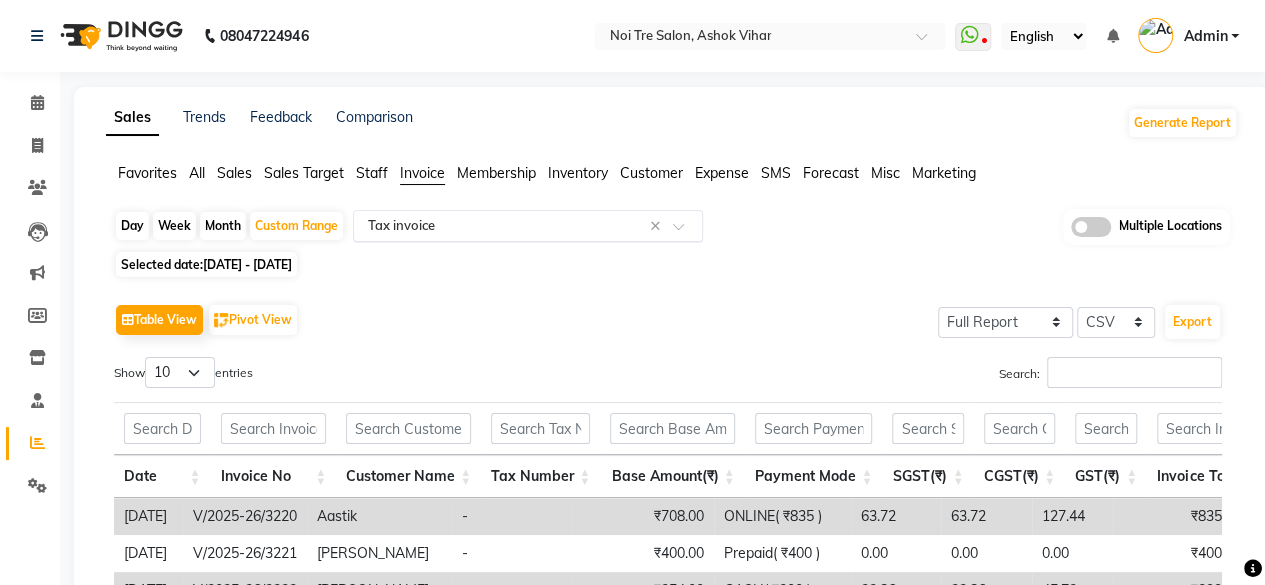 click 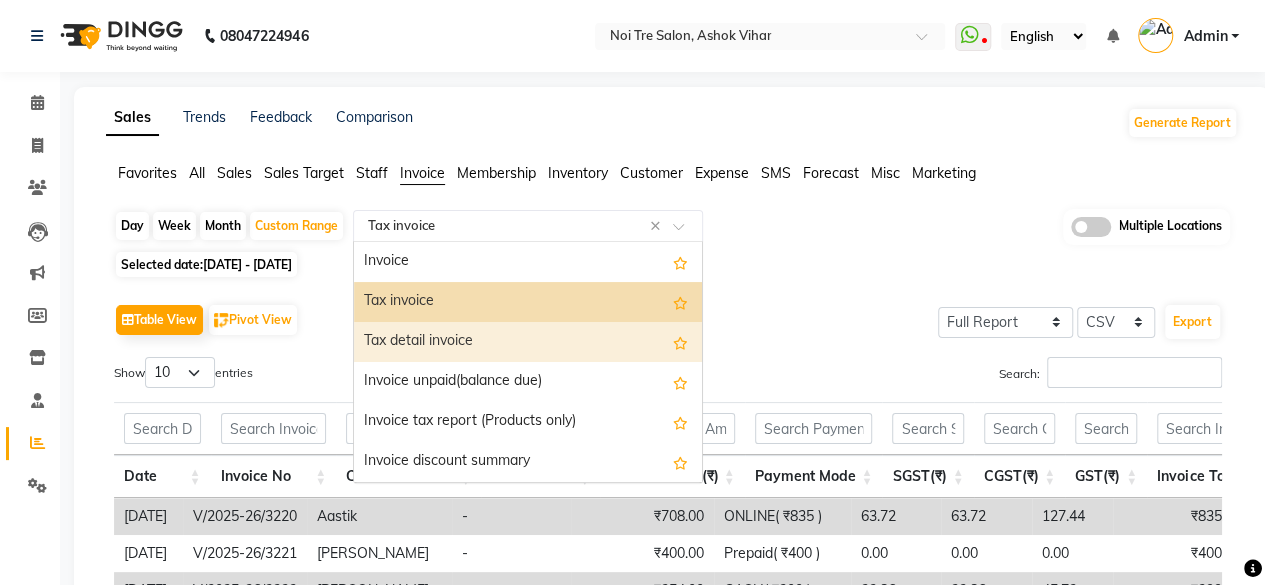 click on "Tax detail invoice" at bounding box center [528, 342] 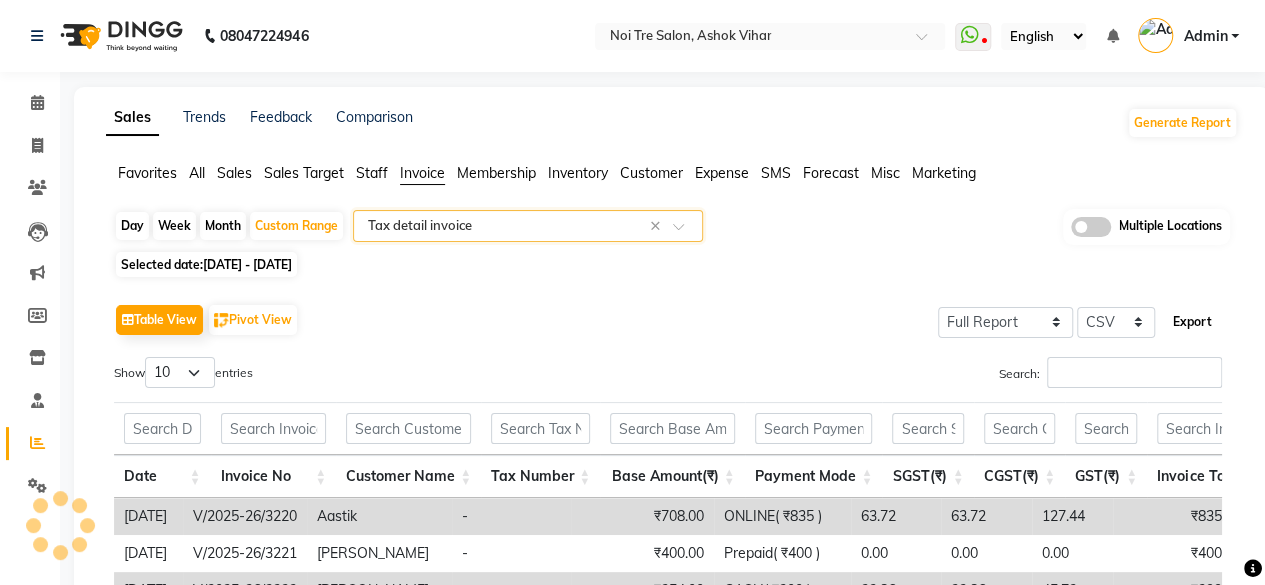 click on "Export" 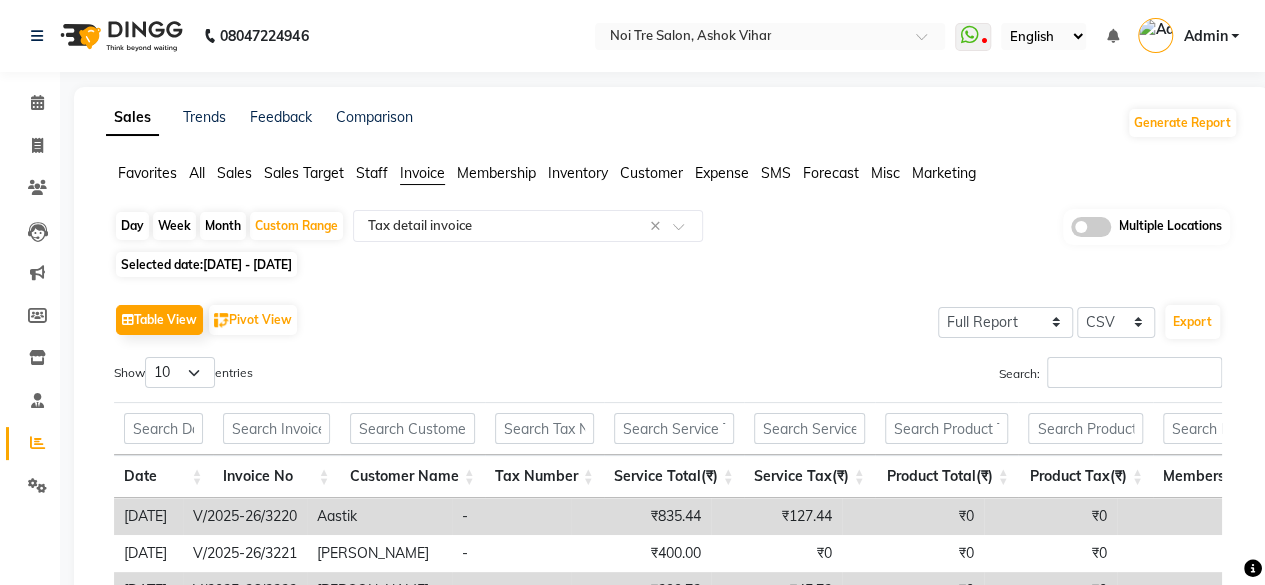 click on "08047224946 Select Location ×  Noi Tre Salon, Ashok Vihar  WhatsApp Status  ✕ Status:  Disconnected Most Recent Message: 28-06-2025     08:32 PM Recent Service Activity: 28-06-2025     08:48 PM  08047224946 Whatsapp Settings English ENGLISH Español العربية मराठी हिंदी ગુજરાતી தமிழ் 中文 Notifications nothing to show Admin Manage Profile Change Password Sign out  Version:3.13.2" 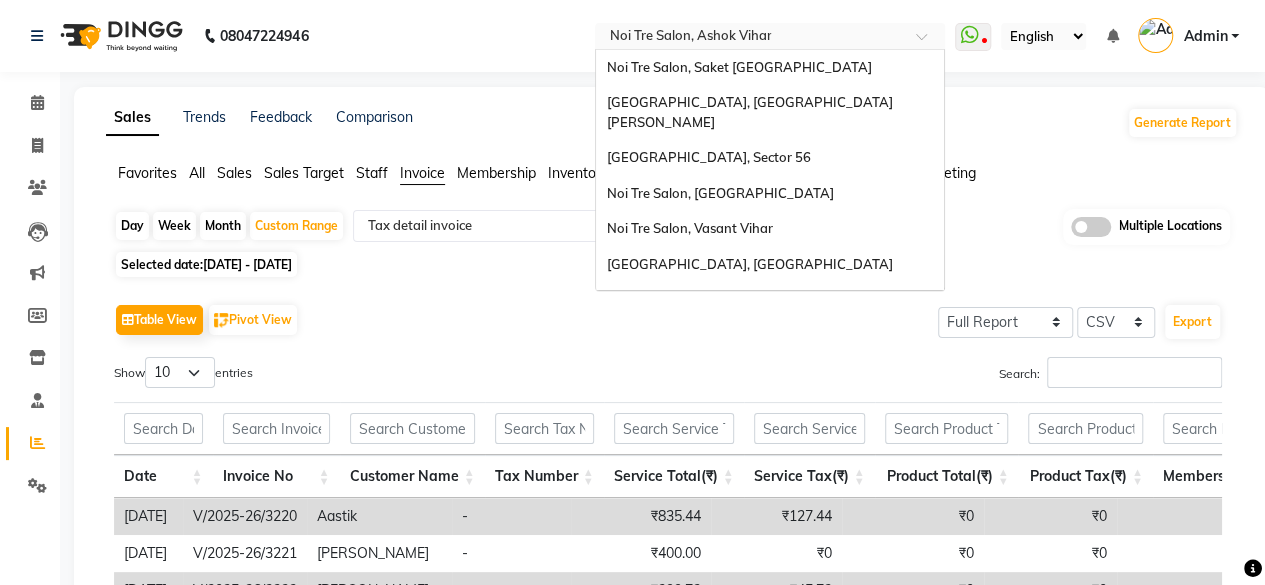 click at bounding box center [750, 38] 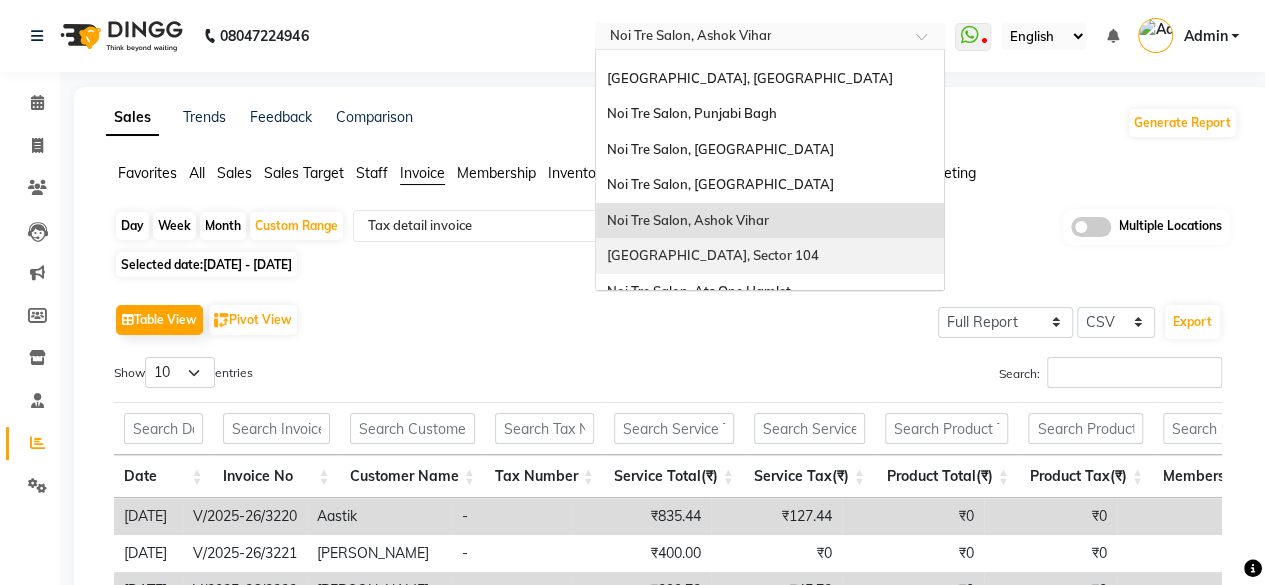 click on "Noi Tre Salon, Sector 104" at bounding box center (712, 255) 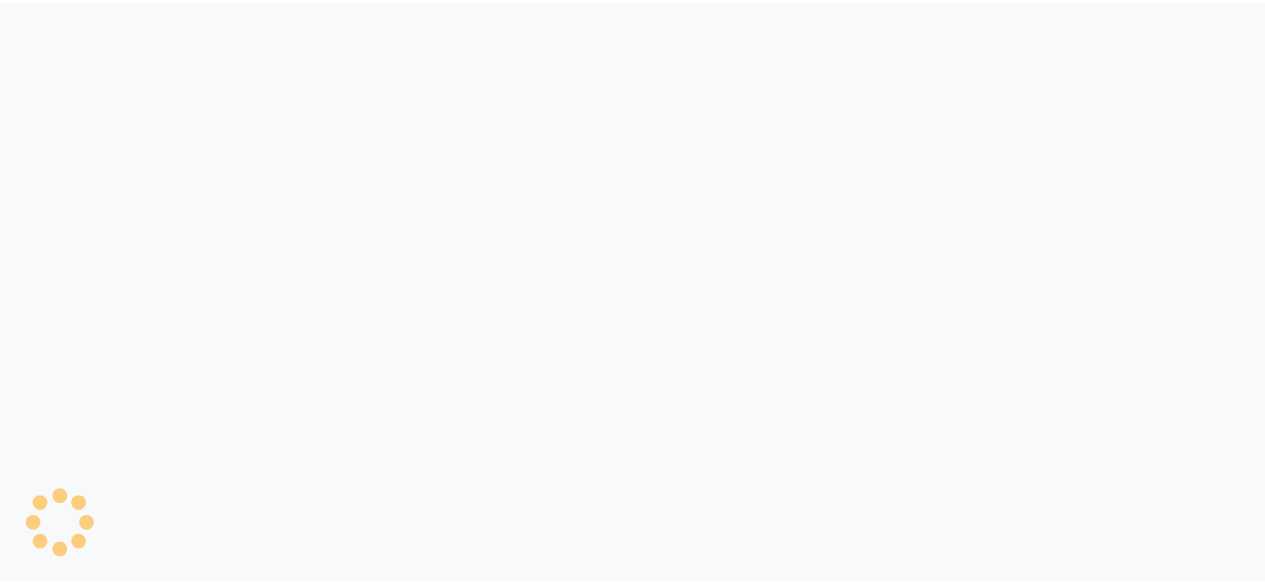 scroll, scrollTop: 0, scrollLeft: 0, axis: both 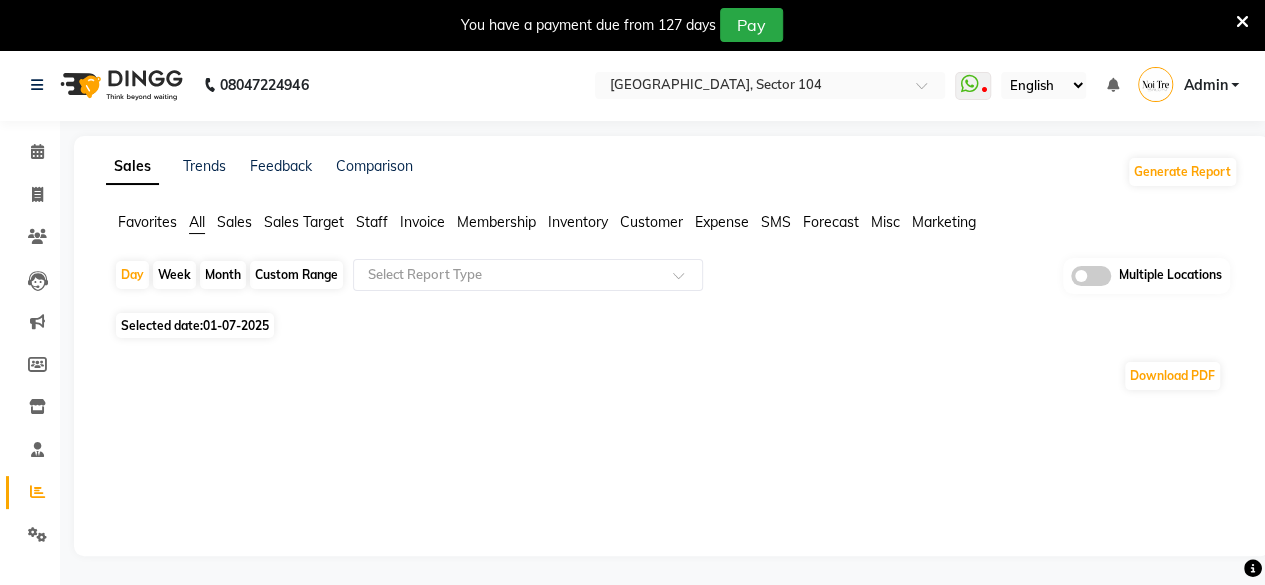 click on "Invoice" 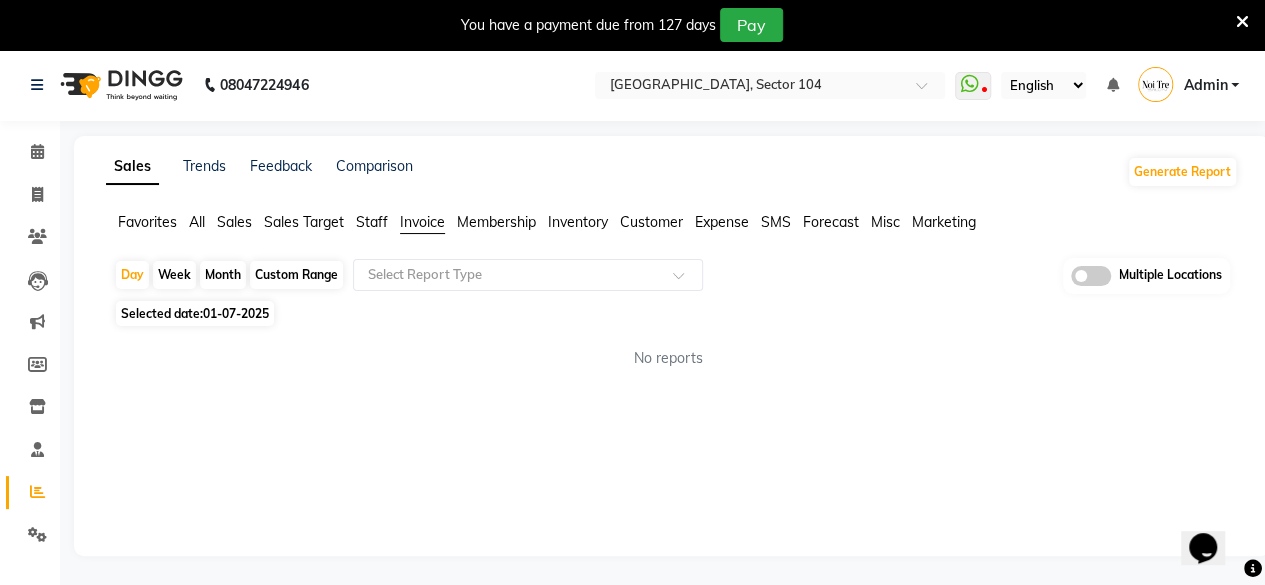 scroll, scrollTop: 0, scrollLeft: 0, axis: both 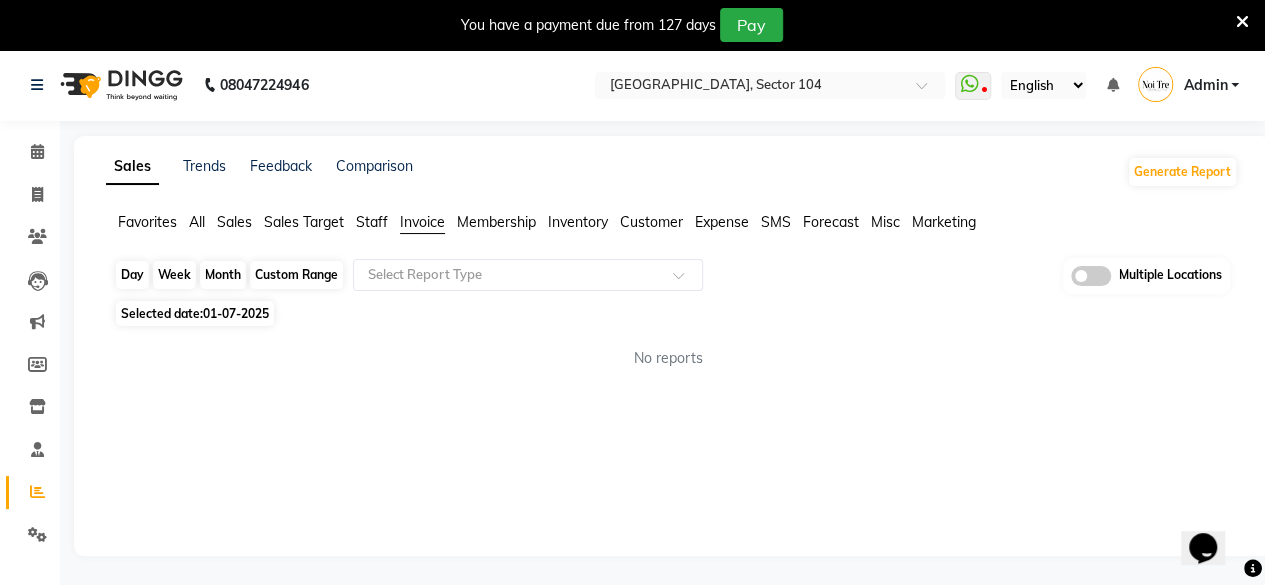 click on "Custom Range" 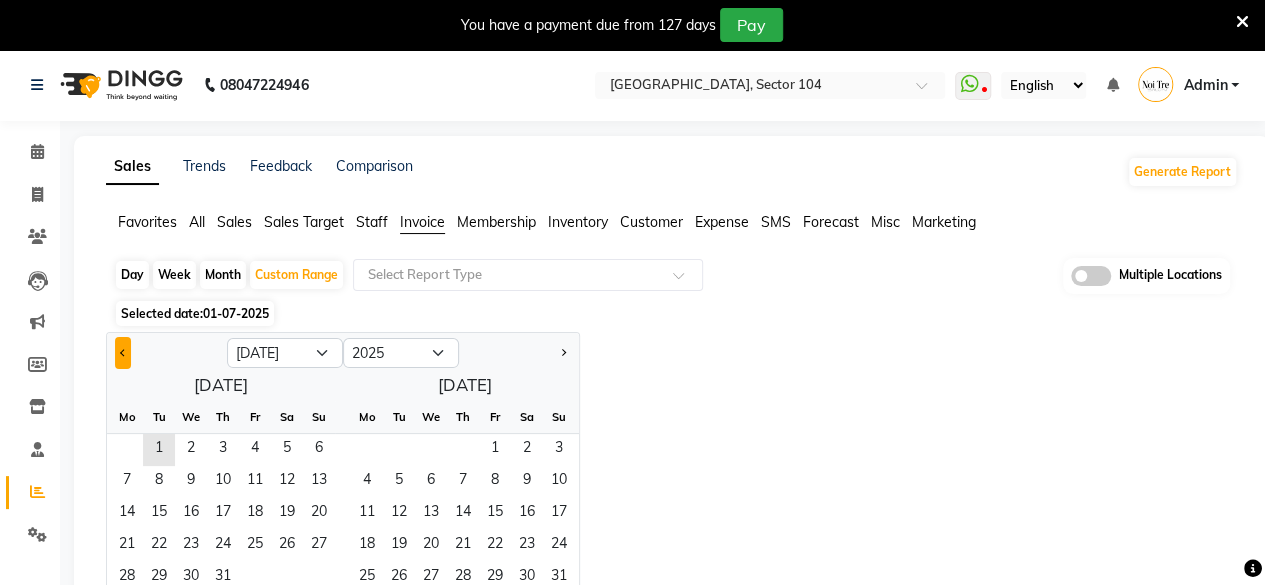 click 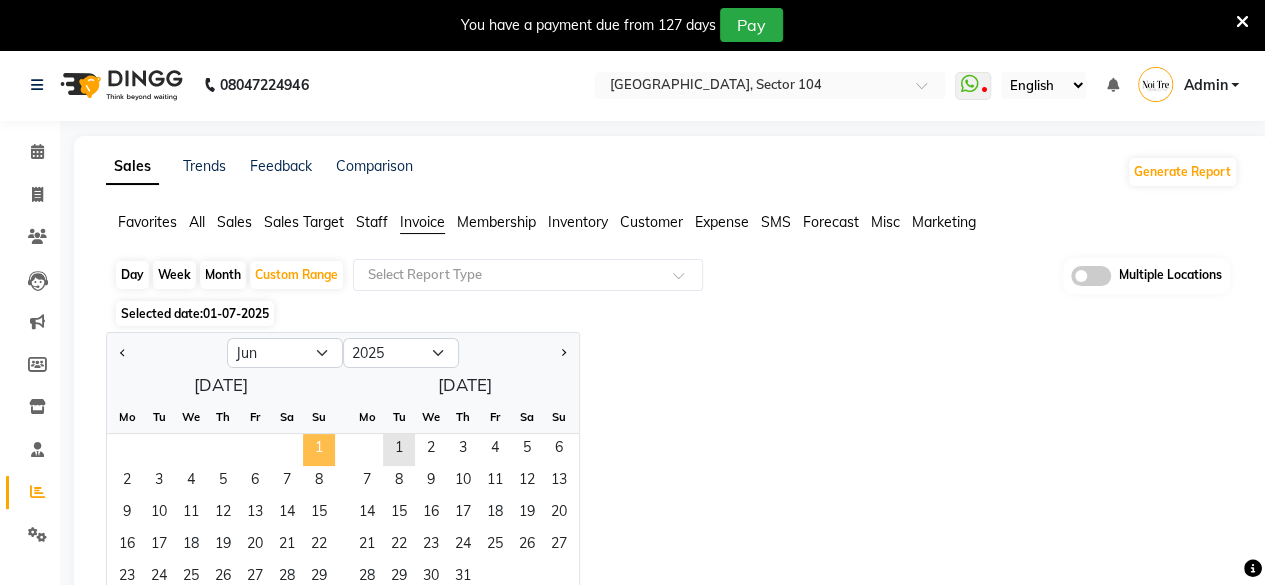 click on "1" 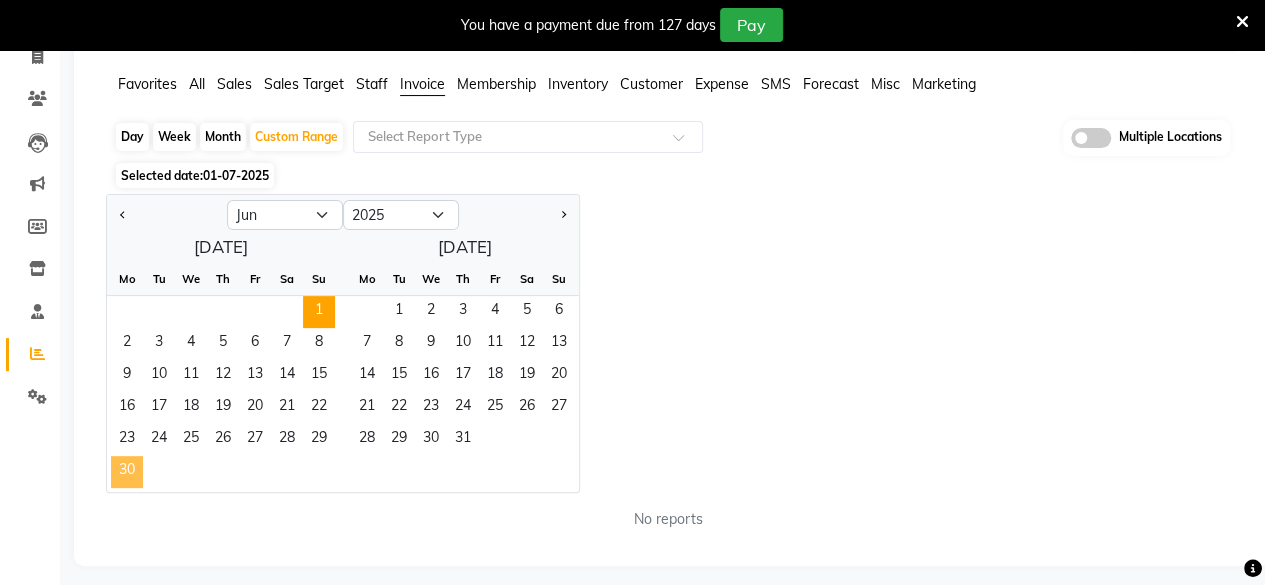 click on "30" 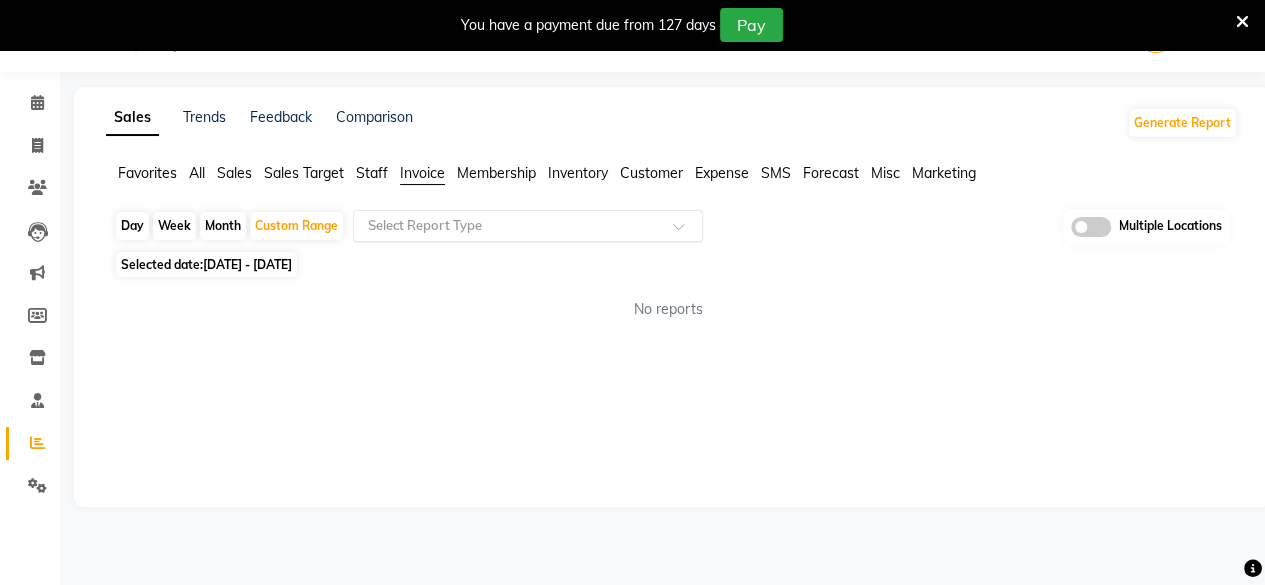 click 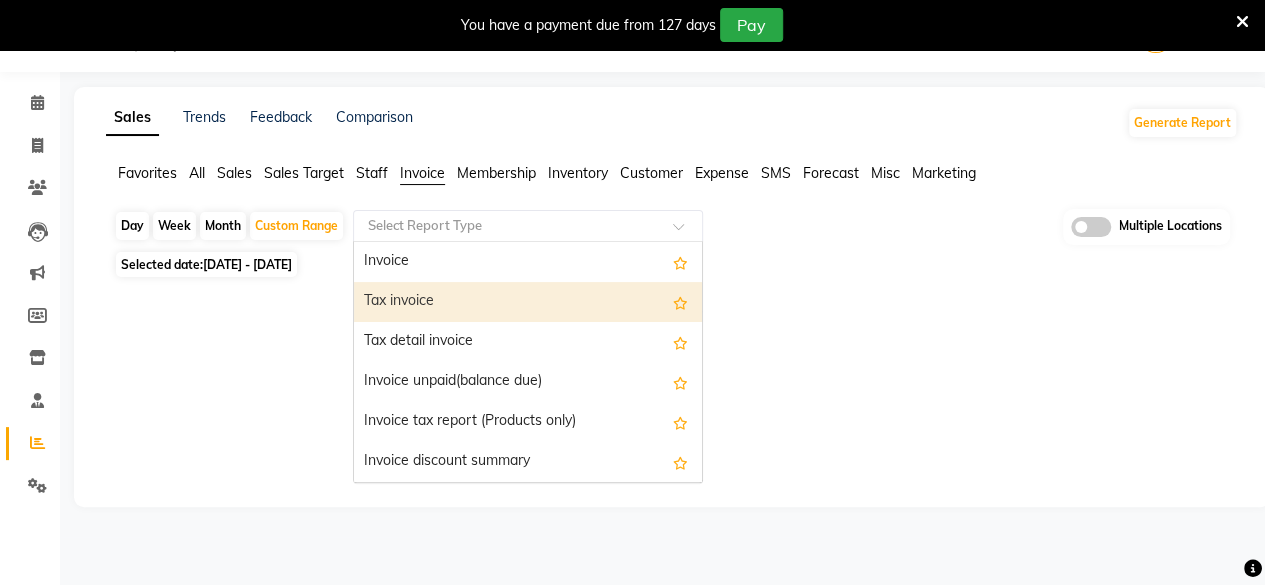 click on "Tax invoice" at bounding box center [528, 302] 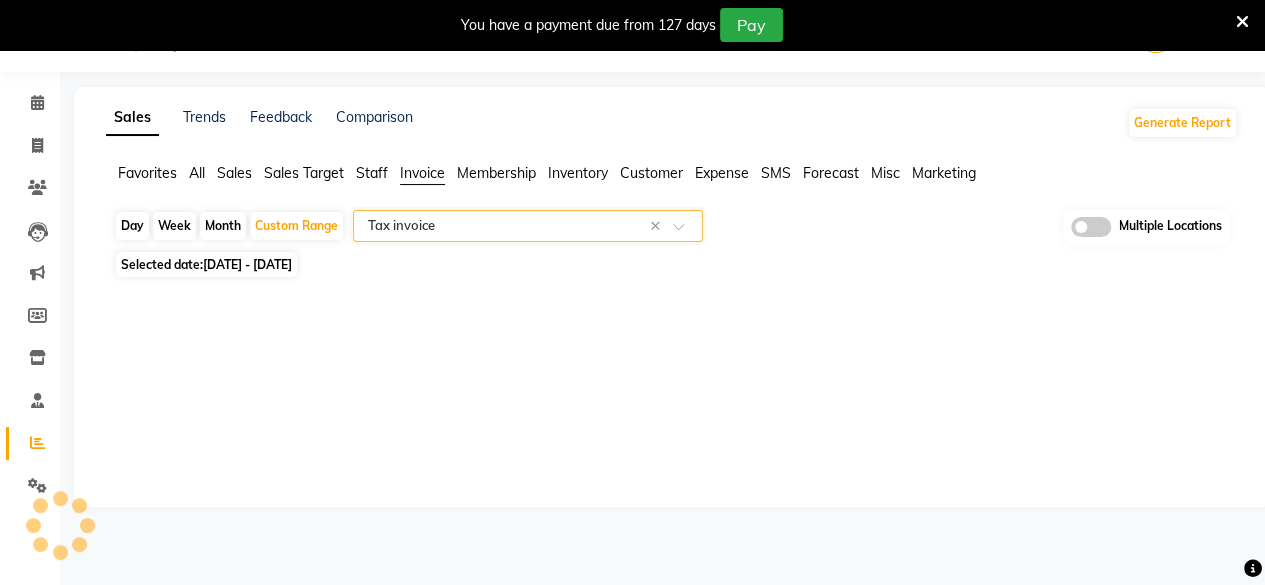 select on "full_report" 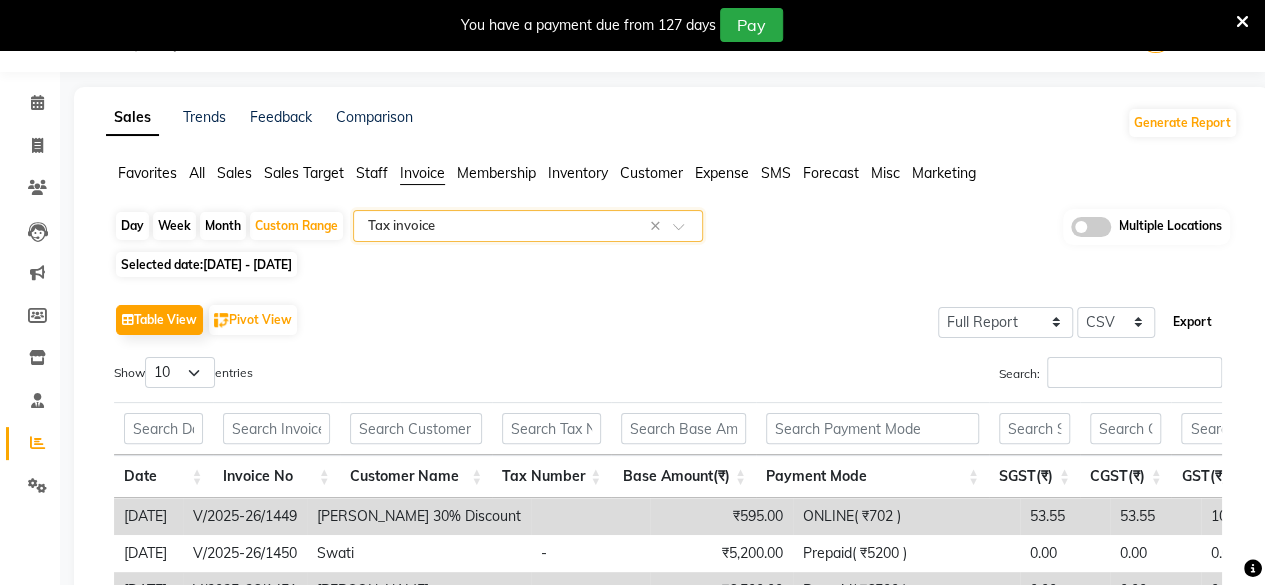 click on "Export" 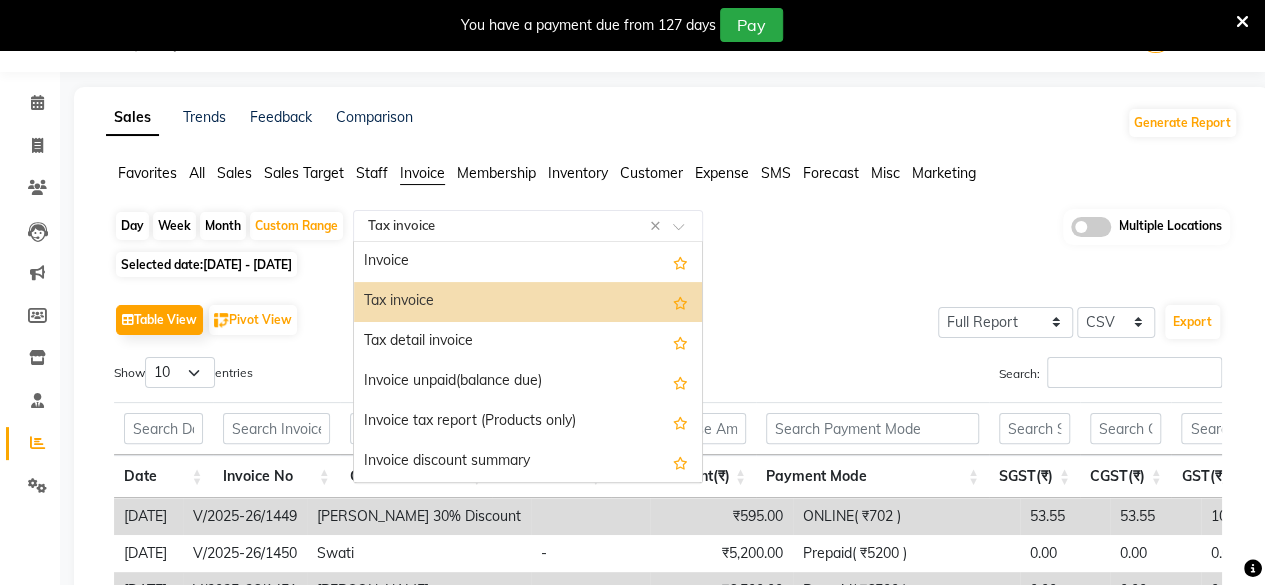 click 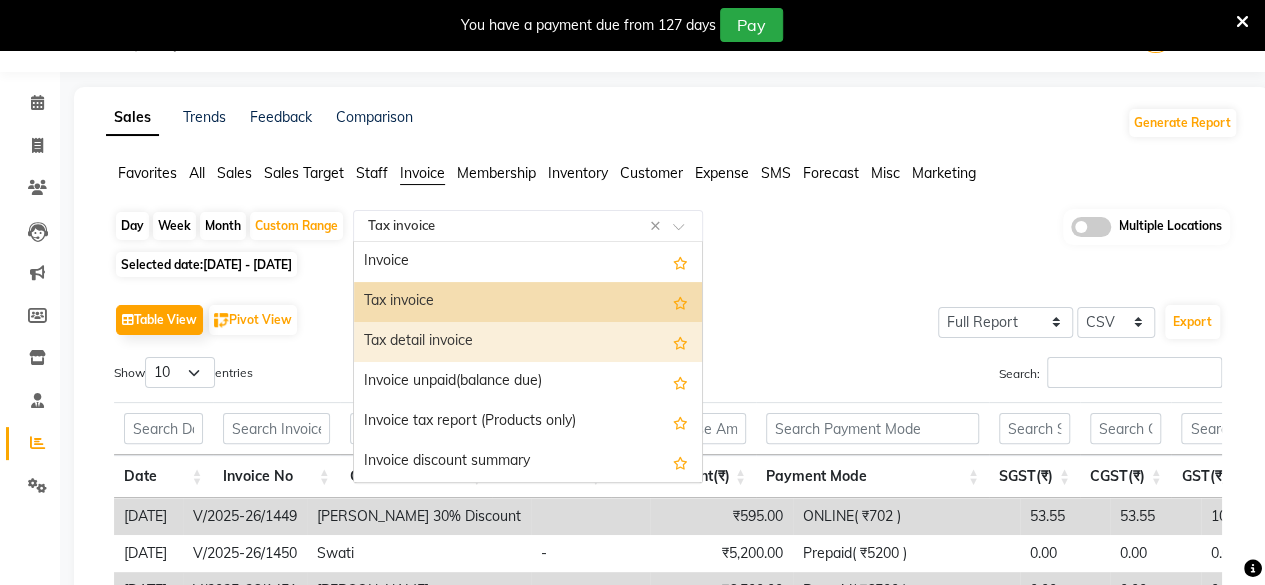 click on "Tax detail invoice" at bounding box center [528, 342] 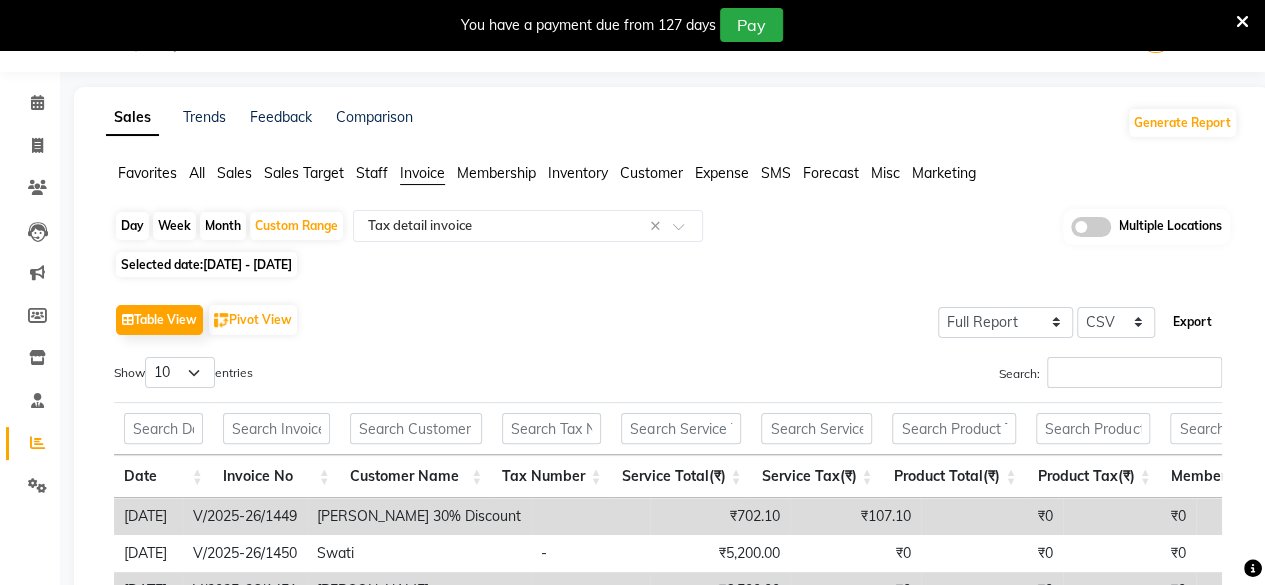 click on "Export" 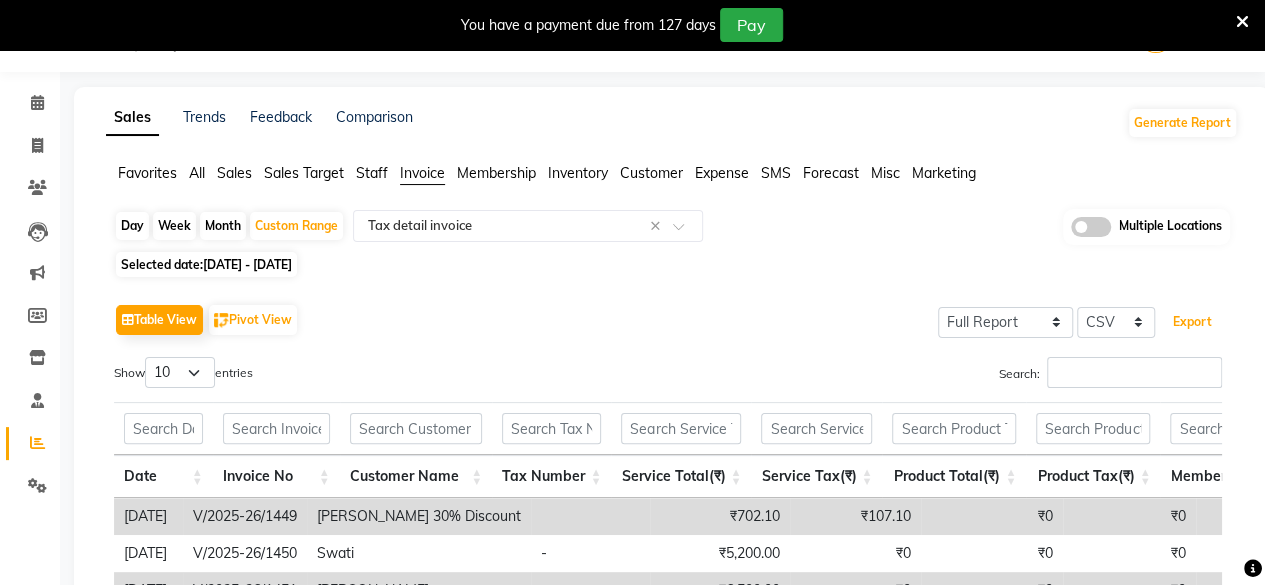 scroll, scrollTop: 0, scrollLeft: 0, axis: both 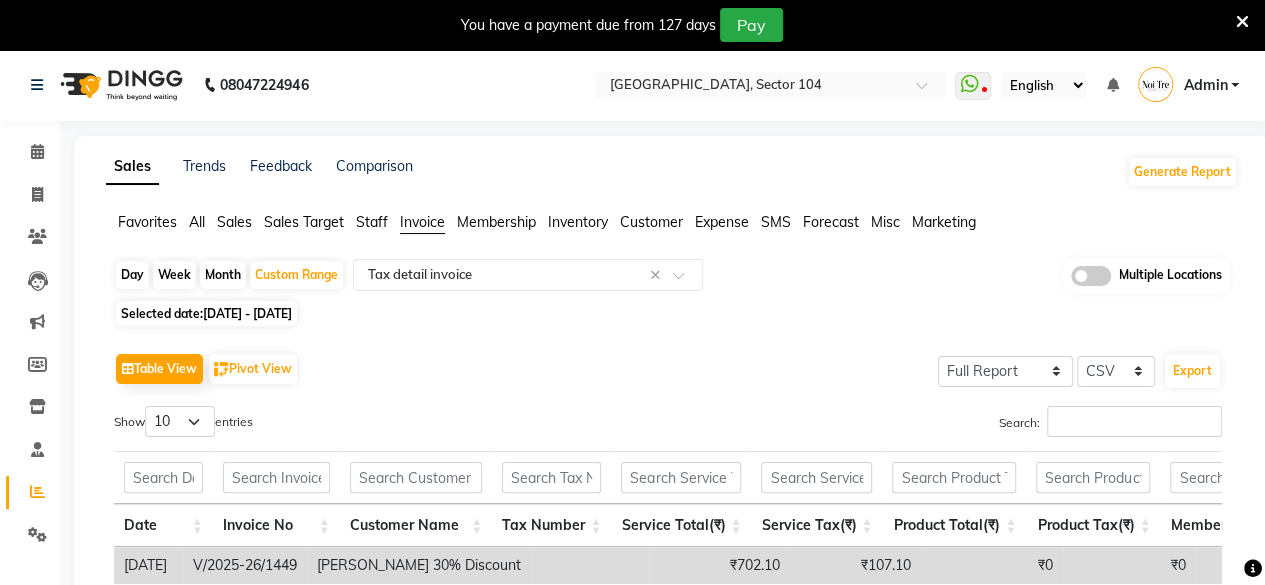 click on "08047224946 Select Location × Noi Tre Salon, Sector 104  WhatsApp Status  ✕ Status:  Disconnected Most Recent Message: 10-10-2024     04:42 PM Recent Service Activity: 10-10-2024     04:39 PM  08047224946 Whatsapp Settings English ENGLISH Español العربية मराठी हिंदी ગુજરાતી தமிழ் 中文 Notifications nothing to show Admin Manage Profile Change Password Sign out  Version:3.13.2" 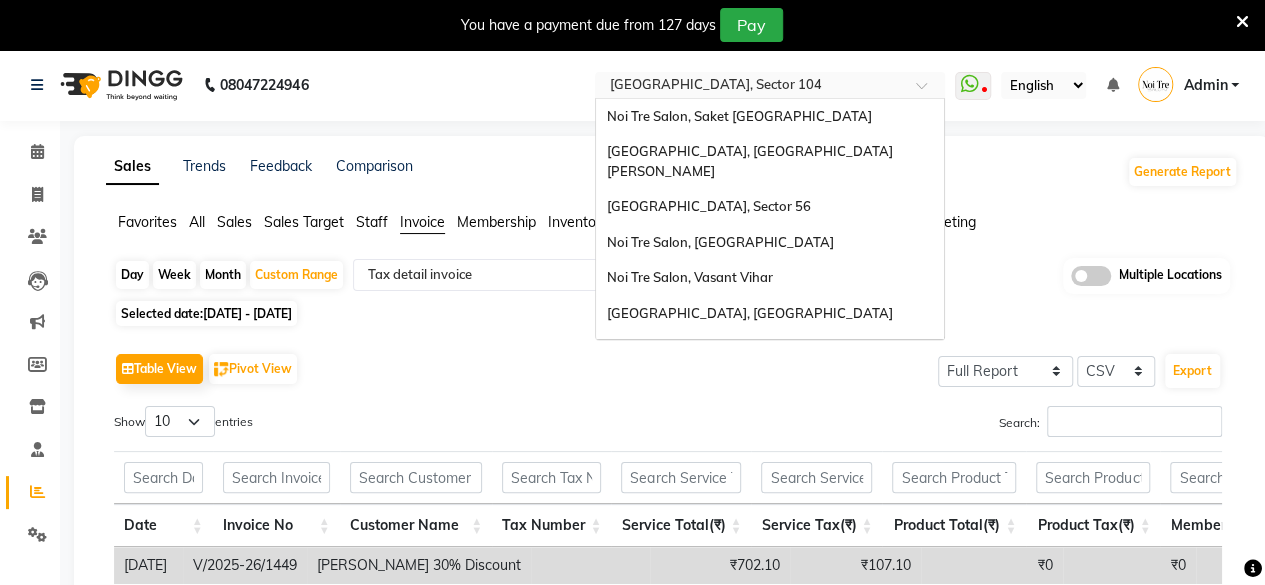 scroll, scrollTop: 186, scrollLeft: 0, axis: vertical 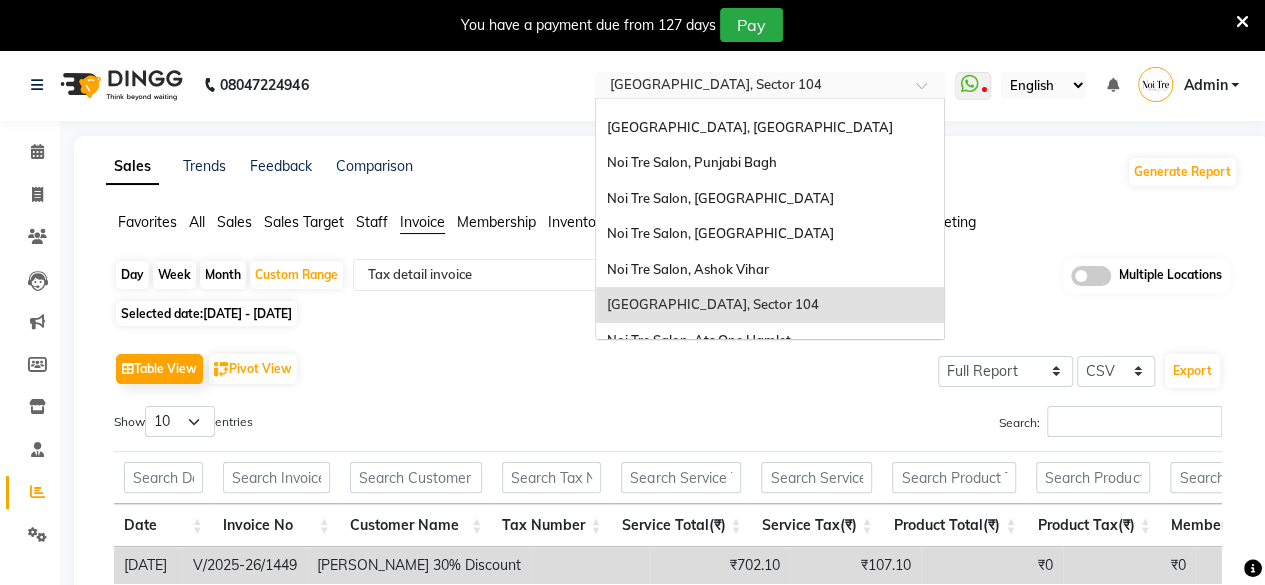 click on "× Noi Tre Salon, Sector 104" at bounding box center (715, 85) 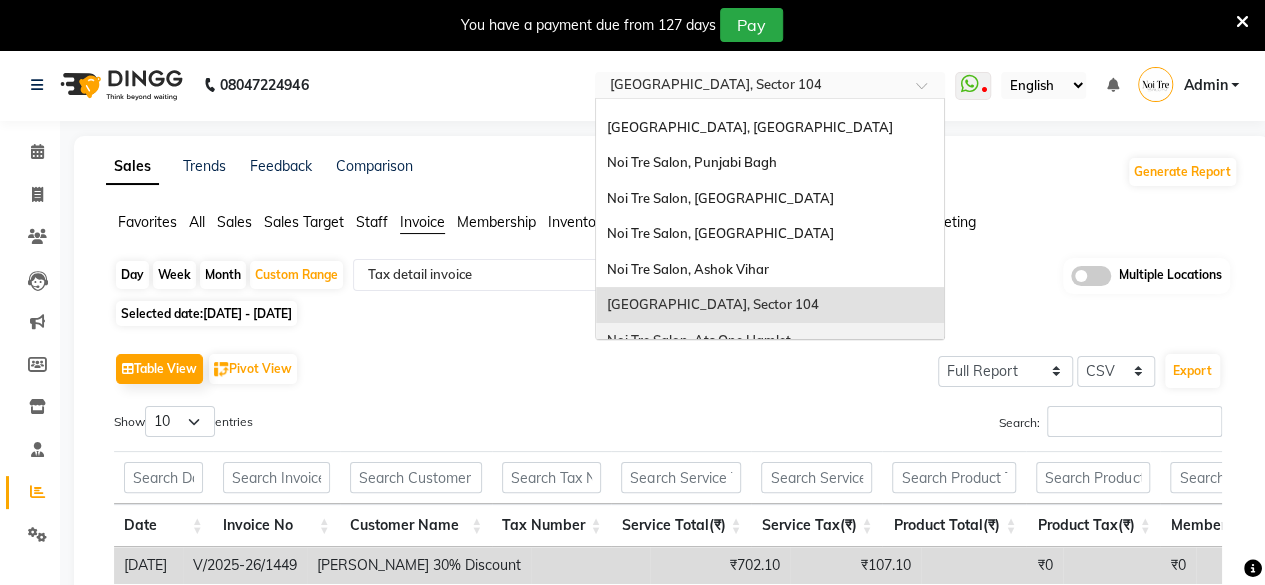 click on "Noi Tre Salon, Ats One Hamlet" at bounding box center [770, 341] 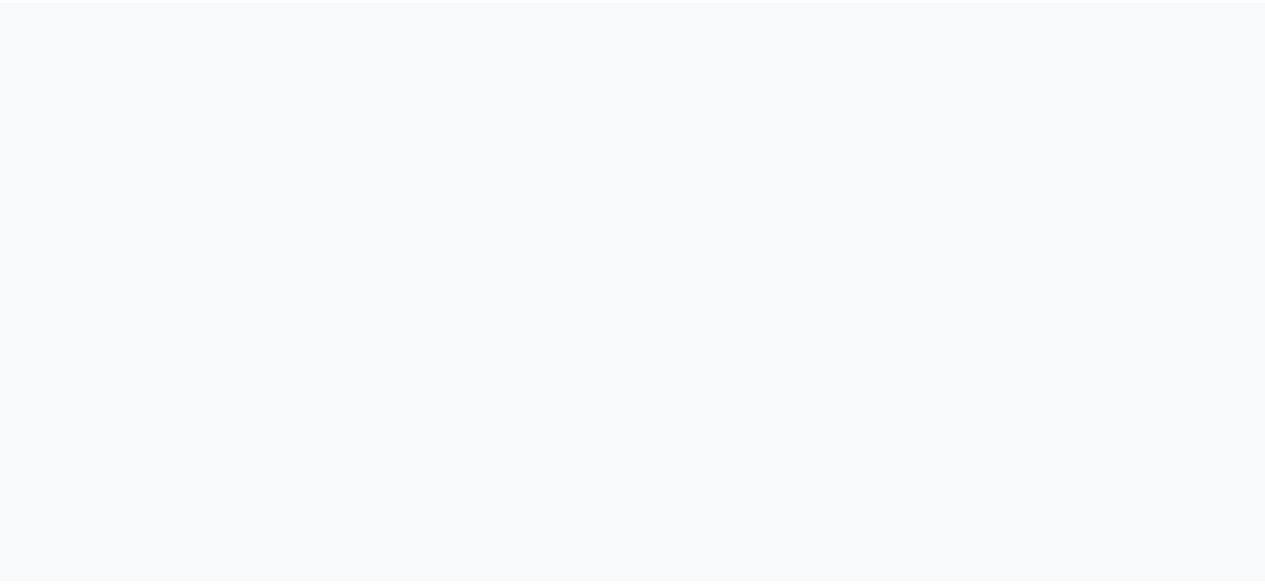 scroll, scrollTop: 0, scrollLeft: 0, axis: both 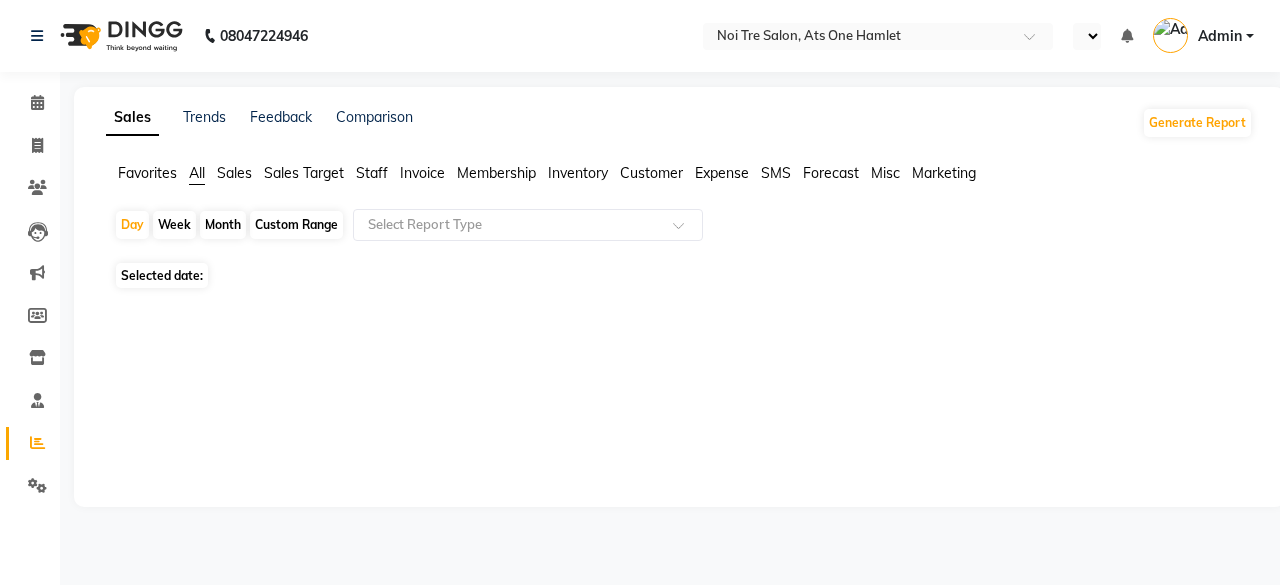 select on "en" 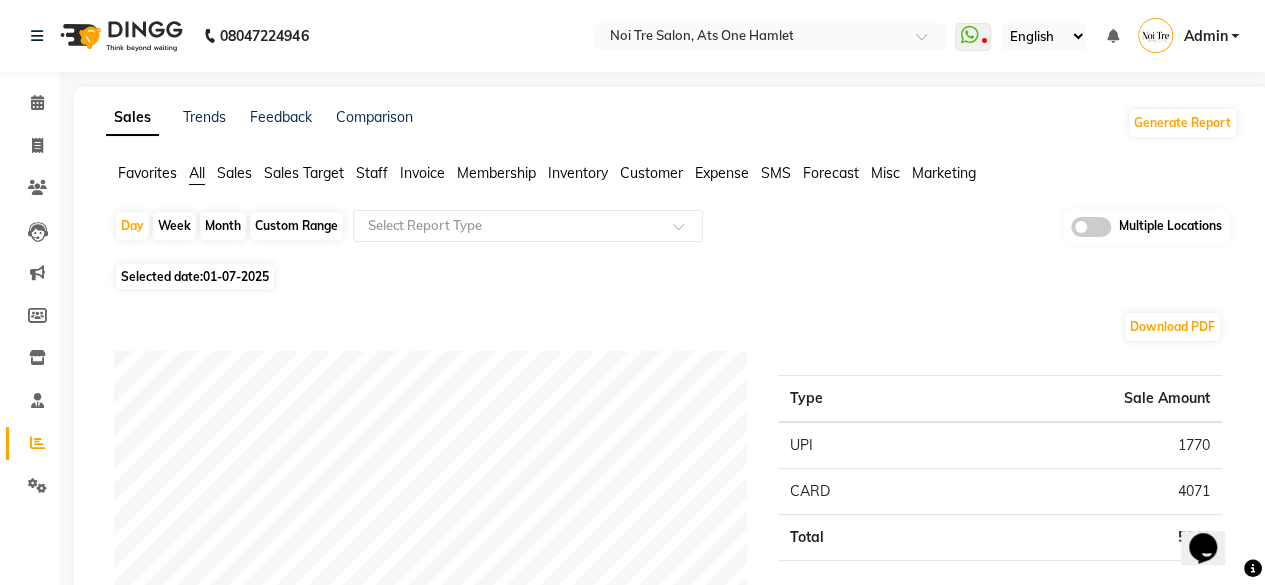scroll, scrollTop: 0, scrollLeft: 0, axis: both 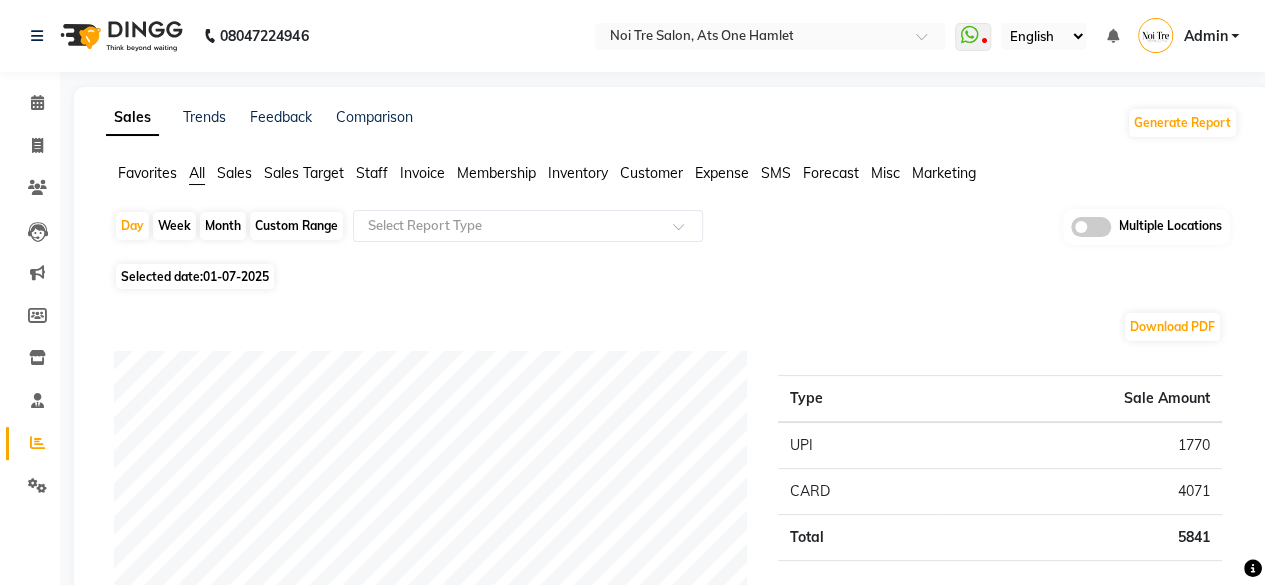 click on "Invoice" 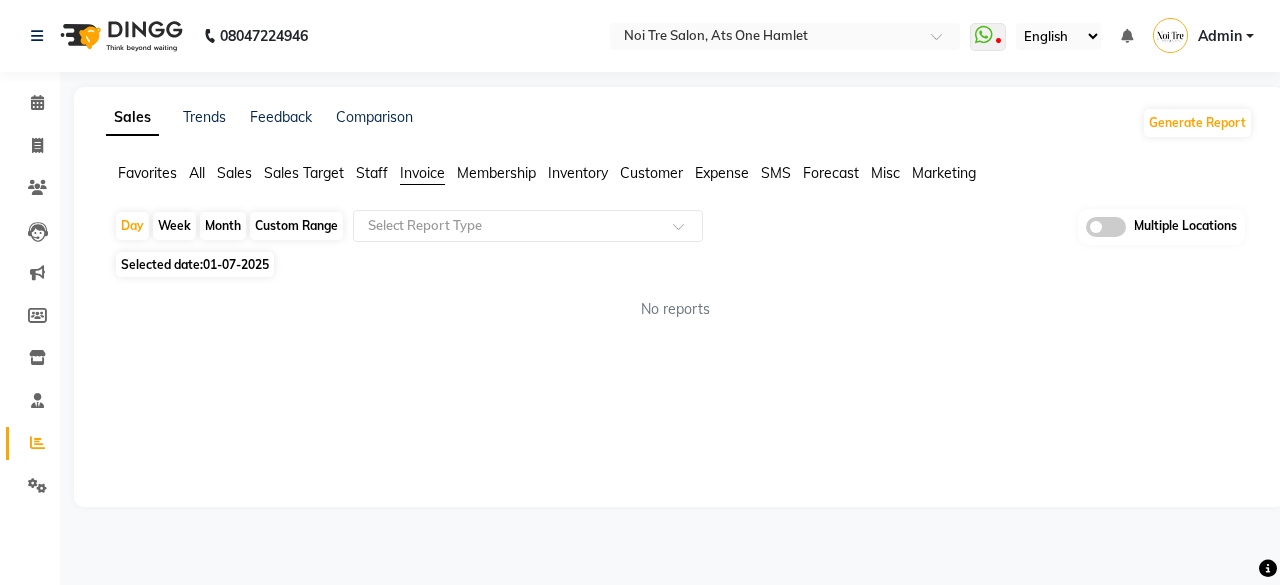 click on "Custom Range" 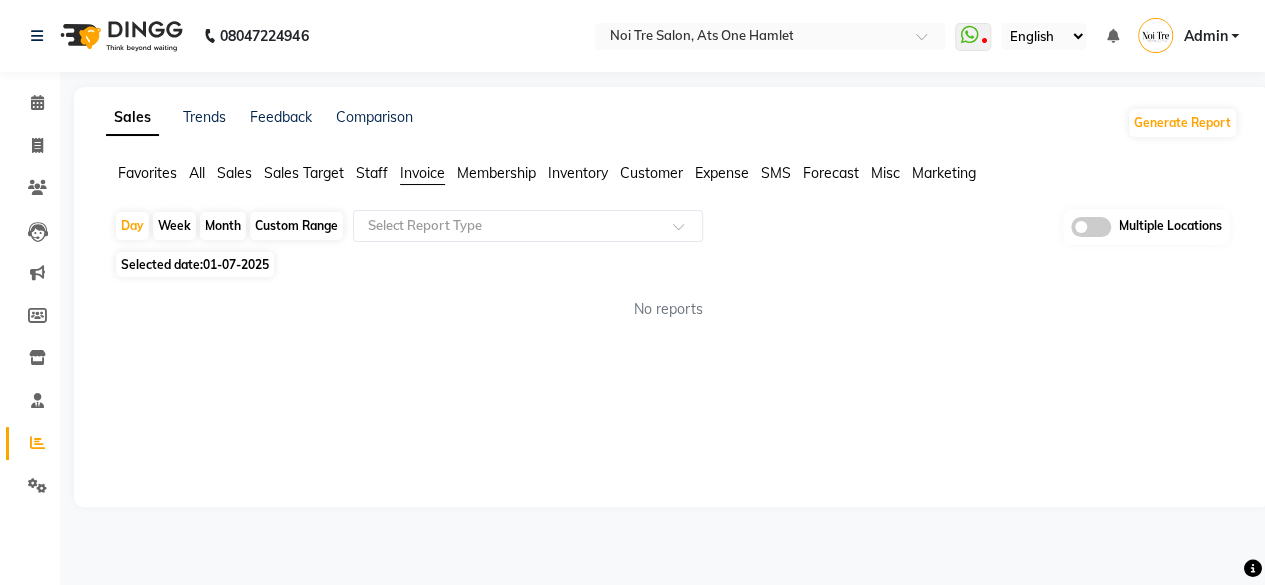select on "7" 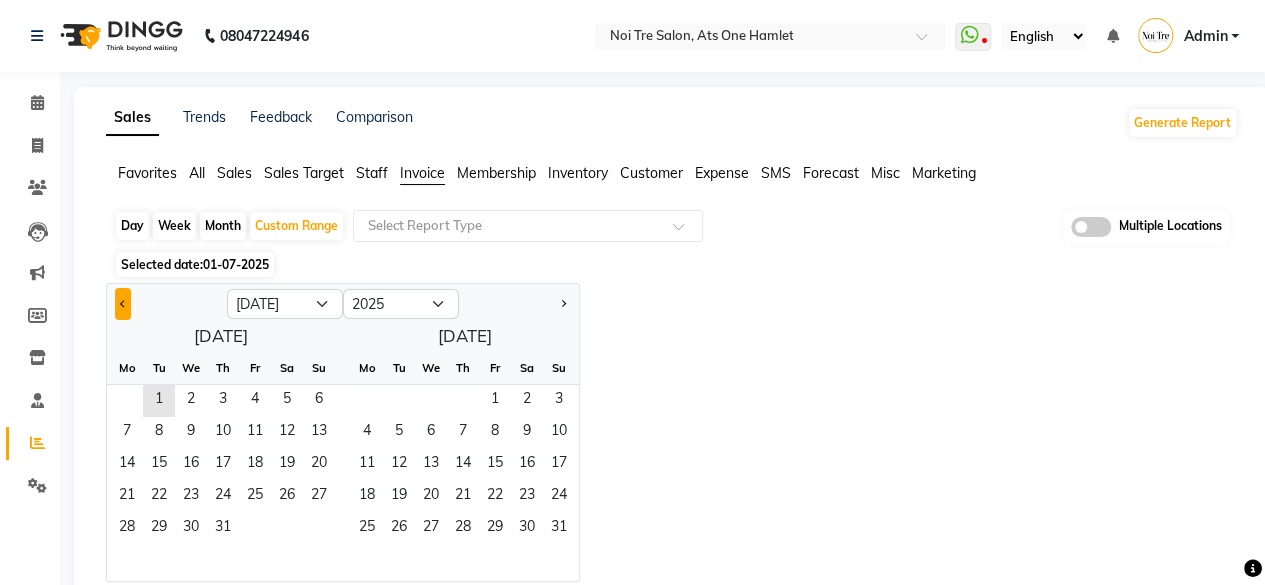 click 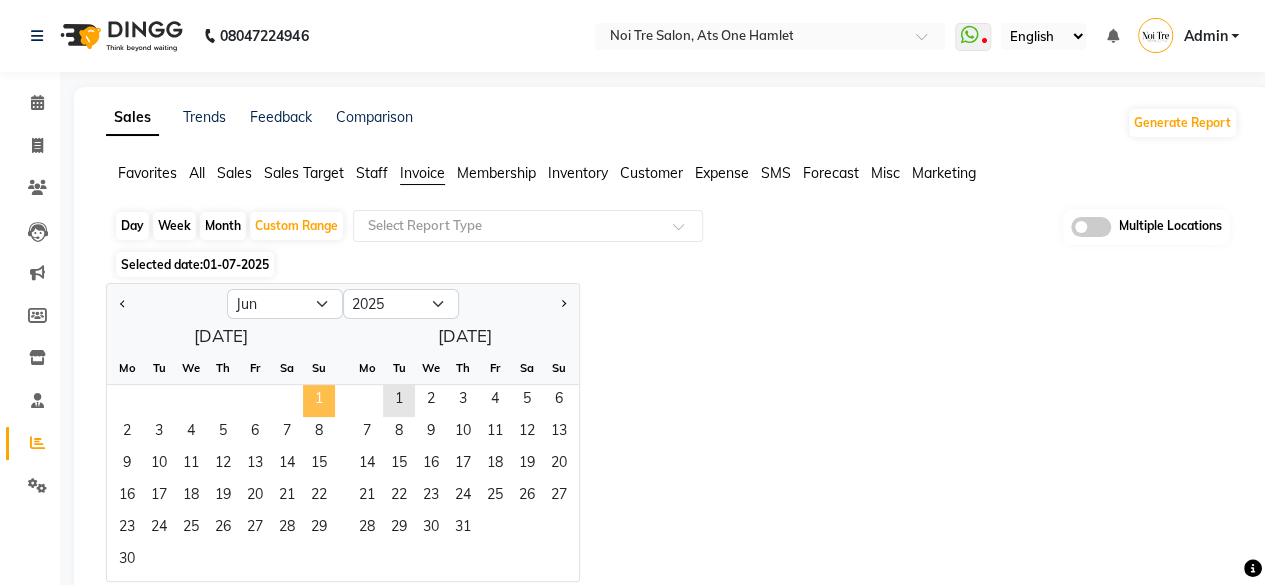 click on "1" 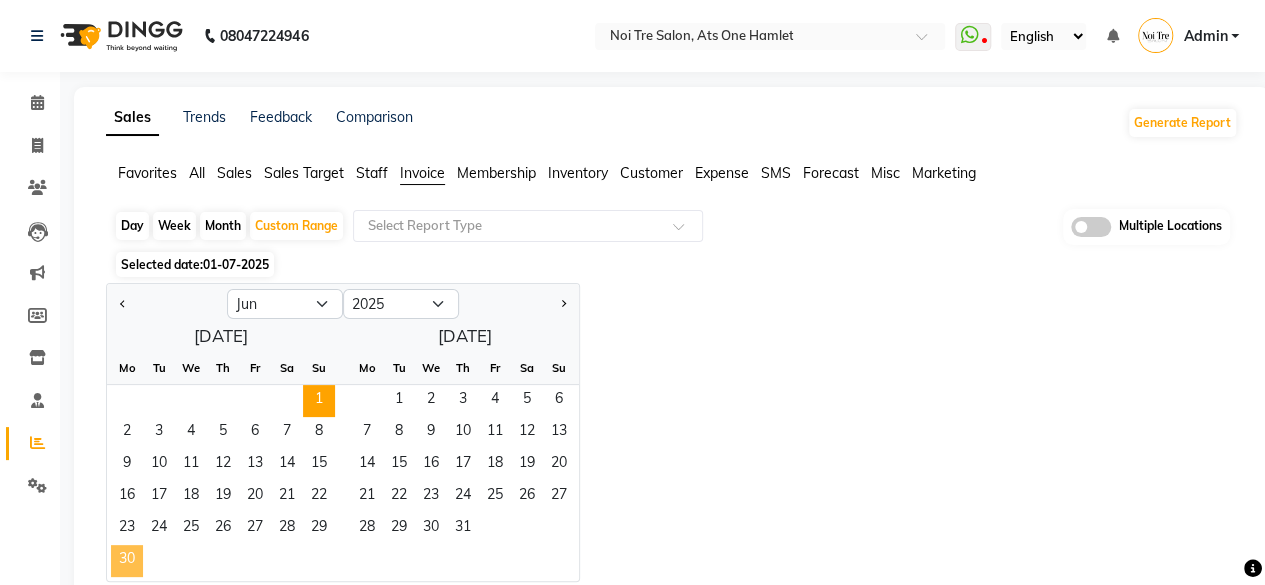 click on "30" 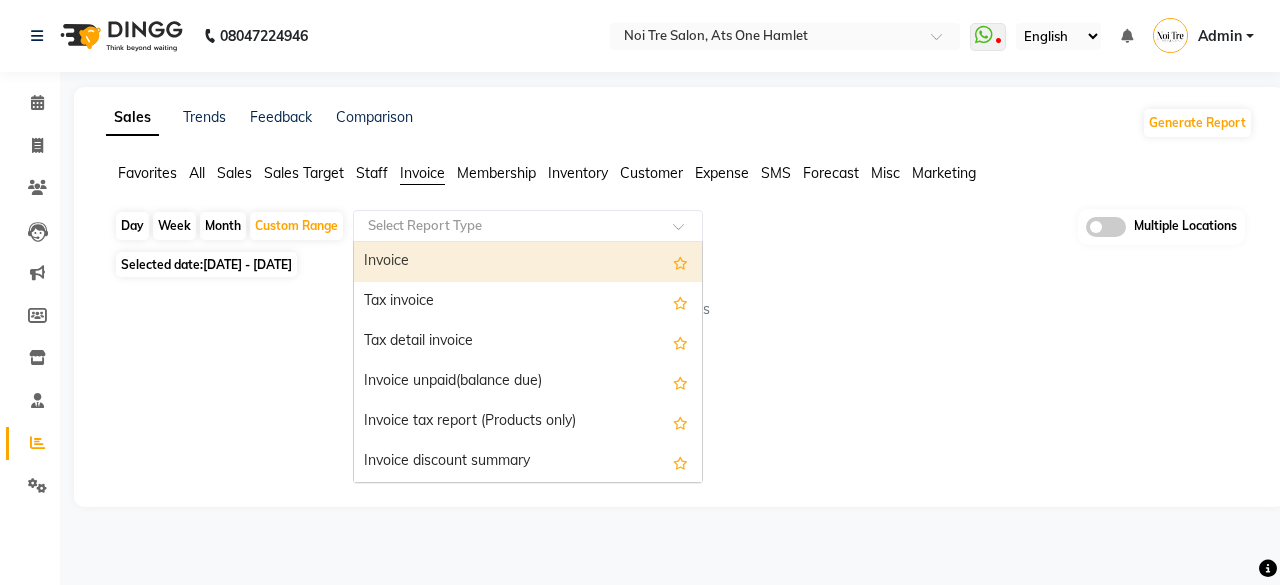 click 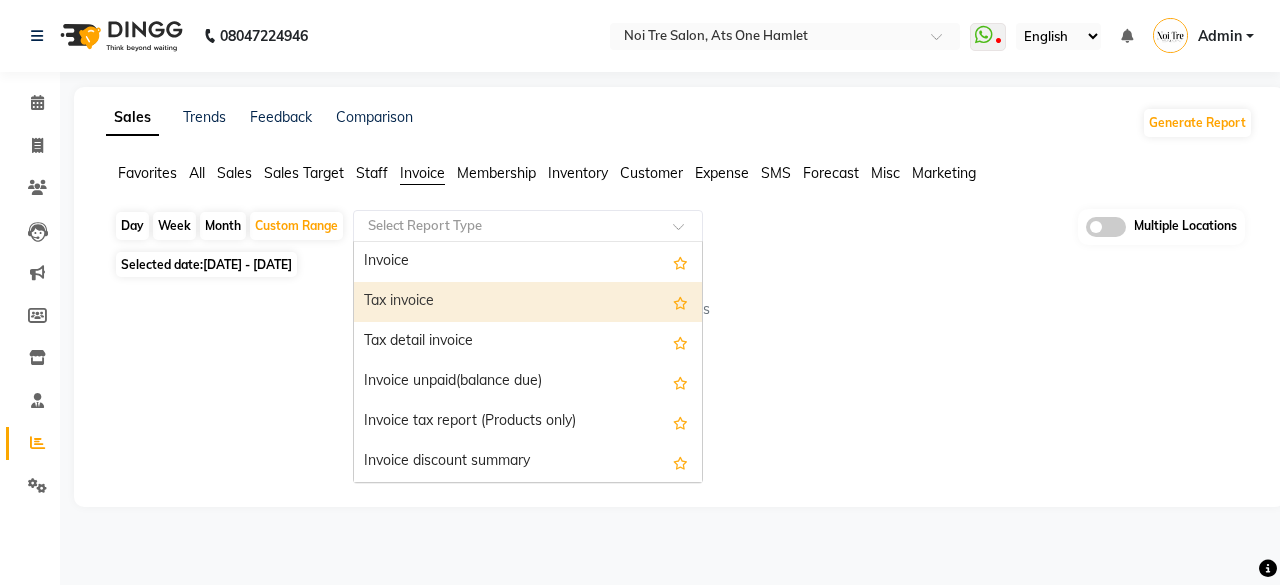 click on "Tax invoice" at bounding box center (528, 302) 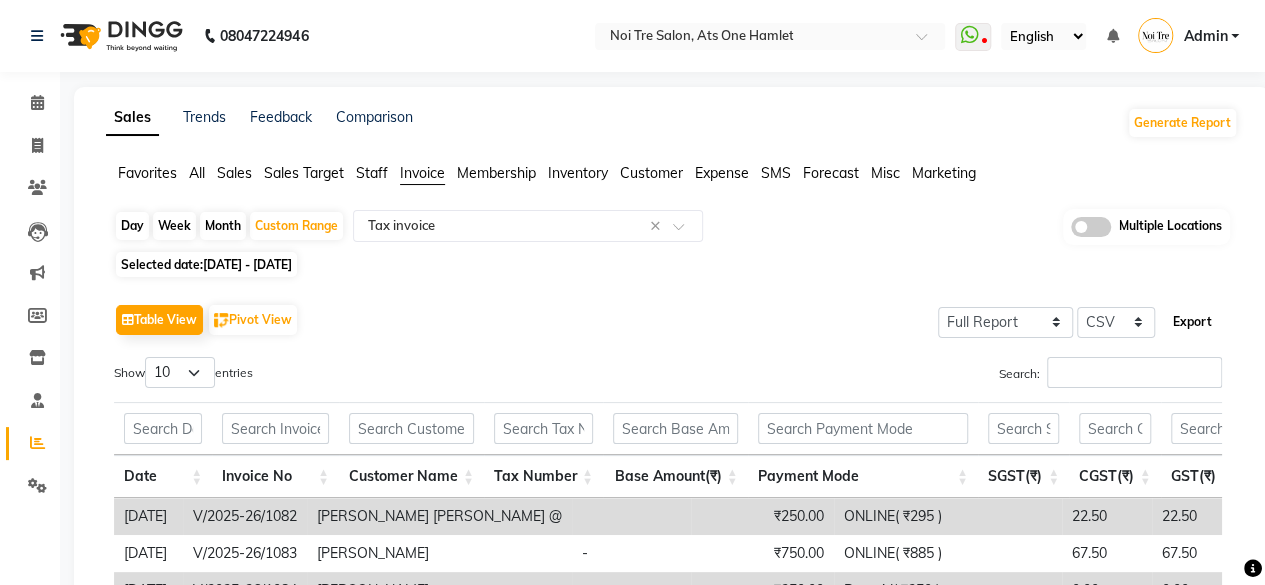 click on "Export" 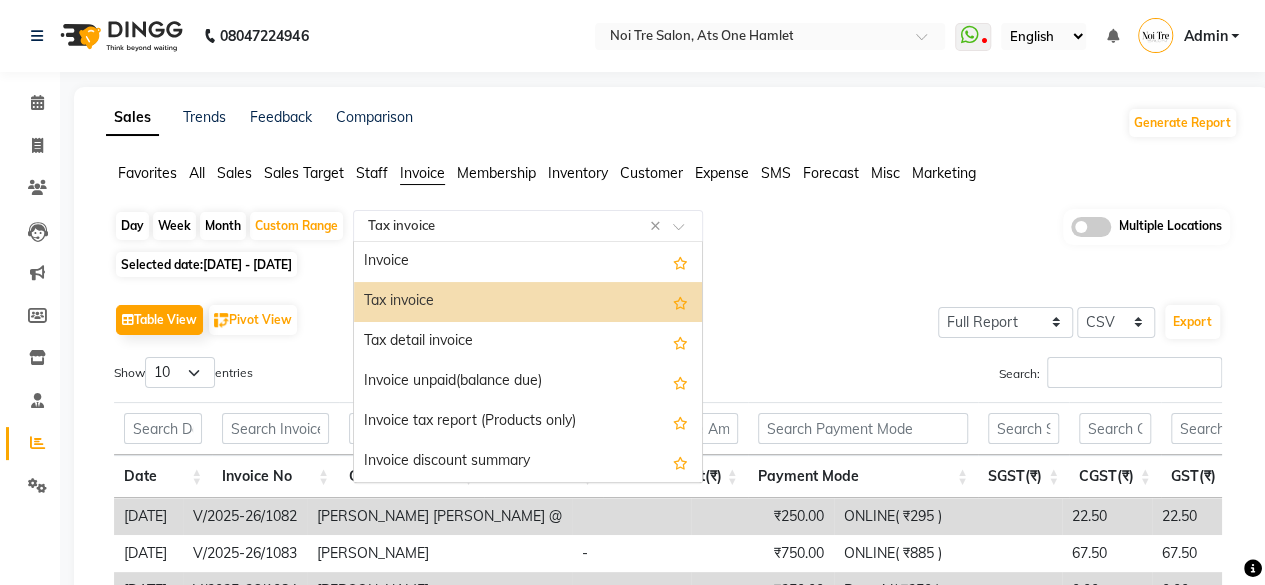 click 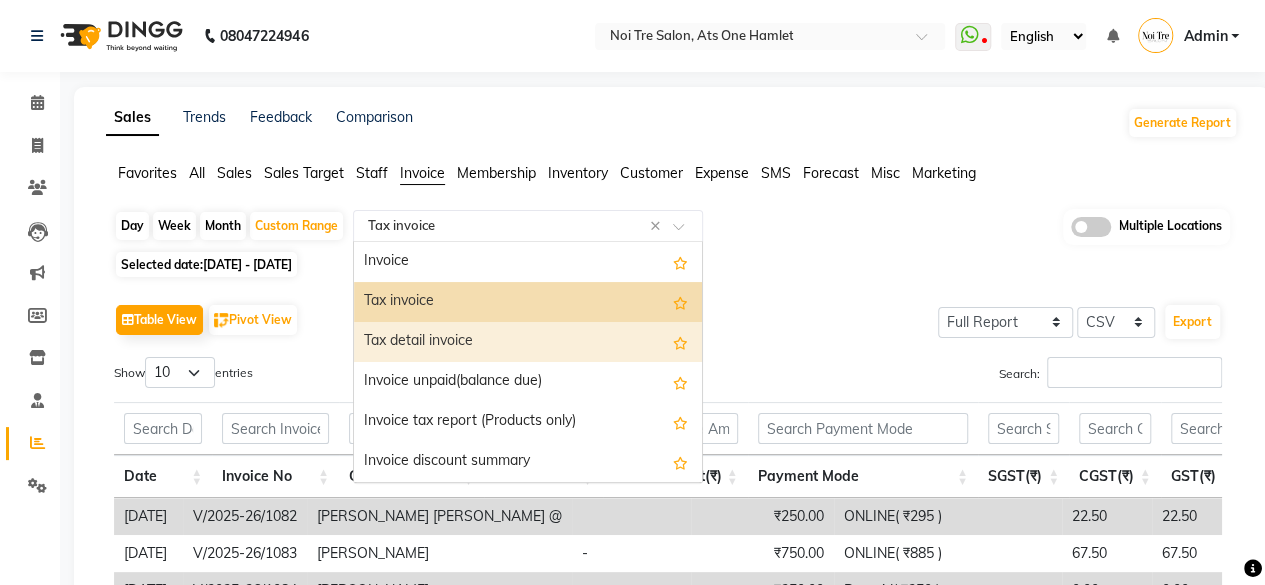 click on "Tax detail invoice" at bounding box center [528, 342] 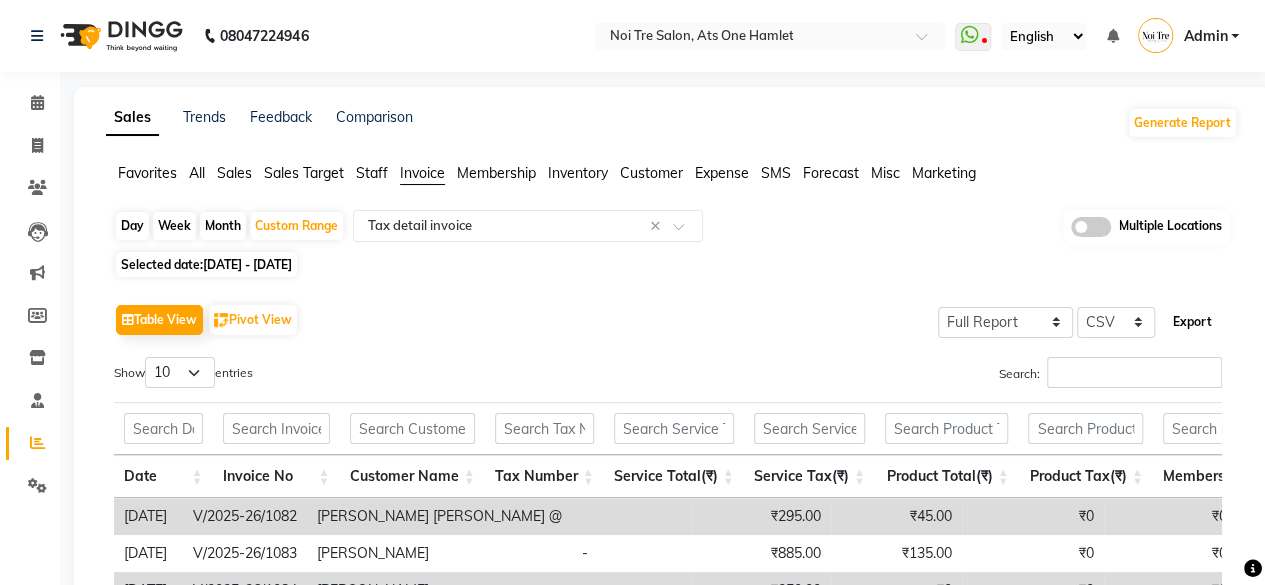 click on "Export" 